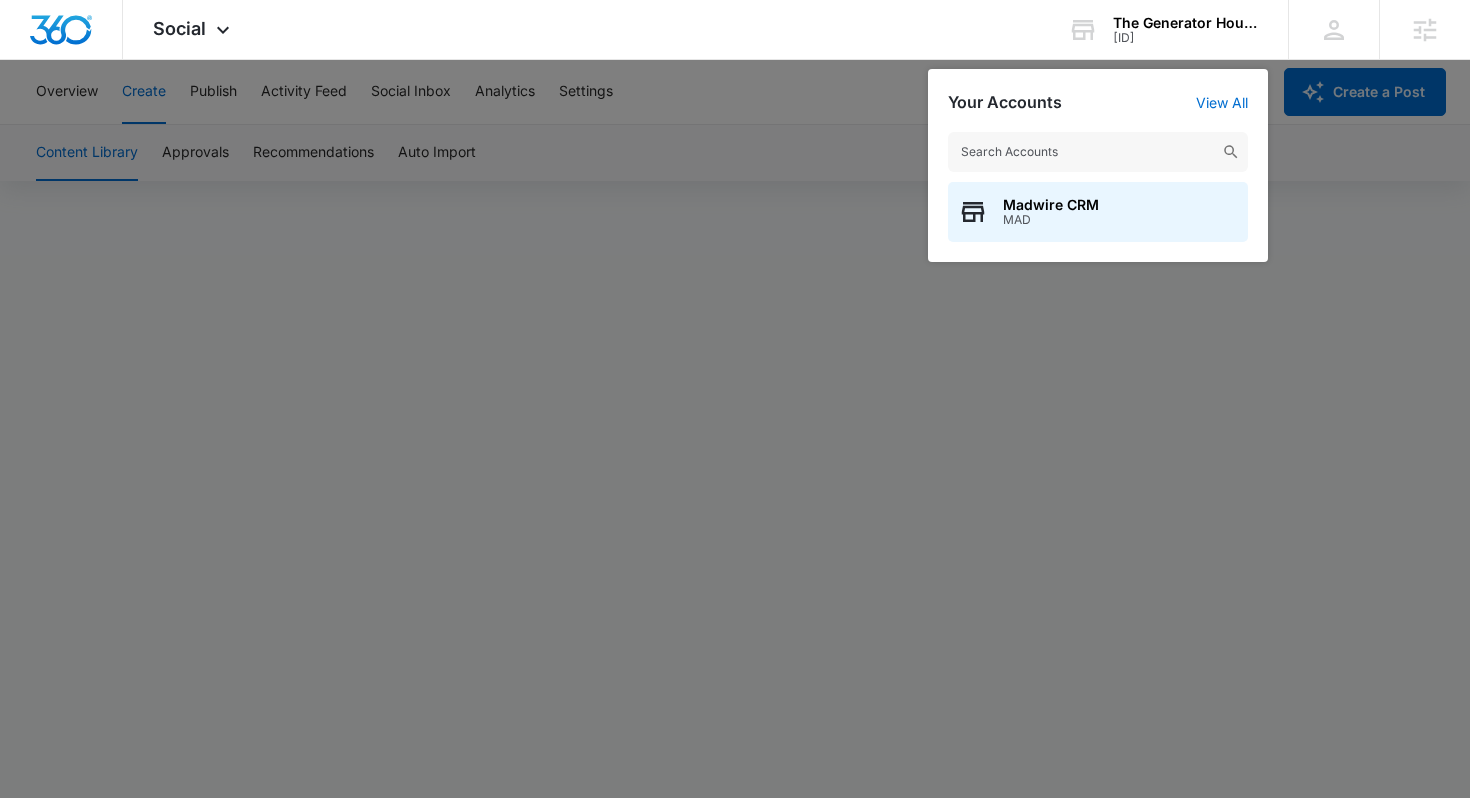 scroll, scrollTop: 14, scrollLeft: 0, axis: vertical 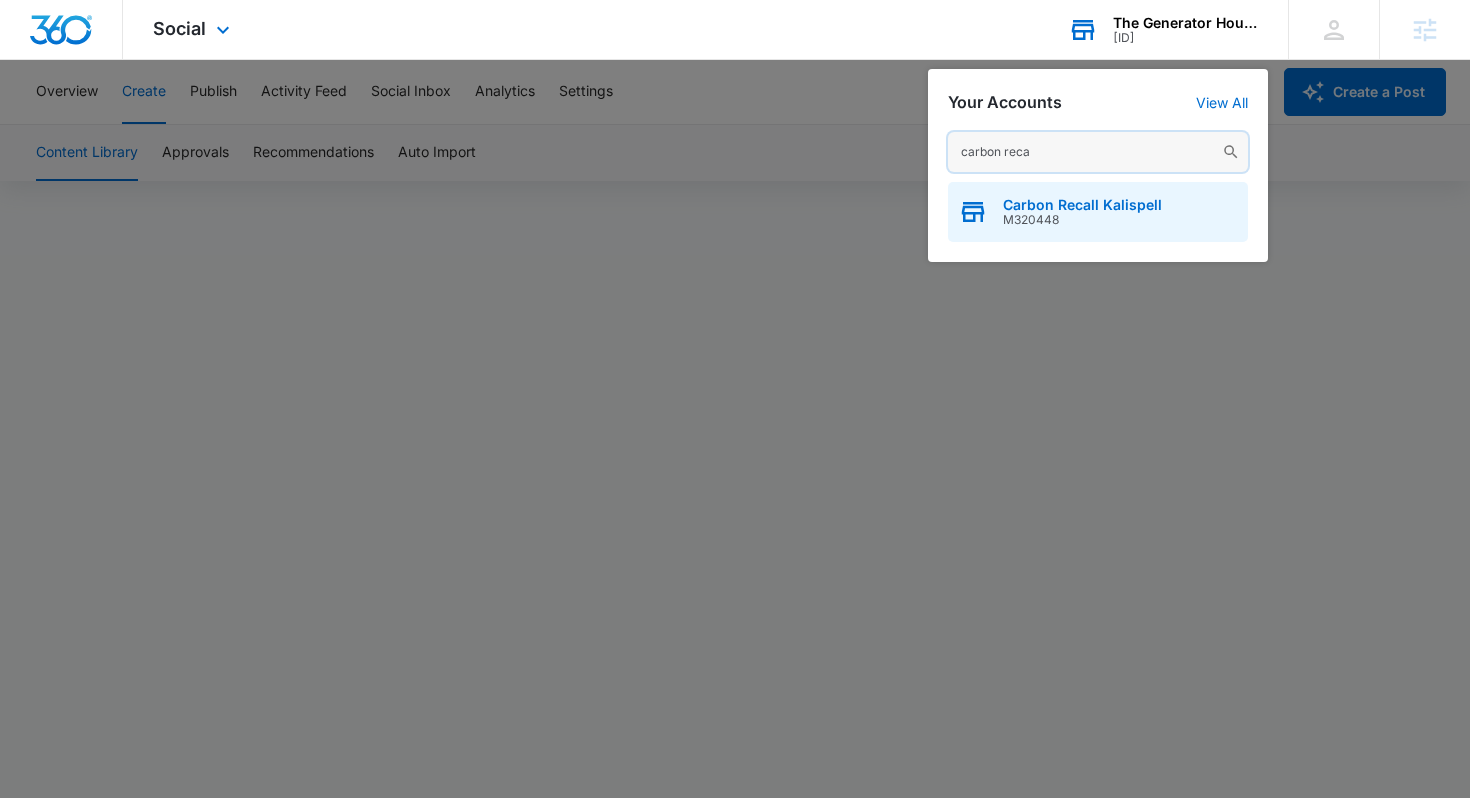 type on "carbon reca" 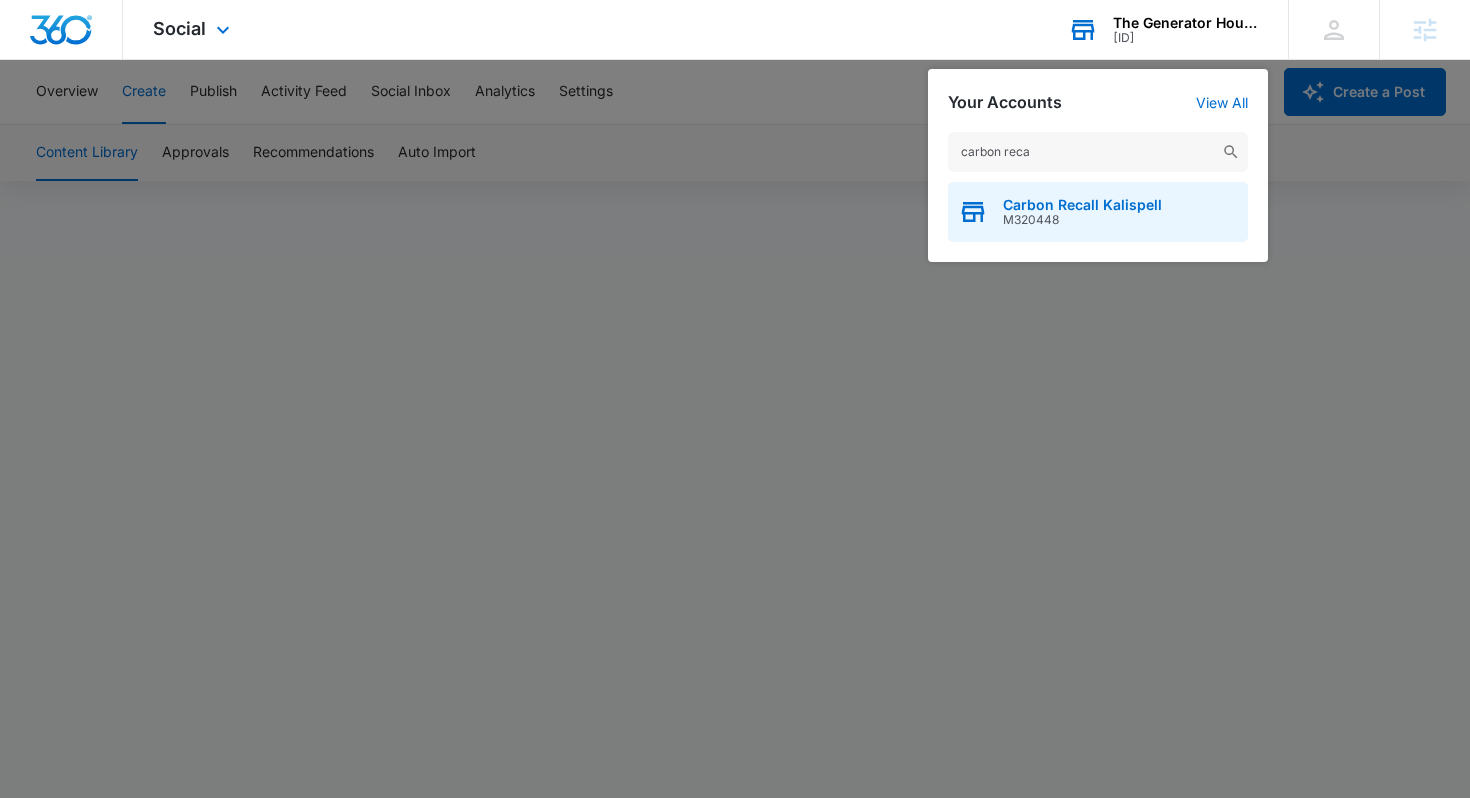 click on "Carbon Recall Kalispell" at bounding box center (1082, 205) 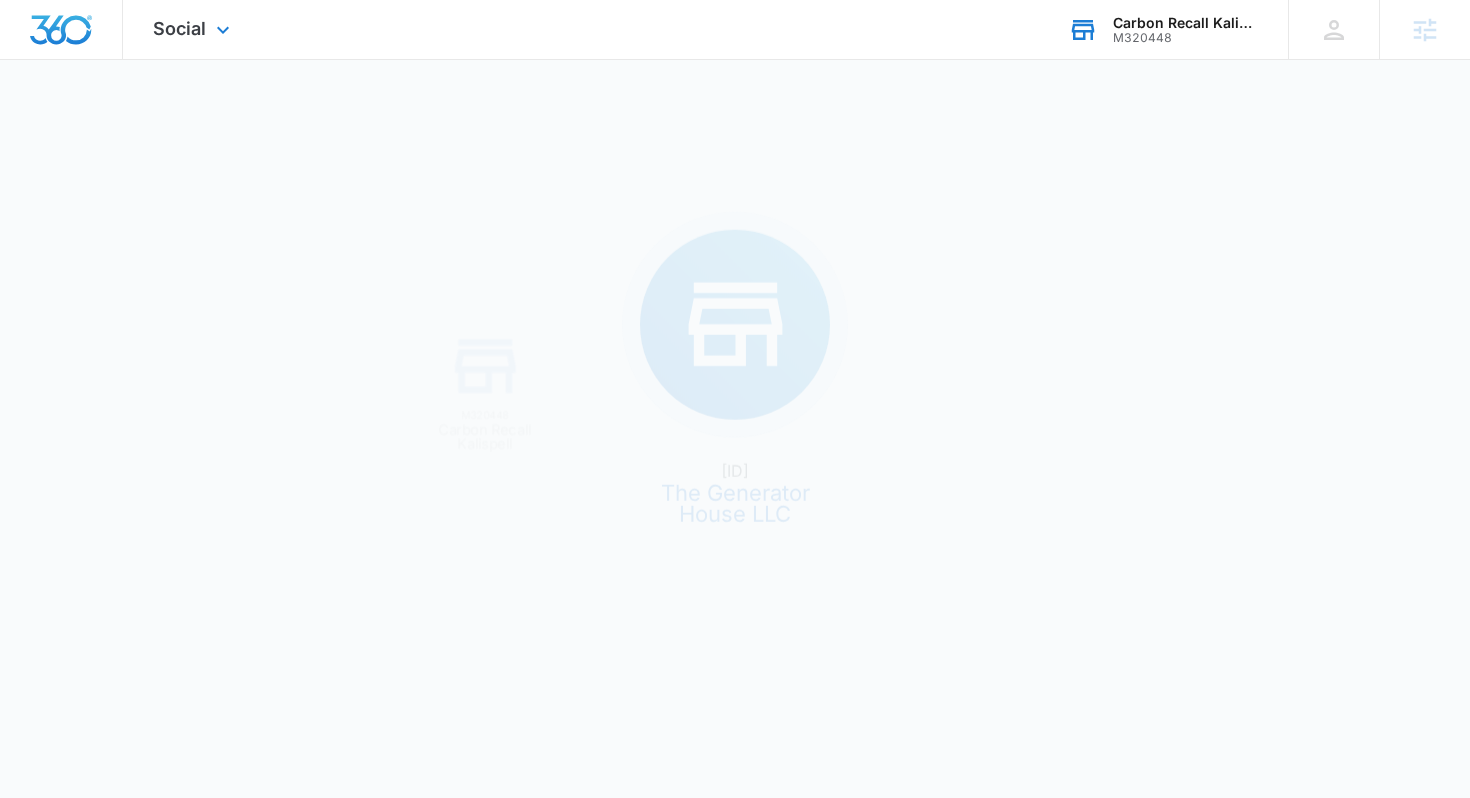 scroll, scrollTop: 0, scrollLeft: 0, axis: both 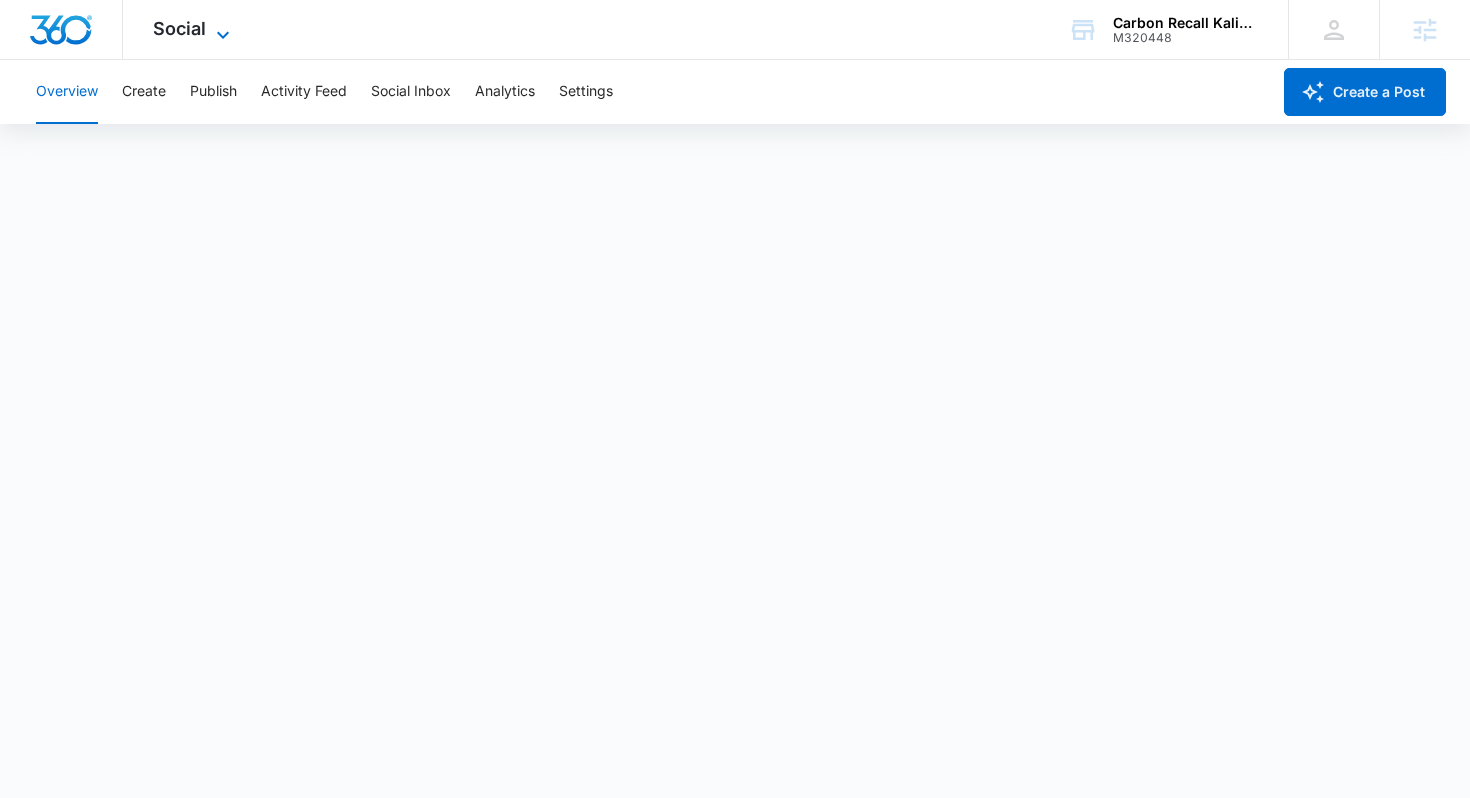 click on "Social" at bounding box center [179, 28] 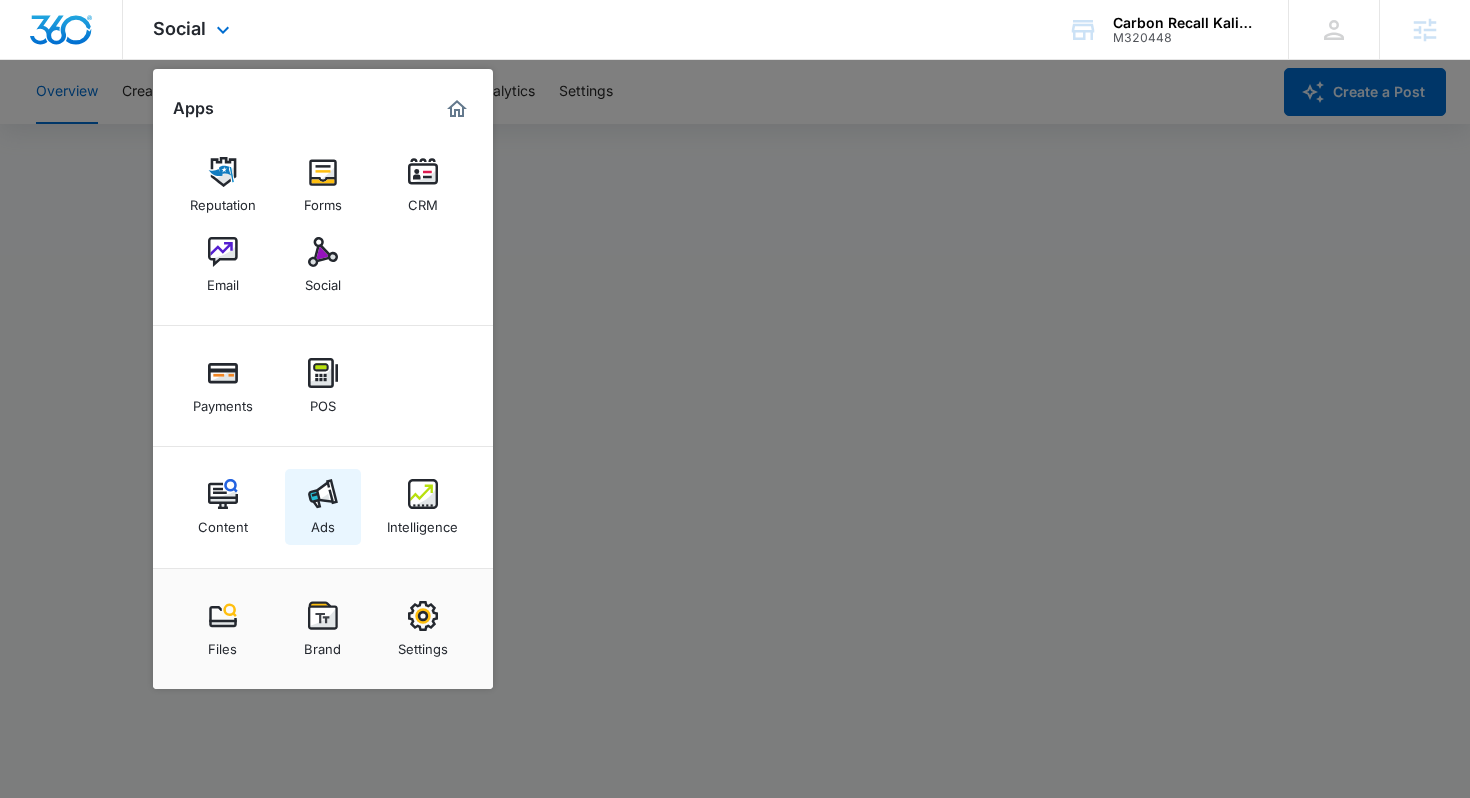click at bounding box center [323, 494] 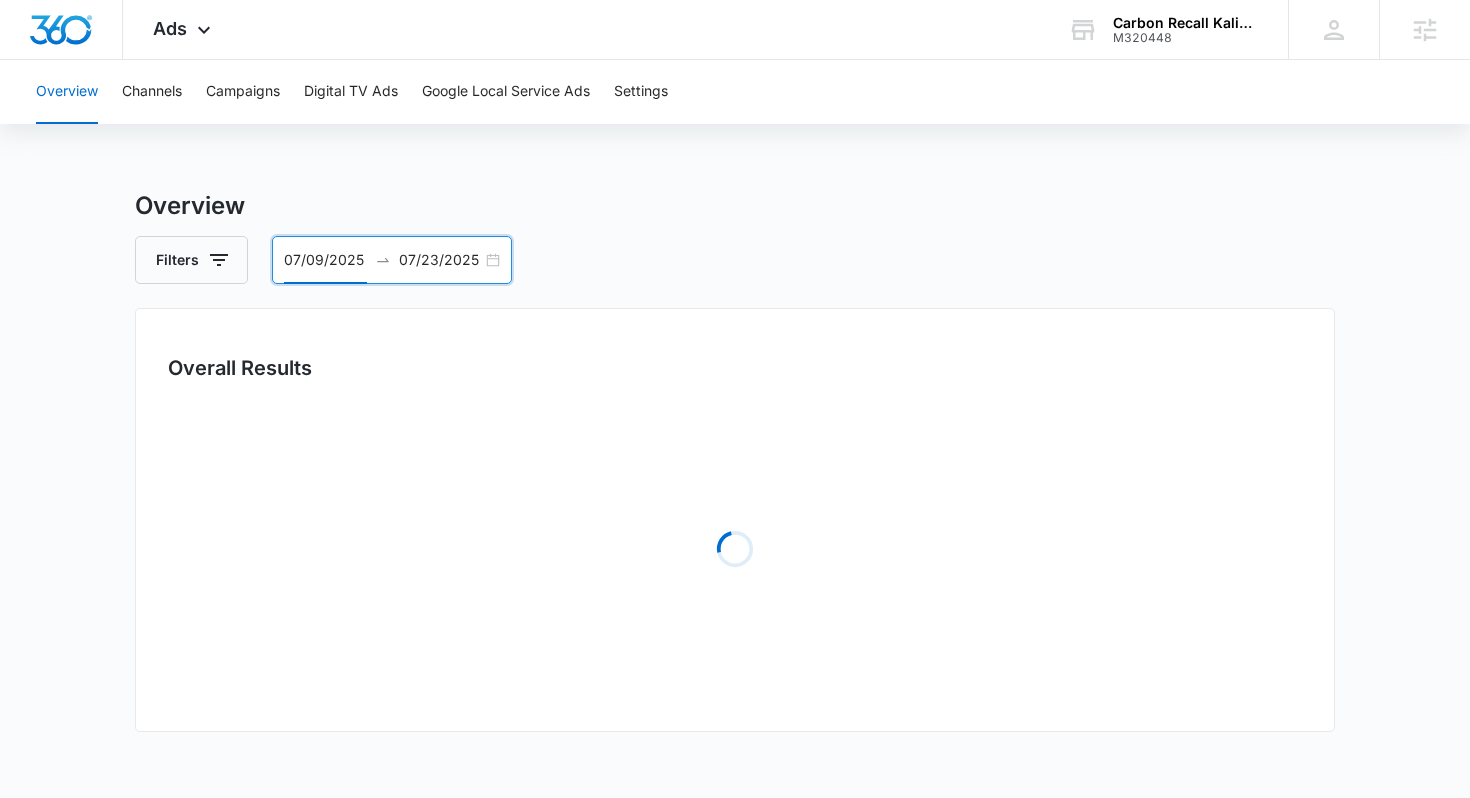 click on "07/09/2025" at bounding box center (325, 260) 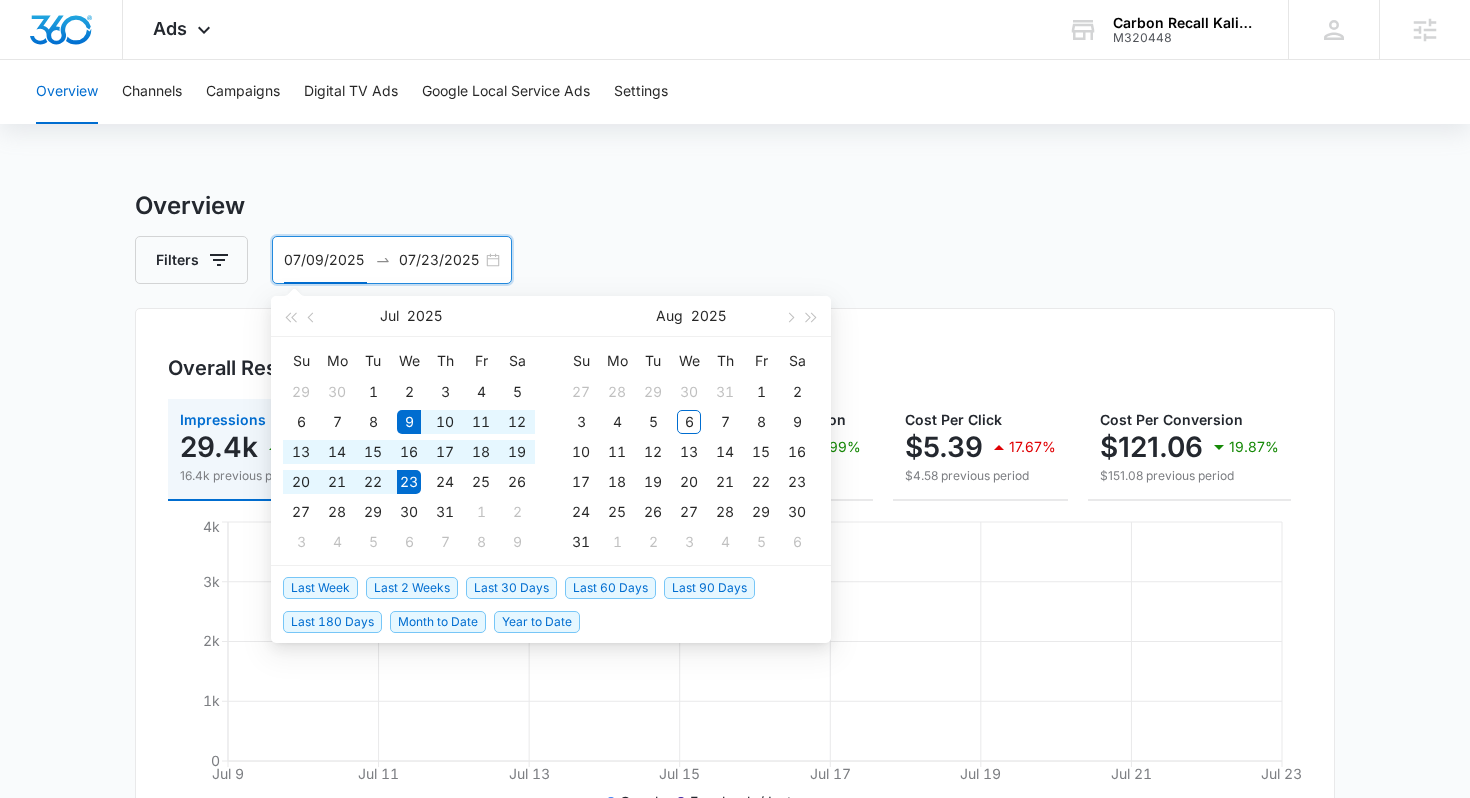 click on "Last  Week" at bounding box center (324, 587) 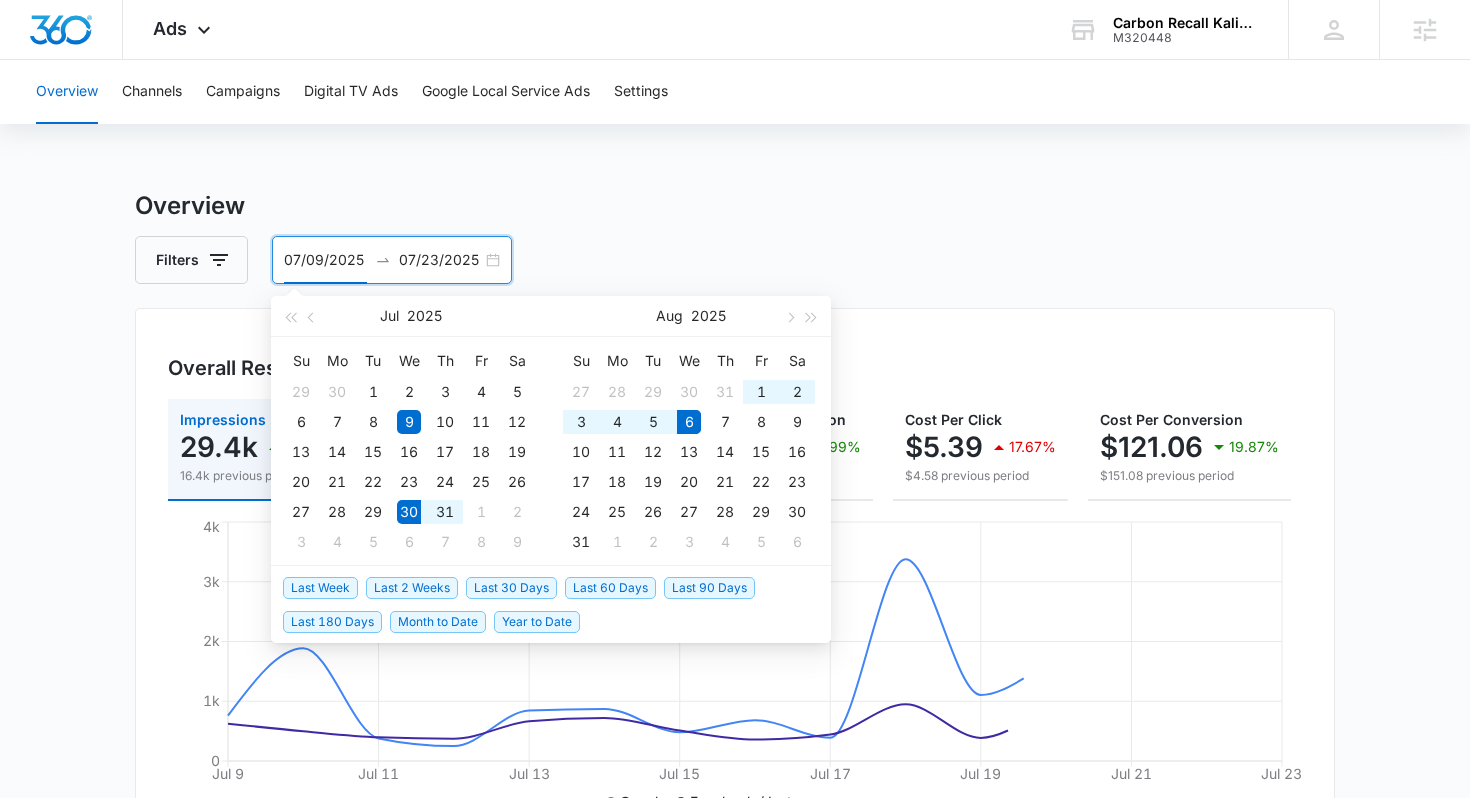 click on "Last  Week" at bounding box center (320, 588) 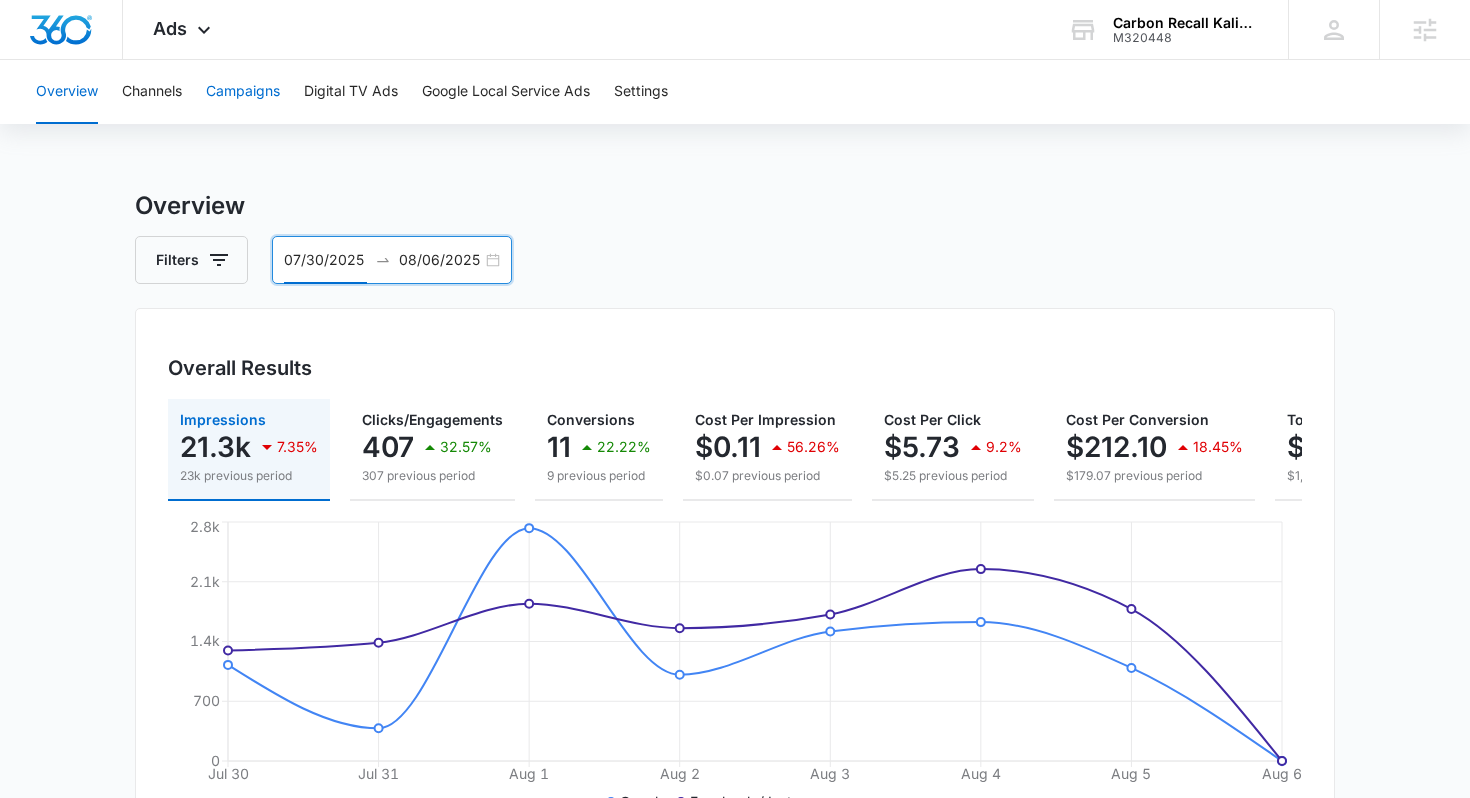 click on "Campaigns" at bounding box center (243, 92) 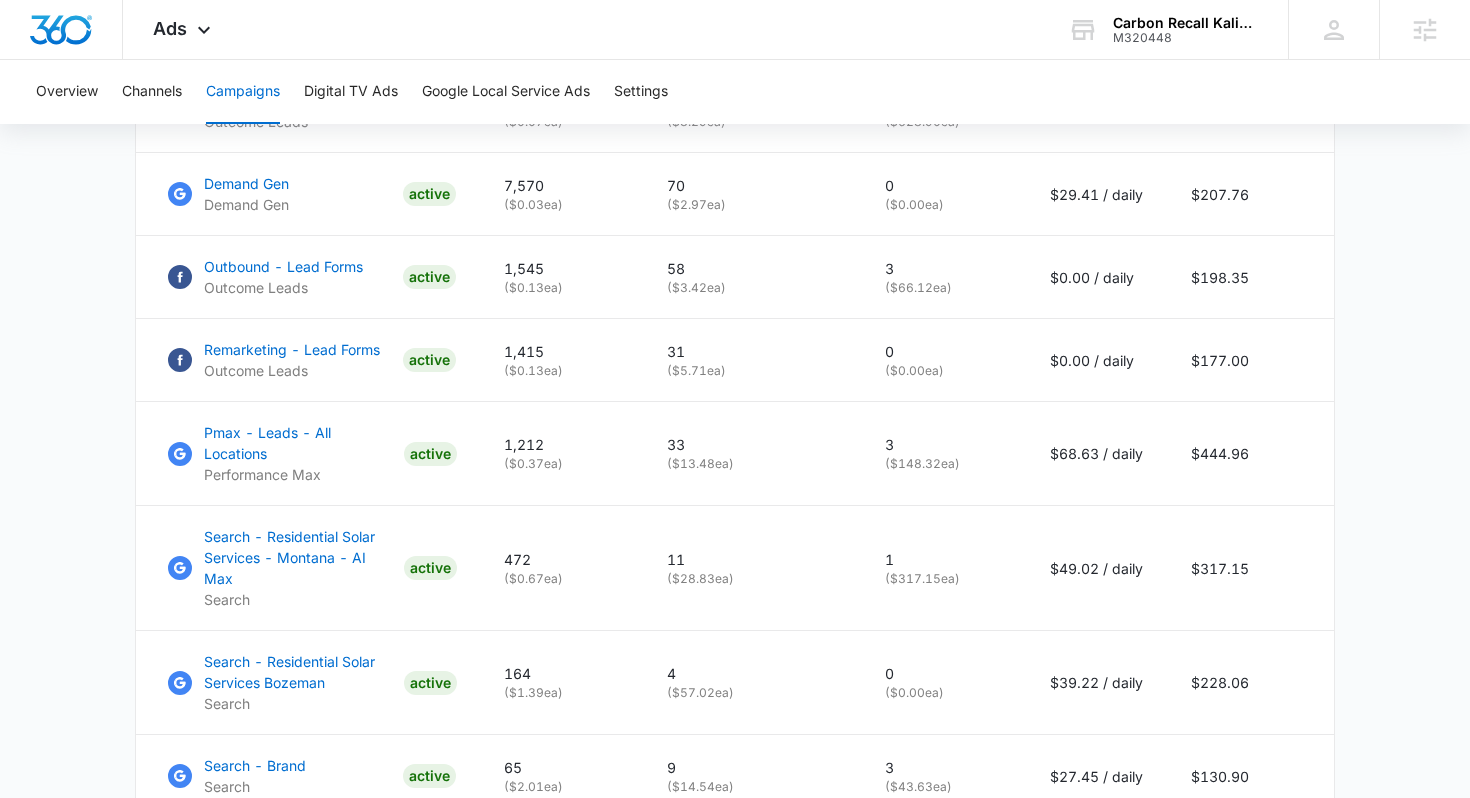 scroll, scrollTop: 1050, scrollLeft: 0, axis: vertical 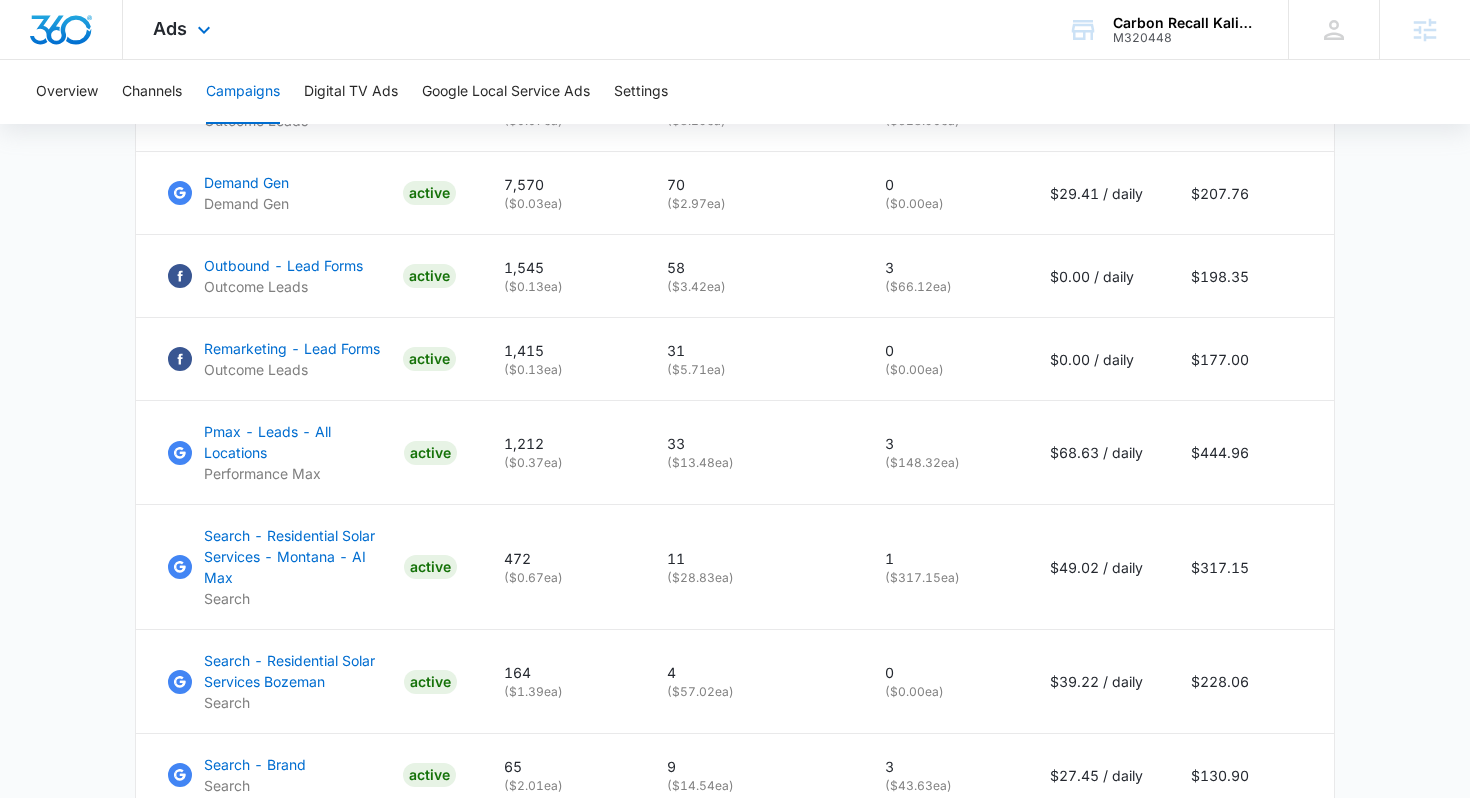 click on "Ads Apps Reputation Forms CRM Email Social Payments POS Content Ads Intelligence Files Brand Settings" at bounding box center [184, 29] 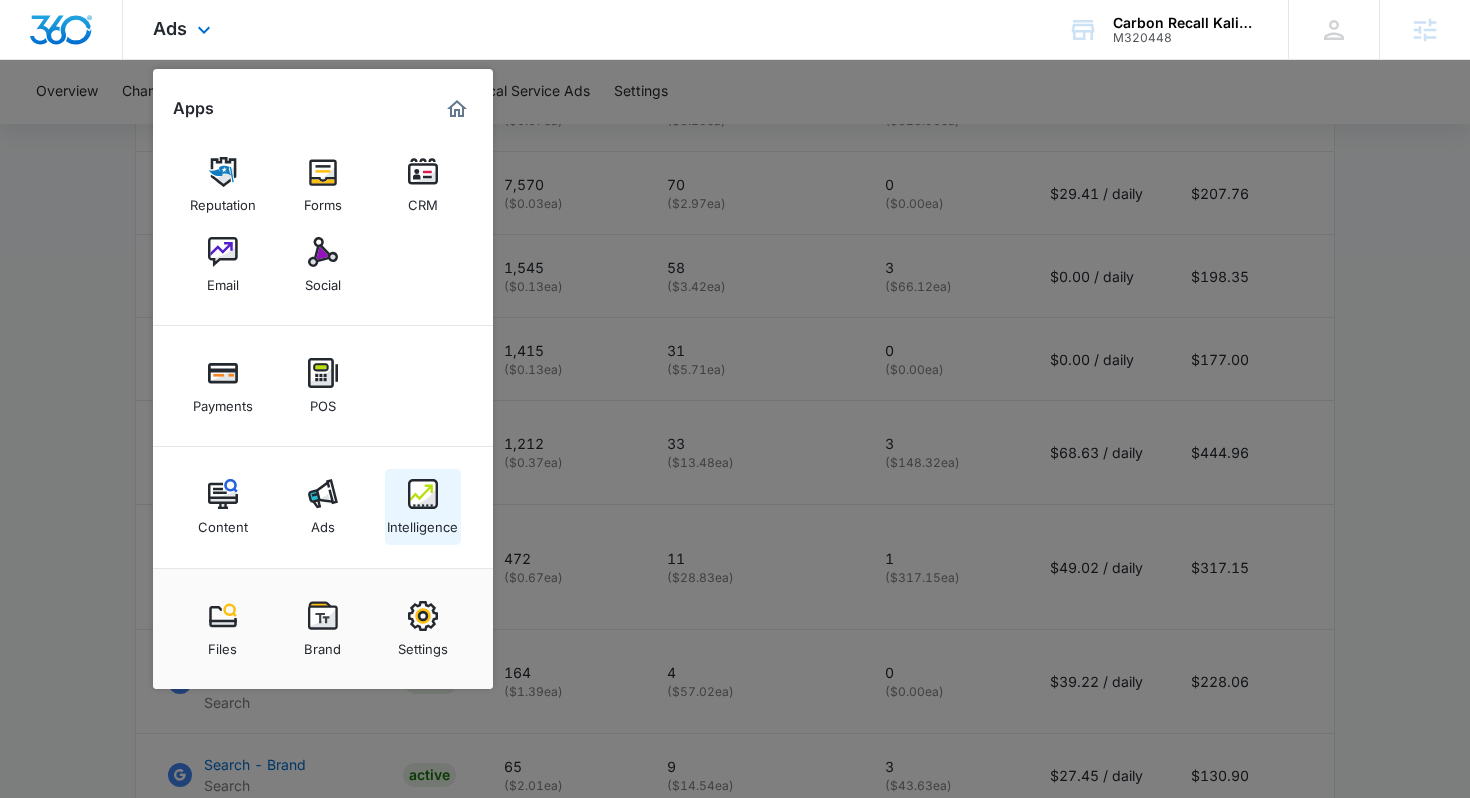 click on "Intelligence" at bounding box center [422, 522] 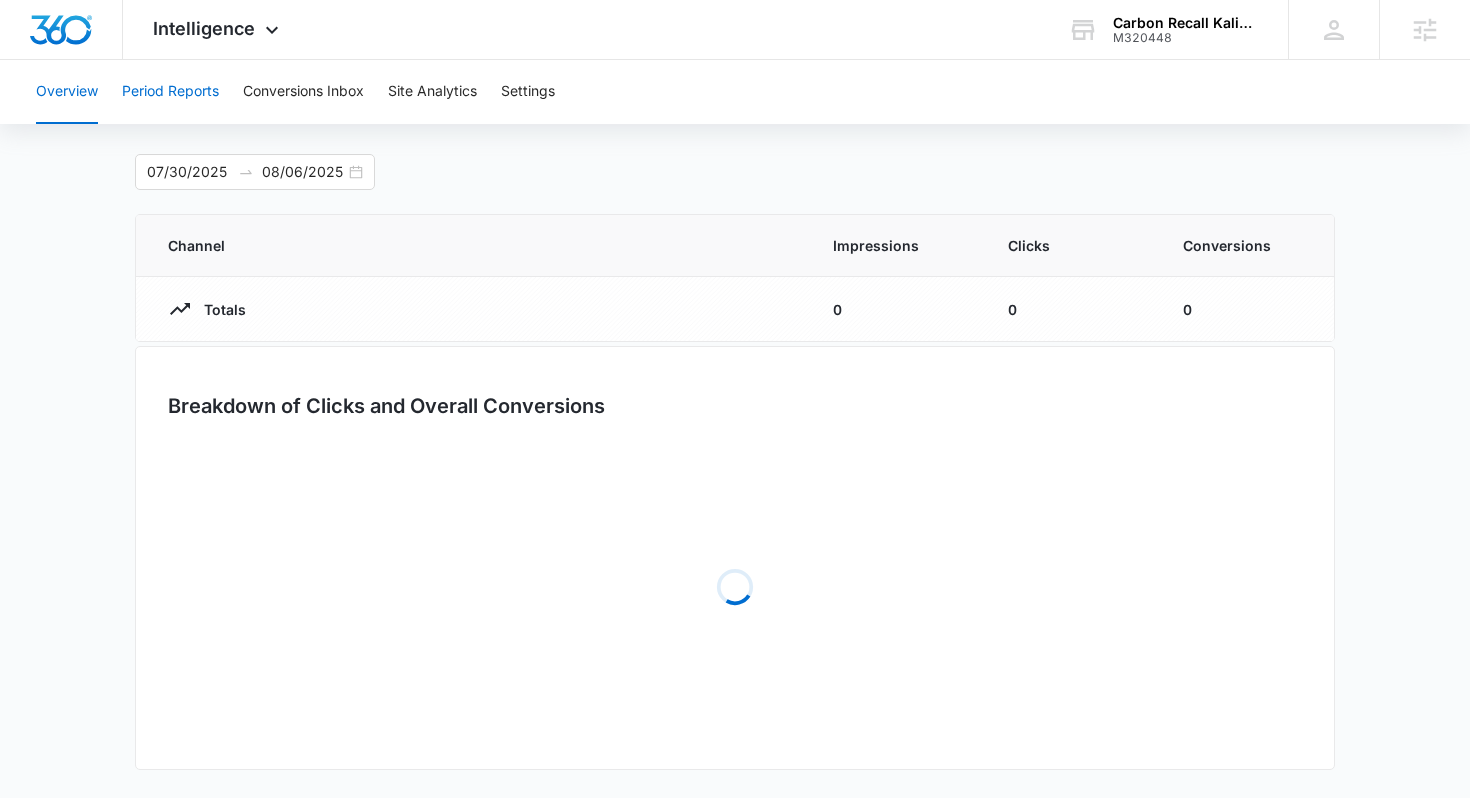 scroll, scrollTop: 0, scrollLeft: 0, axis: both 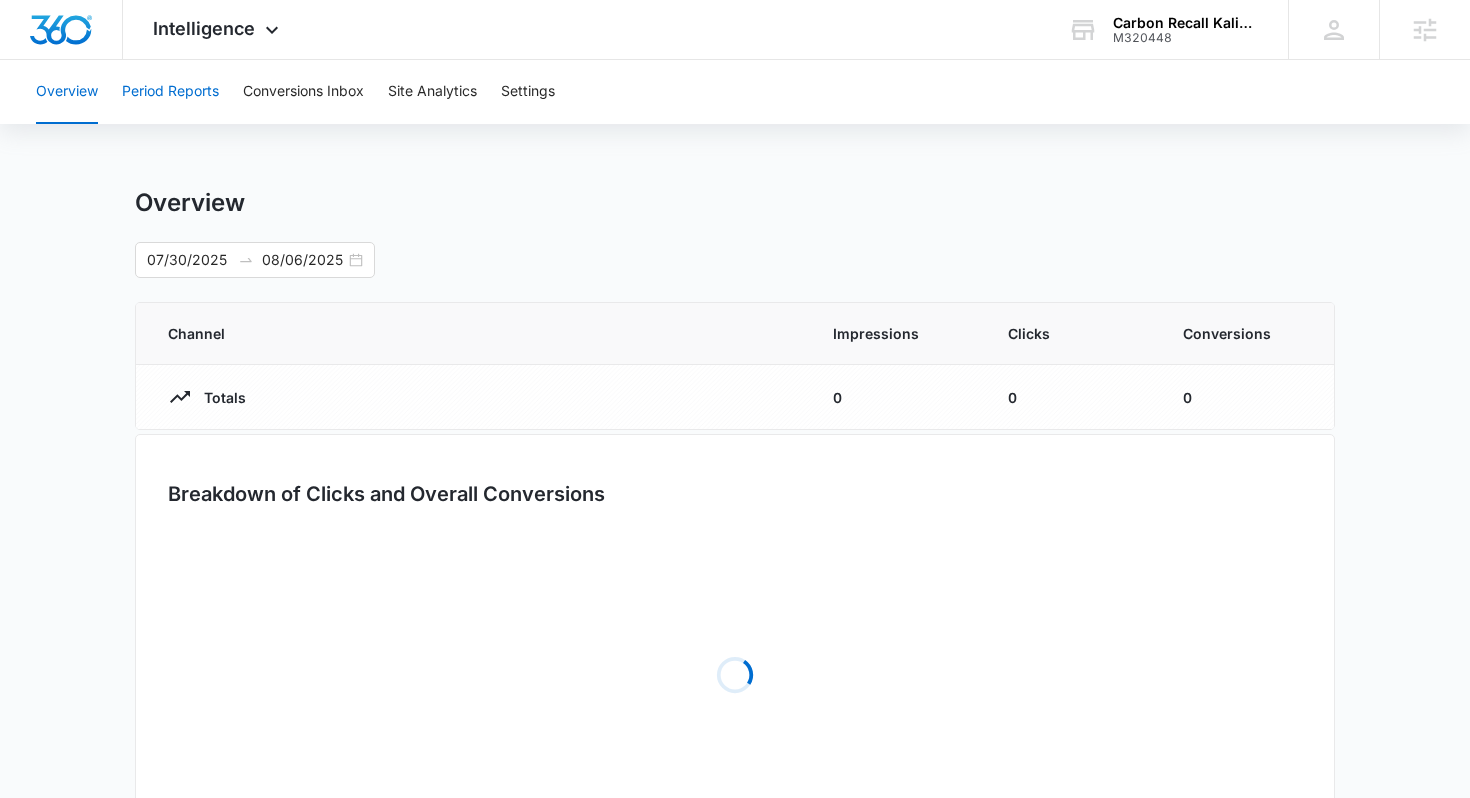 click on "Period Reports" at bounding box center [170, 92] 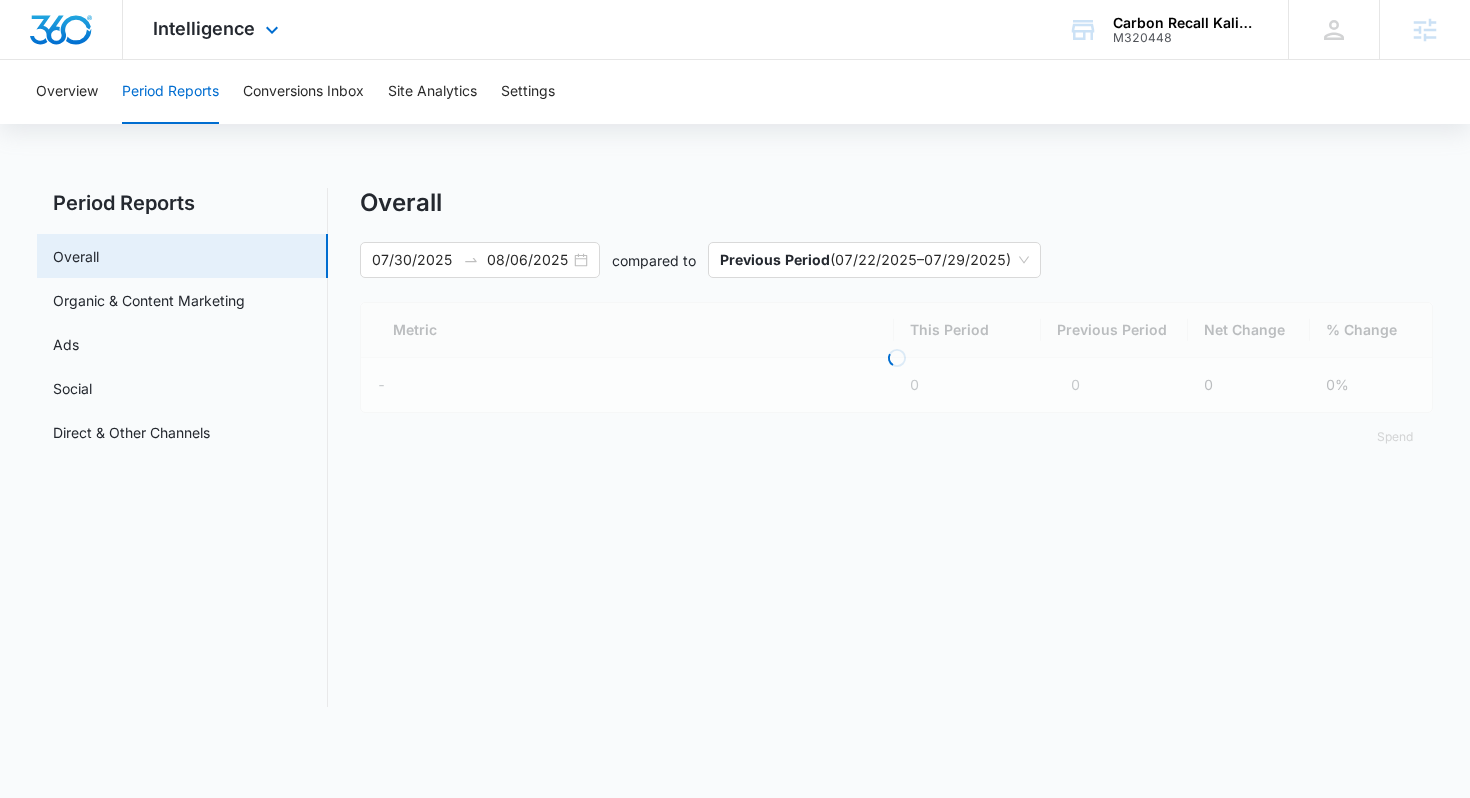 click on "Intelligence Apps Reputation Forms CRM Email Social Payments POS Content Ads Intelligence Files Brand Settings" at bounding box center [218, 29] 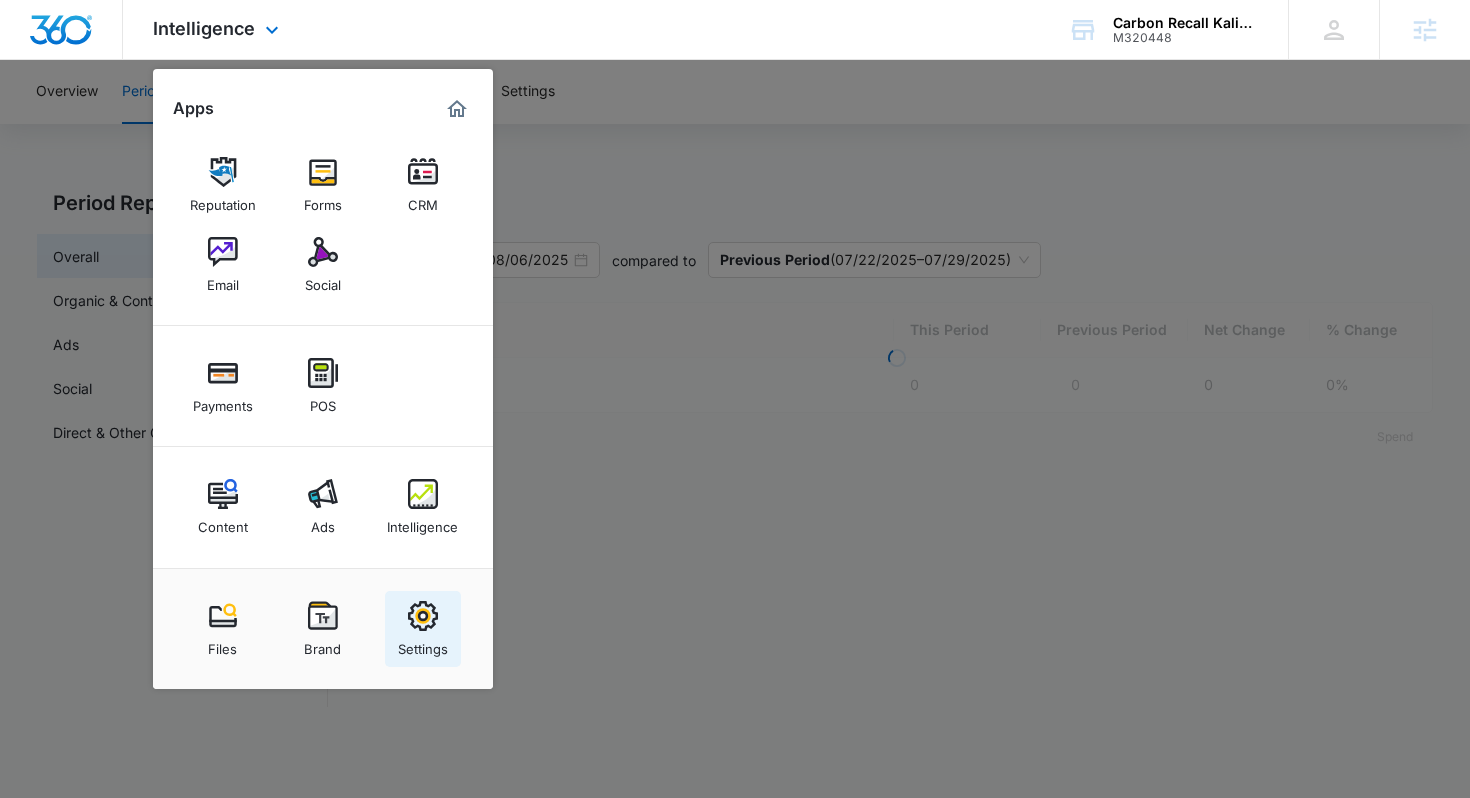 click at bounding box center (423, 616) 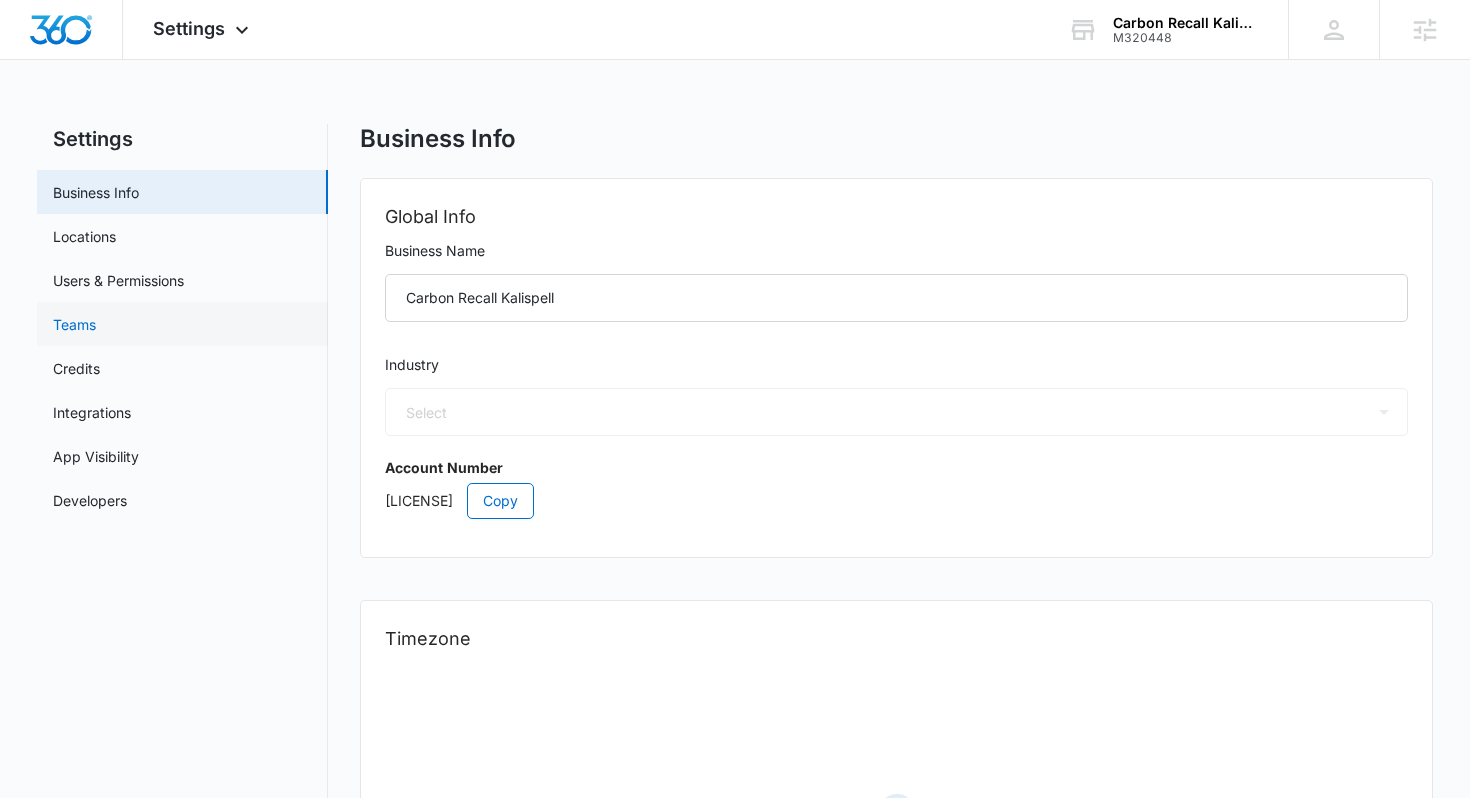 select on "17" 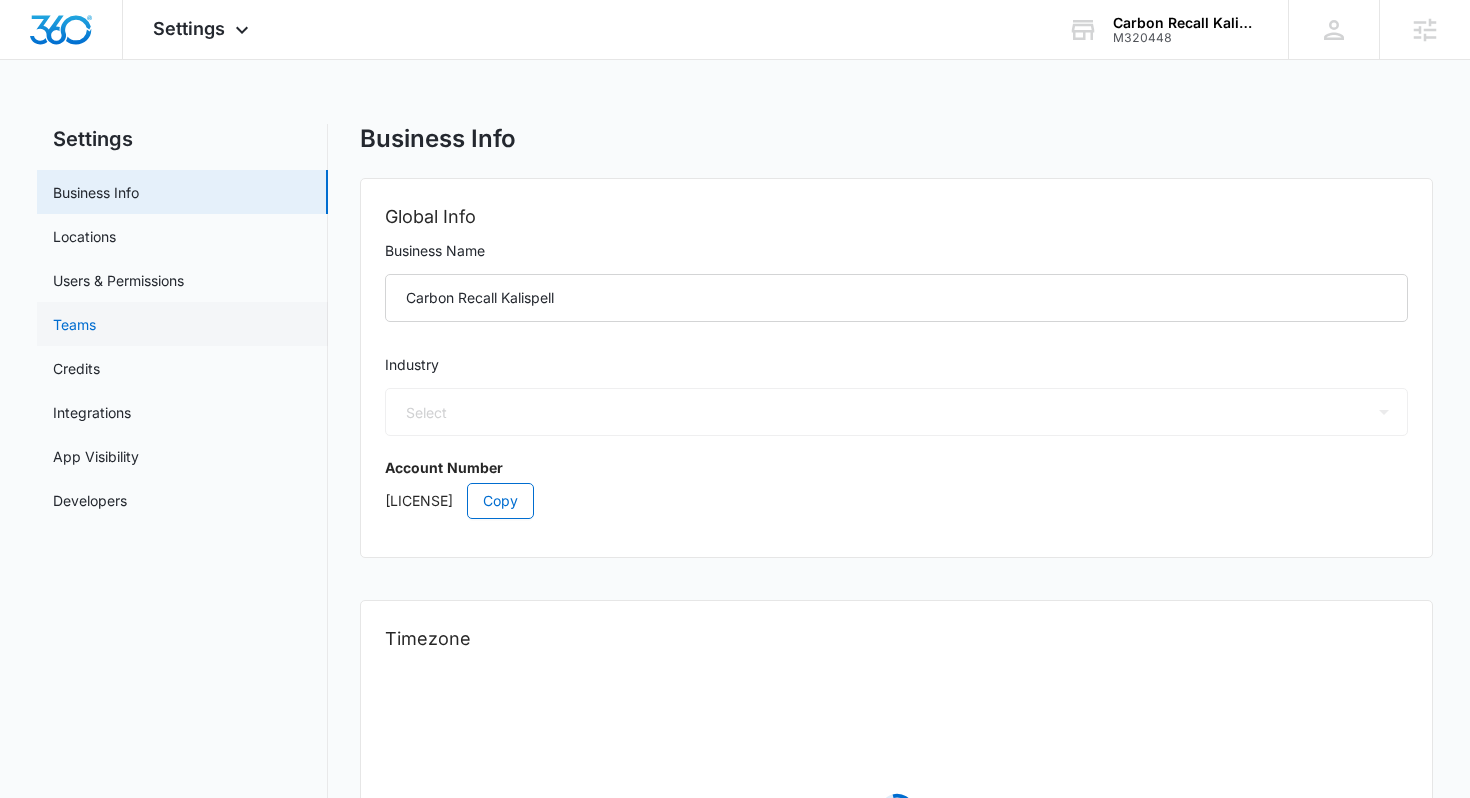 select on "US" 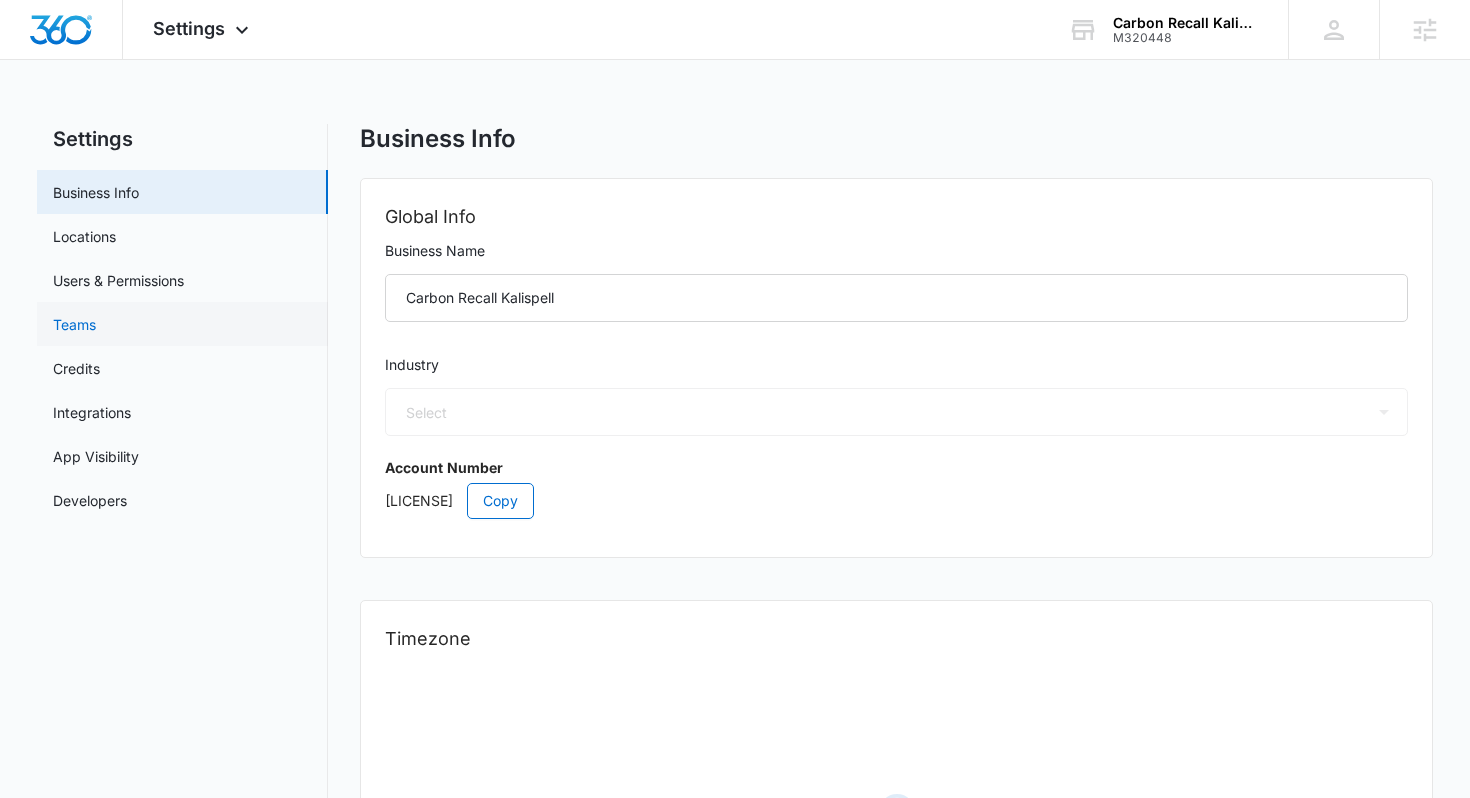 select on "America/Denver" 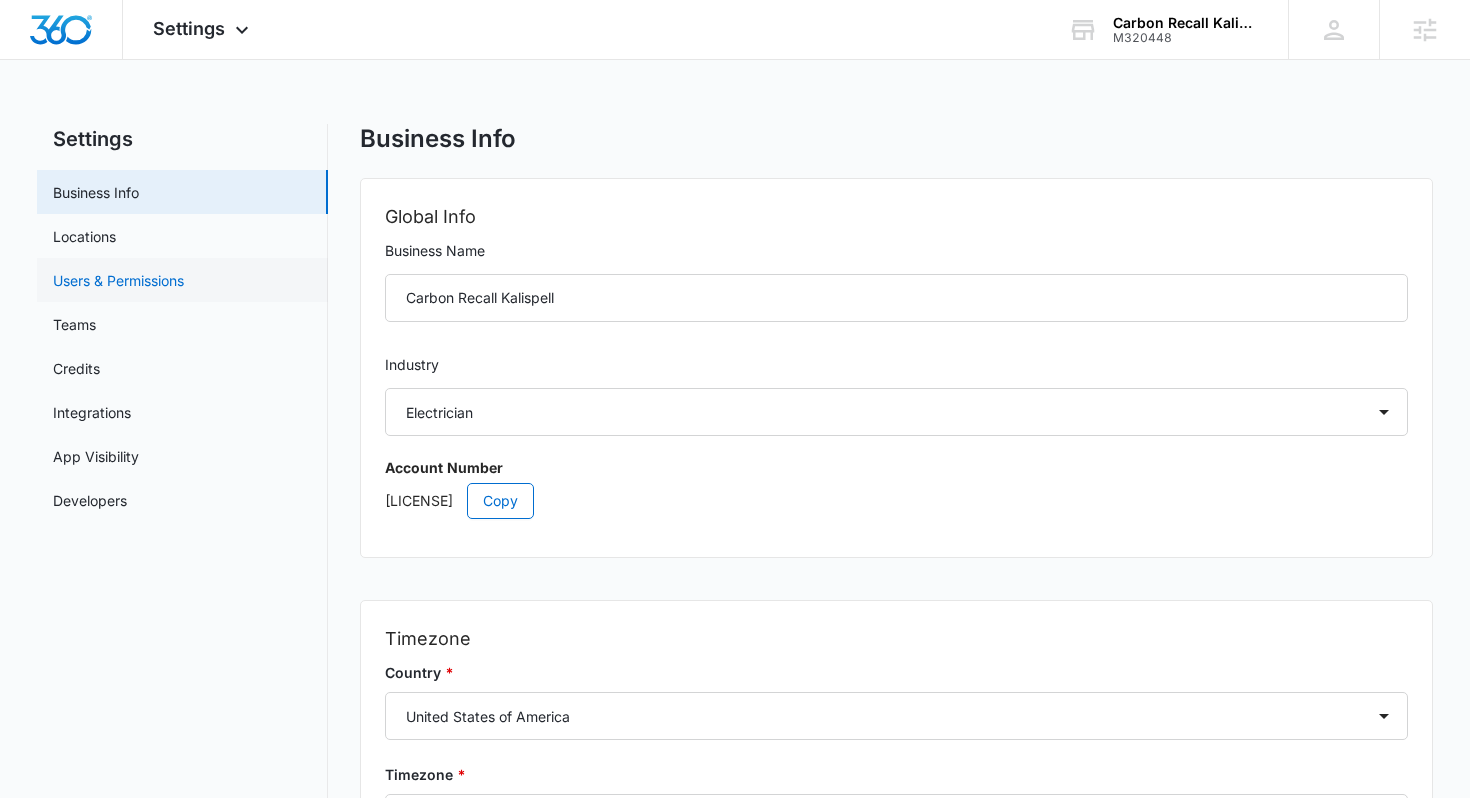 click on "Users & Permissions" at bounding box center [118, 280] 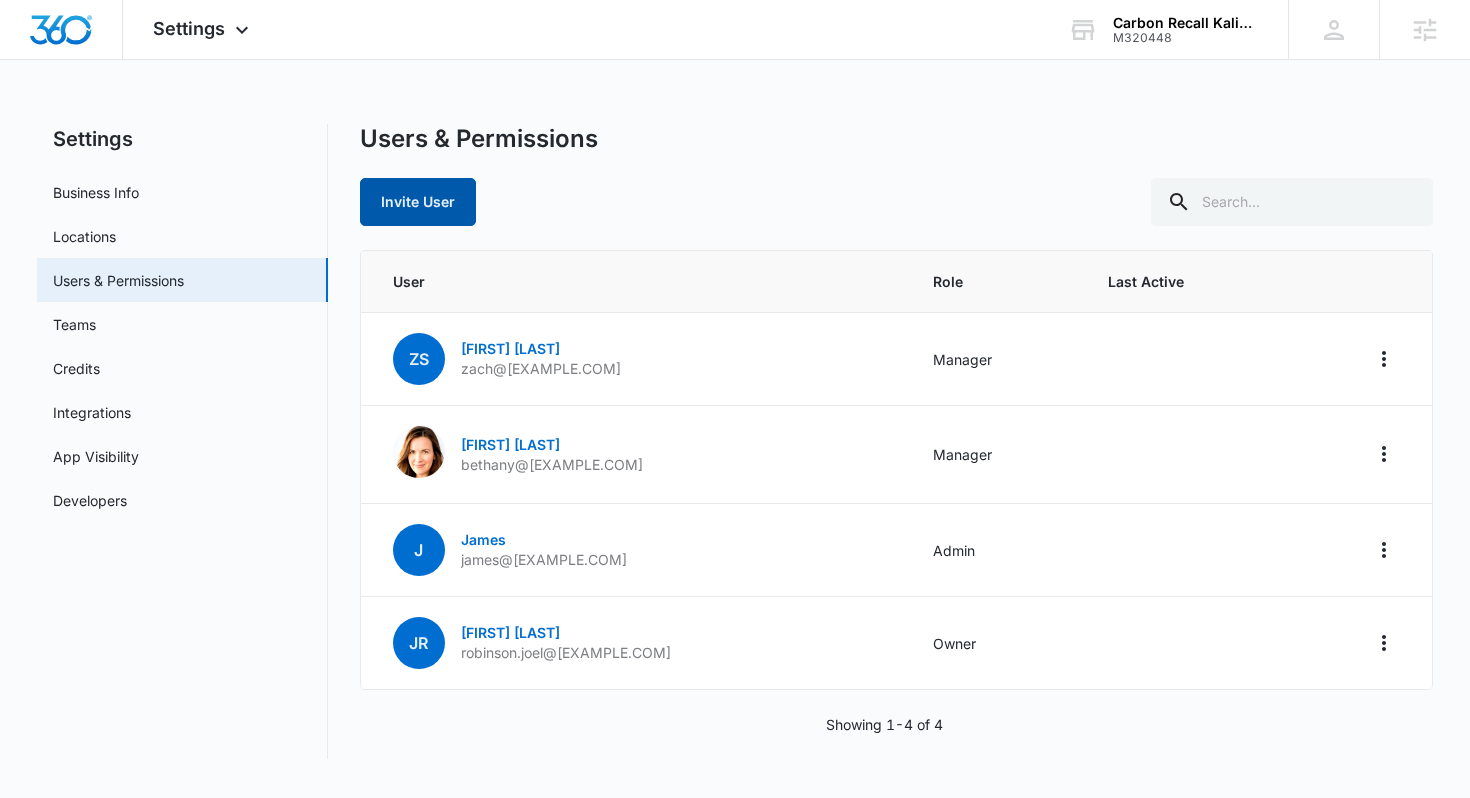 click on "Invite User" at bounding box center [418, 202] 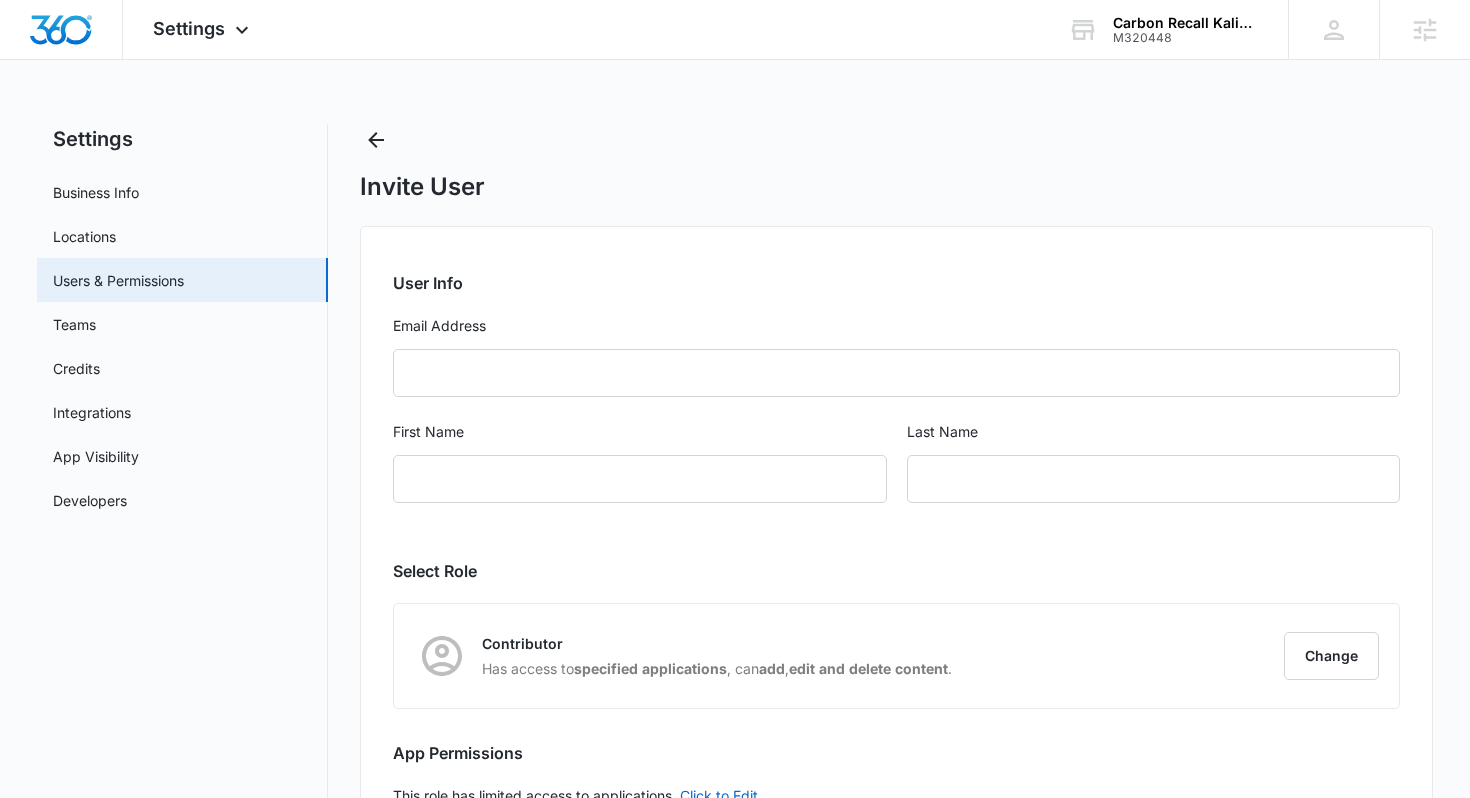 scroll, scrollTop: 141, scrollLeft: 0, axis: vertical 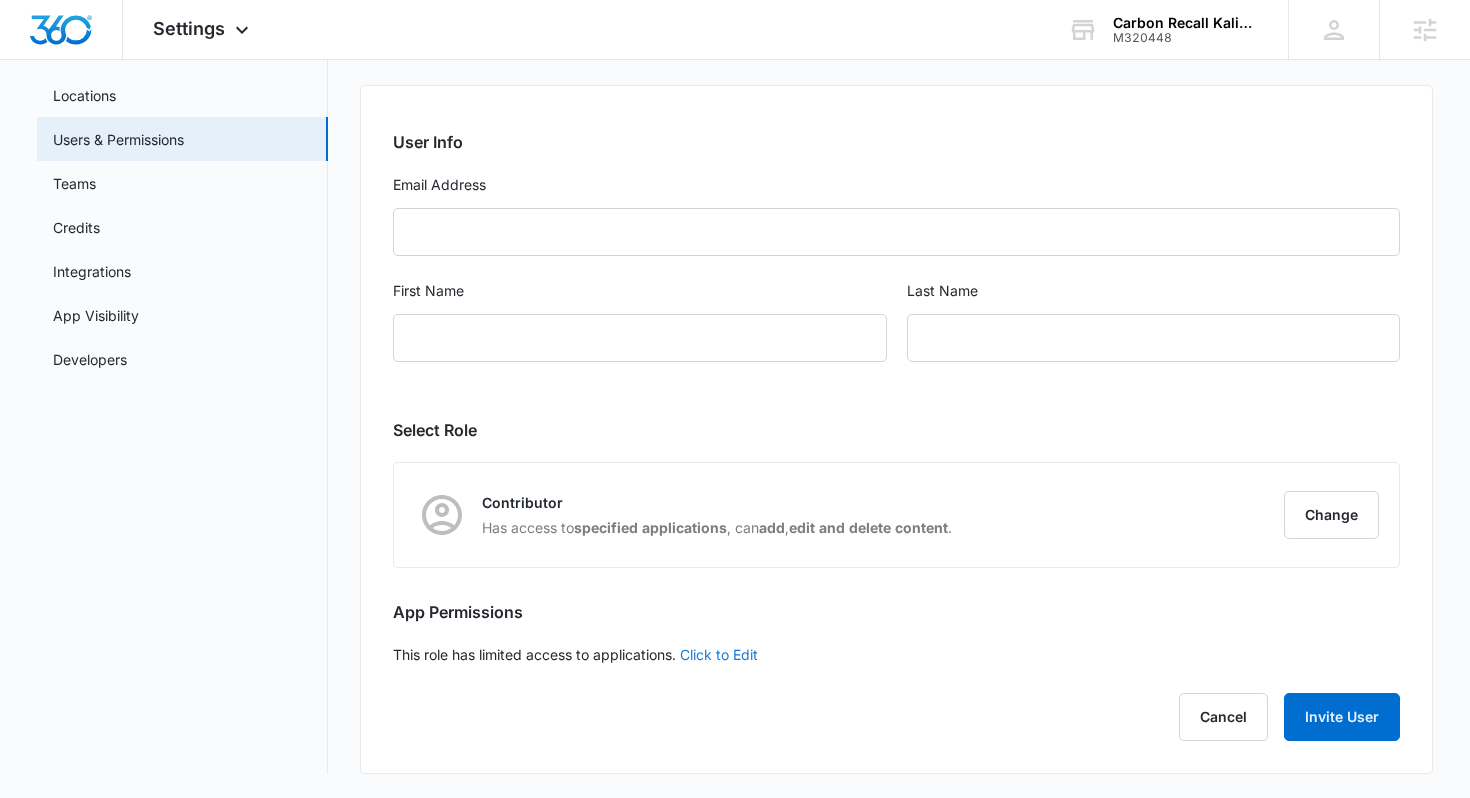 click on "Click to Edit" at bounding box center (719, 654) 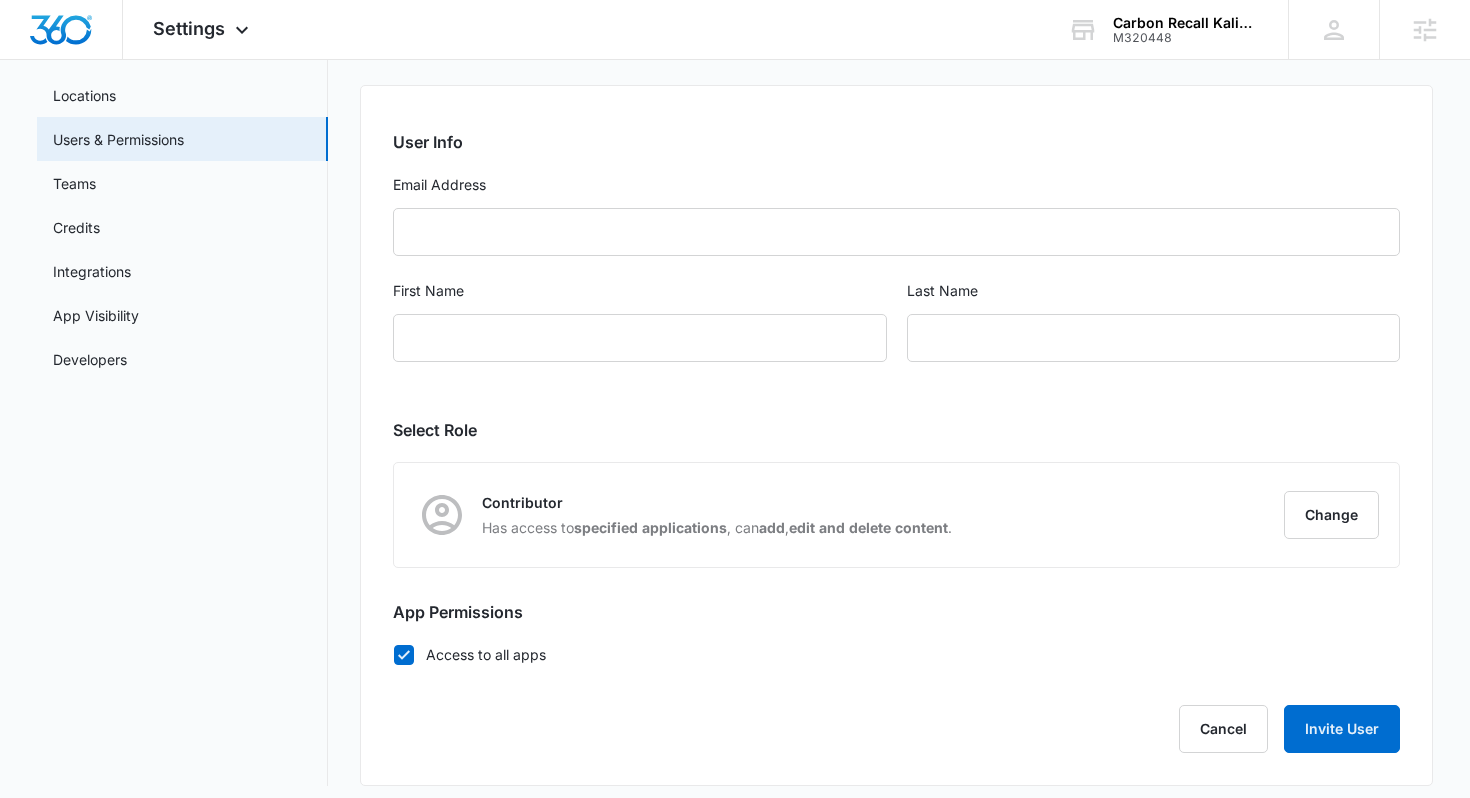 scroll, scrollTop: 153, scrollLeft: 0, axis: vertical 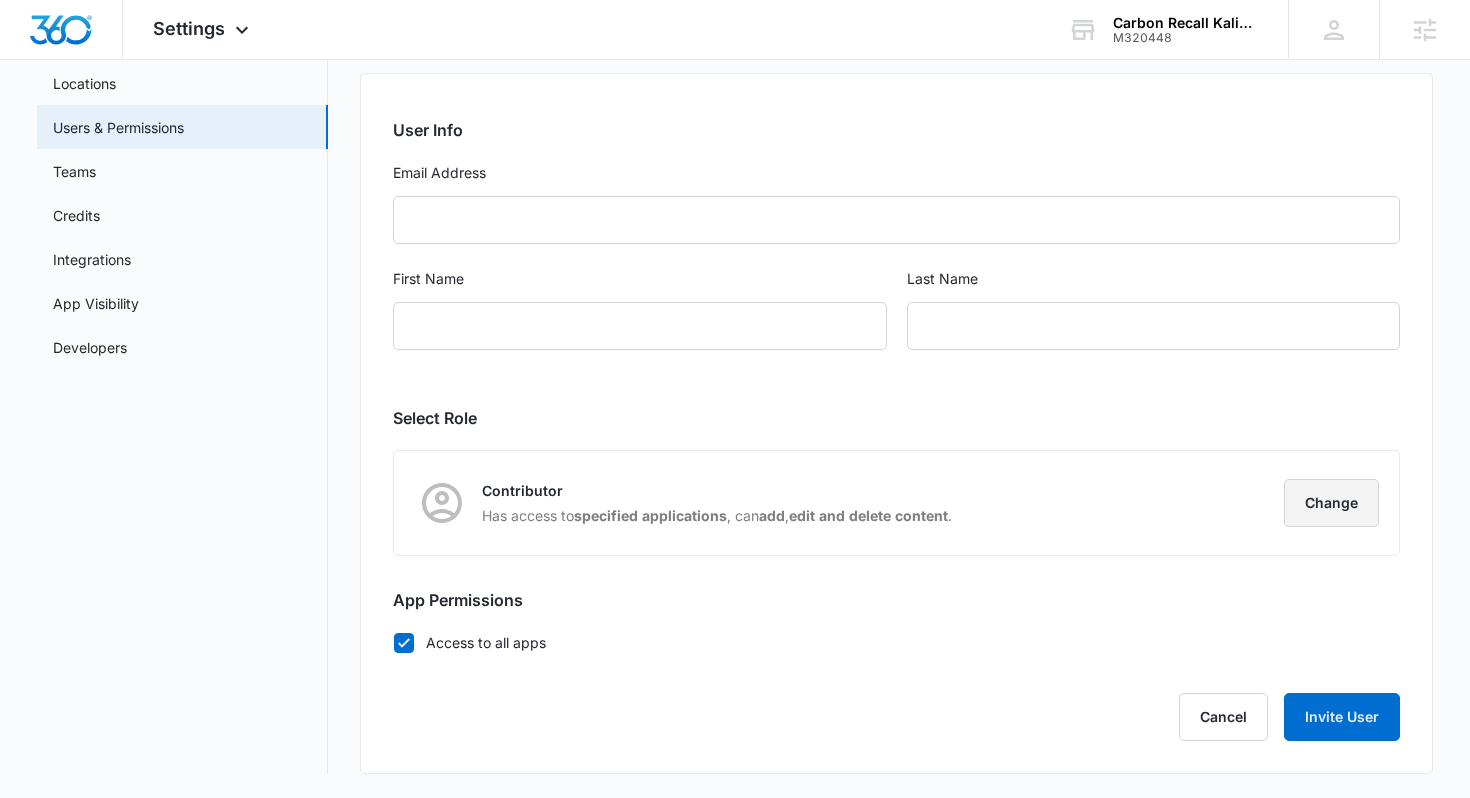 click on "Change" at bounding box center (1331, 503) 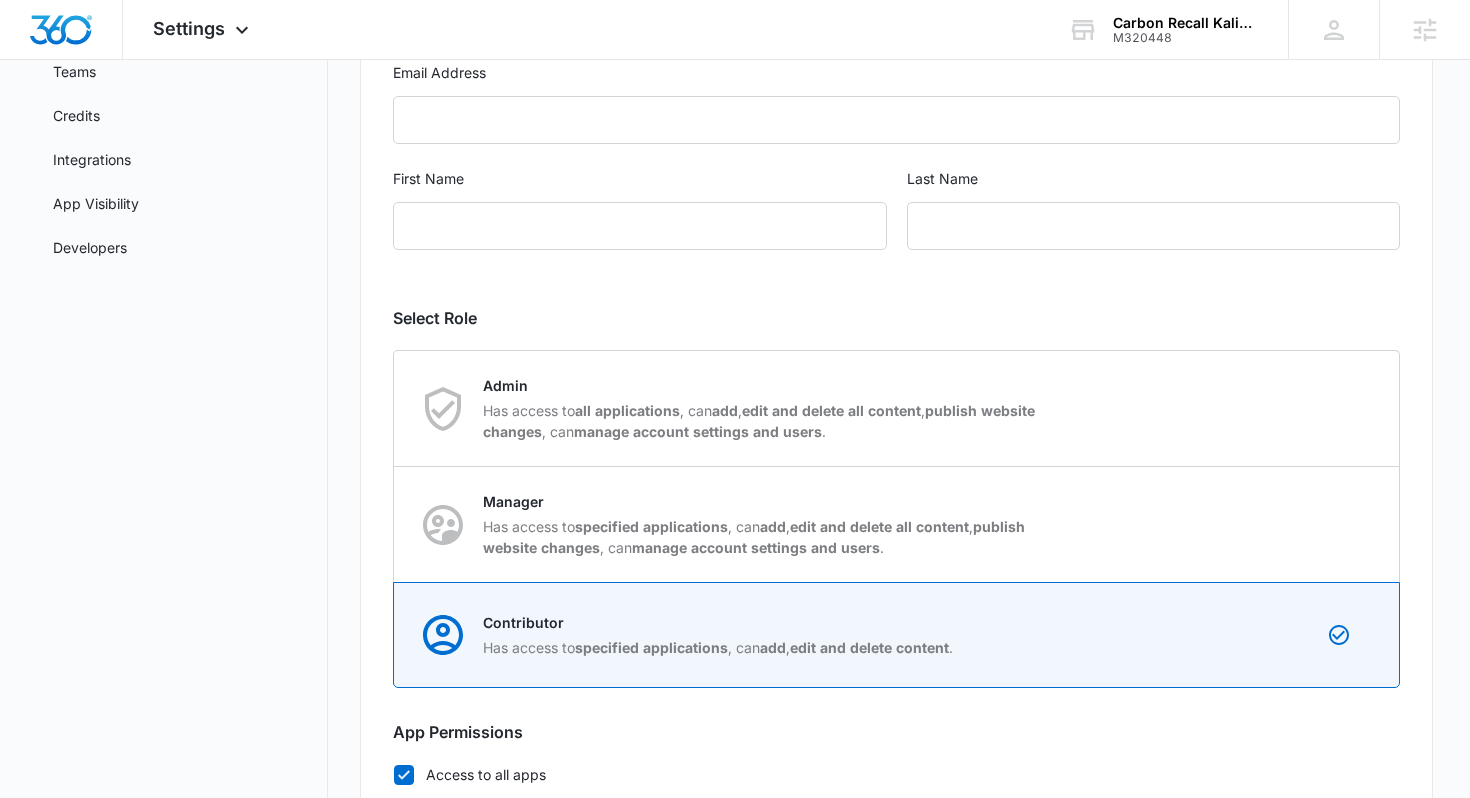 scroll, scrollTop: 261, scrollLeft: 0, axis: vertical 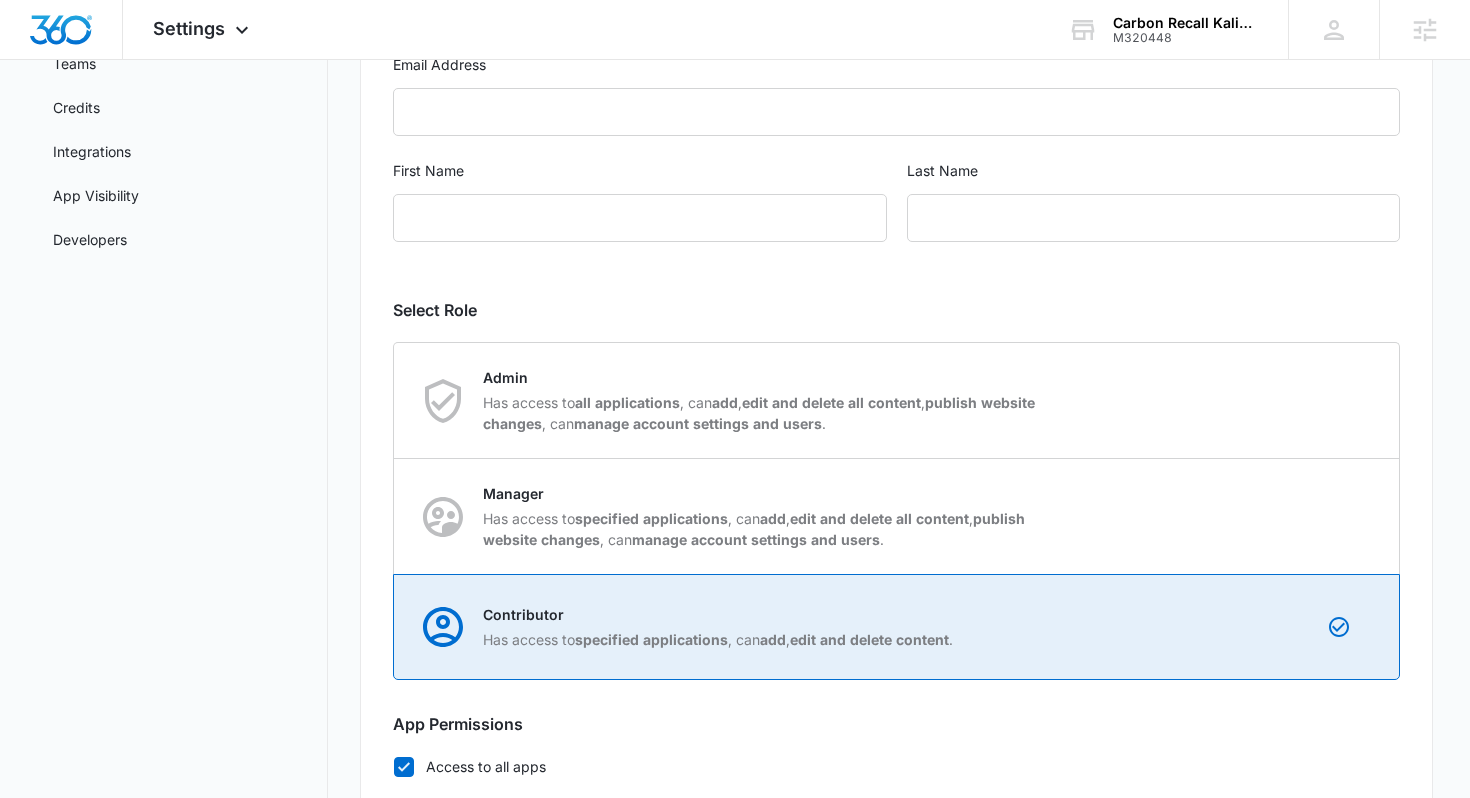 click on "Contributor Has access to  specified applications , can  add ,  edit and delete content ." at bounding box center [897, 627] 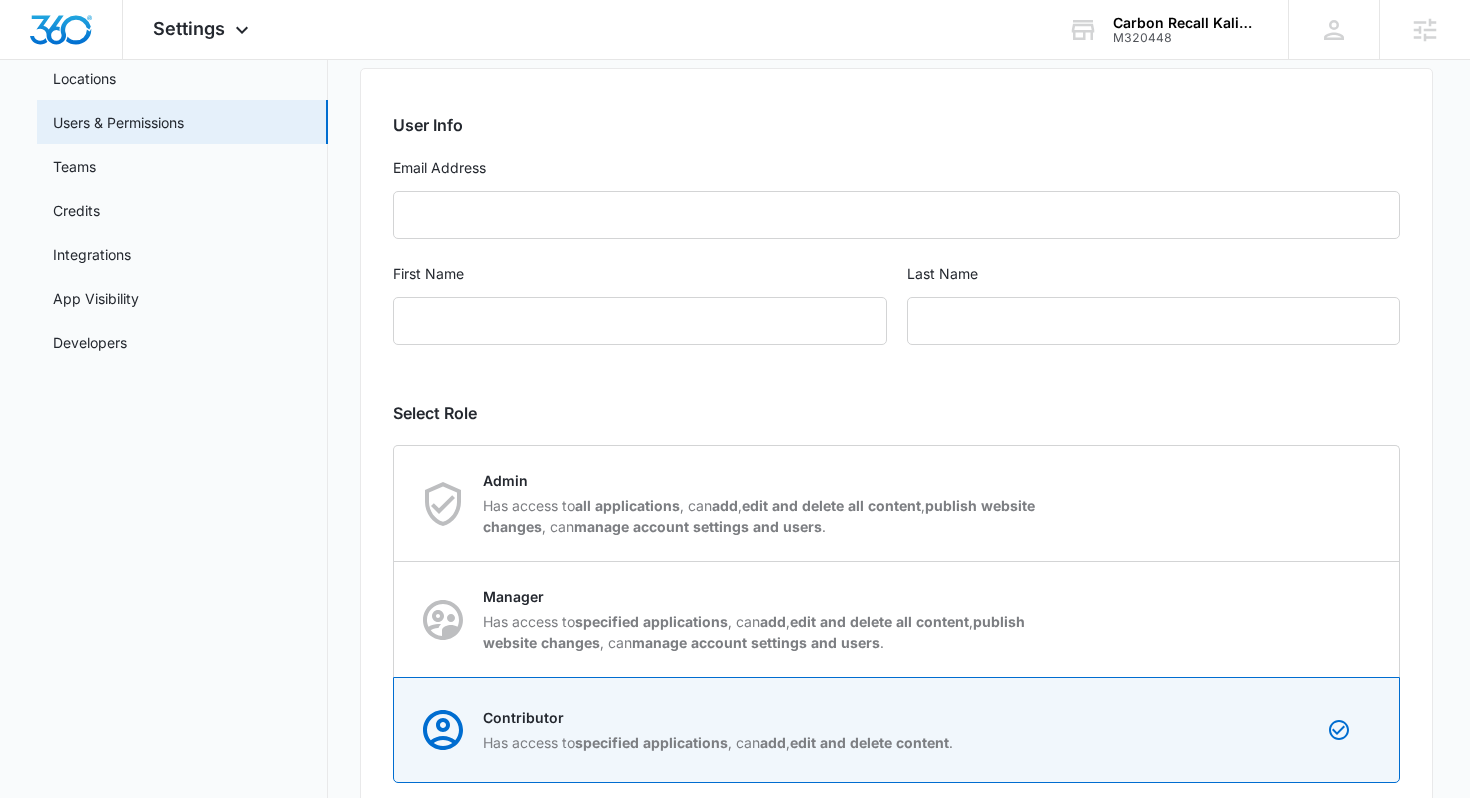 scroll, scrollTop: 141, scrollLeft: 0, axis: vertical 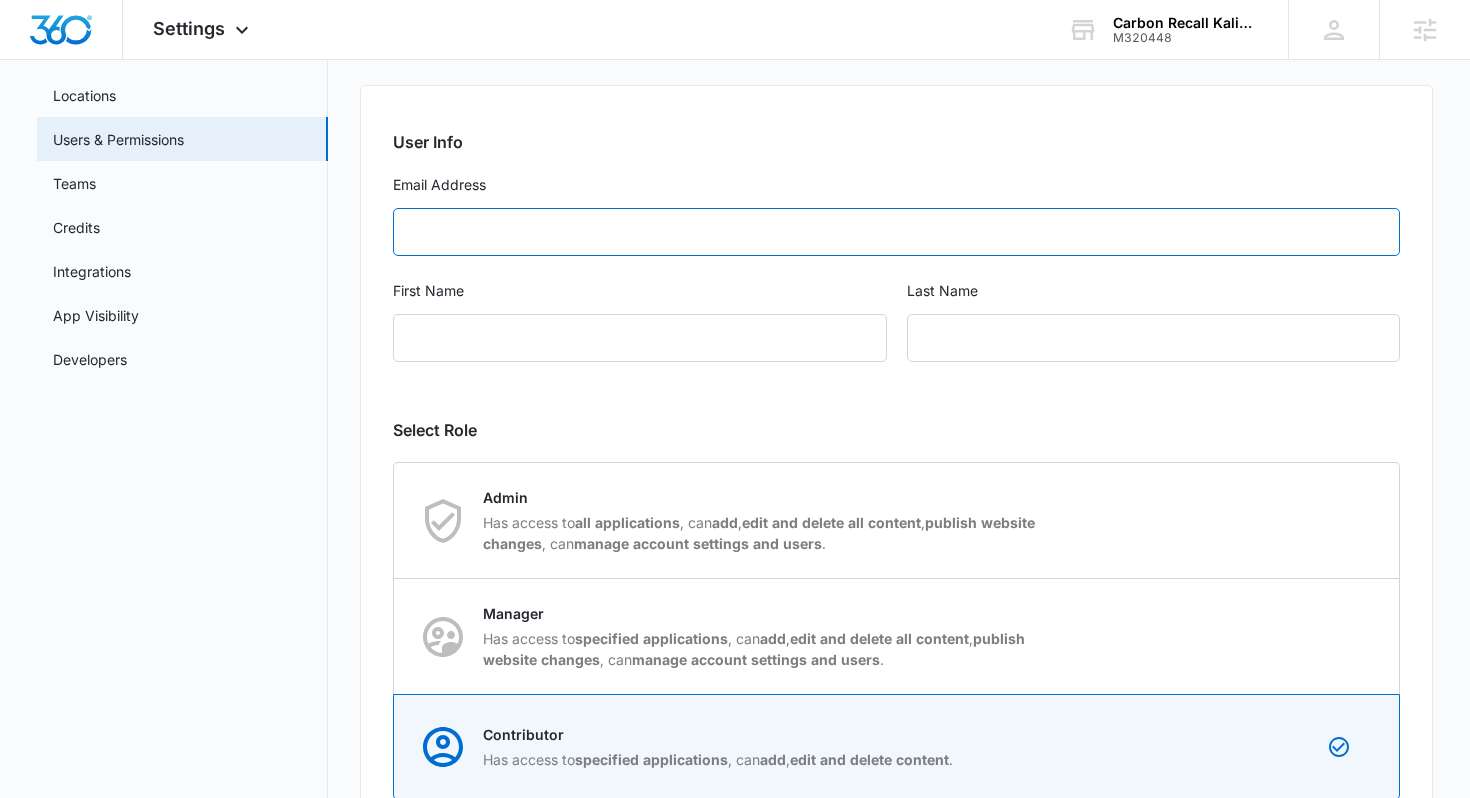 click on "Email Address" at bounding box center [897, 232] 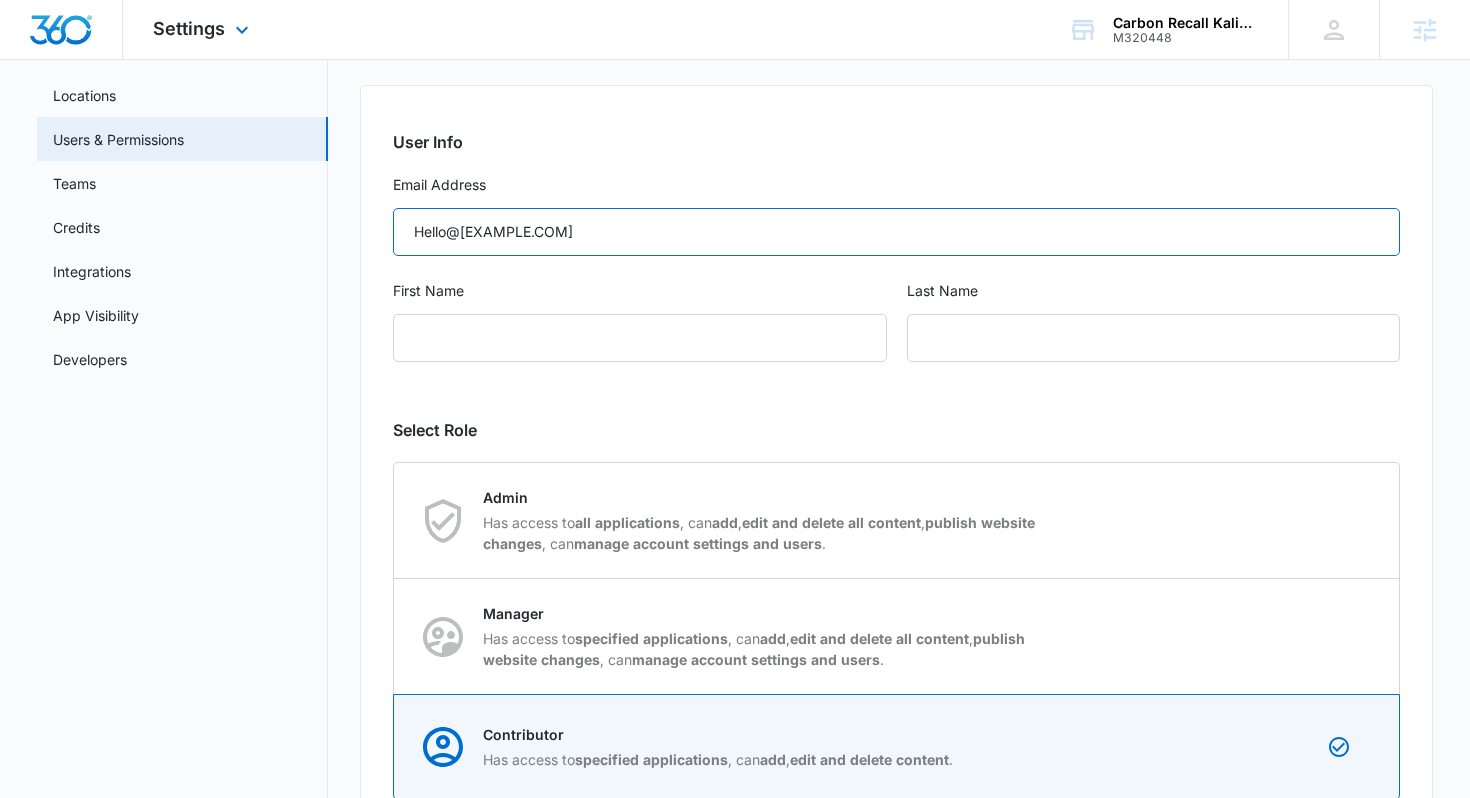 type on "Hello@nandoluna.com" 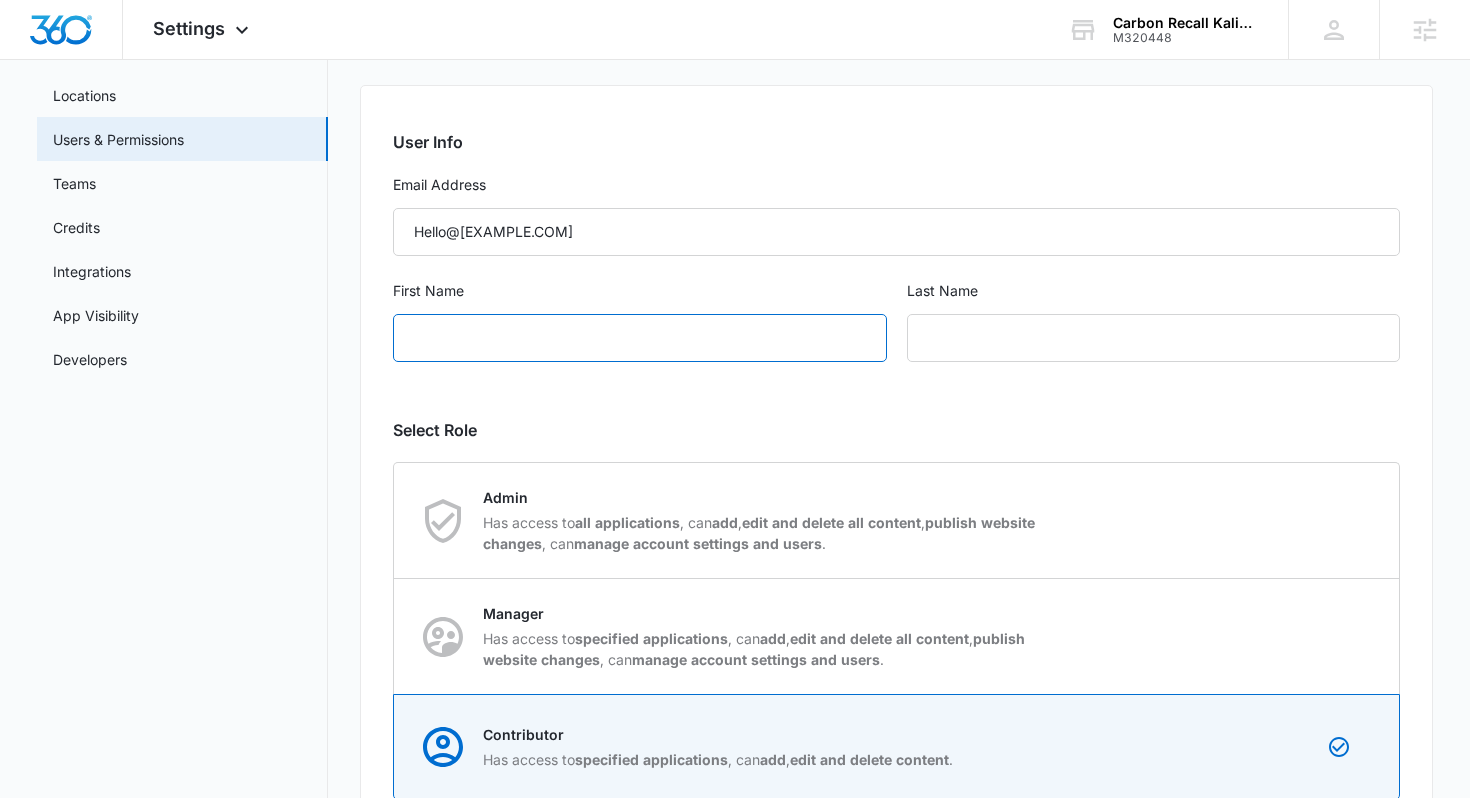 click on "First Name" at bounding box center (640, 338) 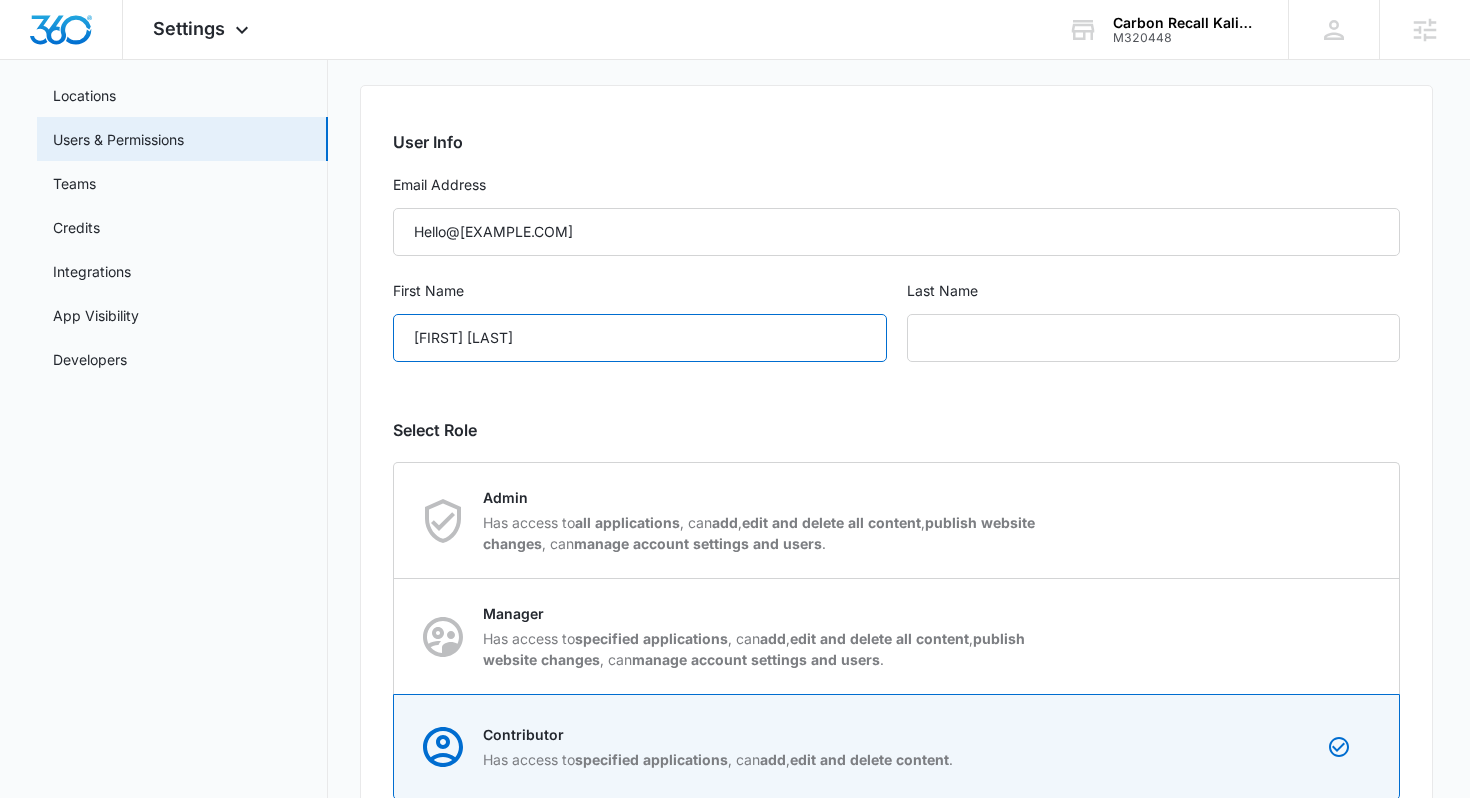 drag, startPoint x: 497, startPoint y: 334, endPoint x: 463, endPoint y: 334, distance: 34 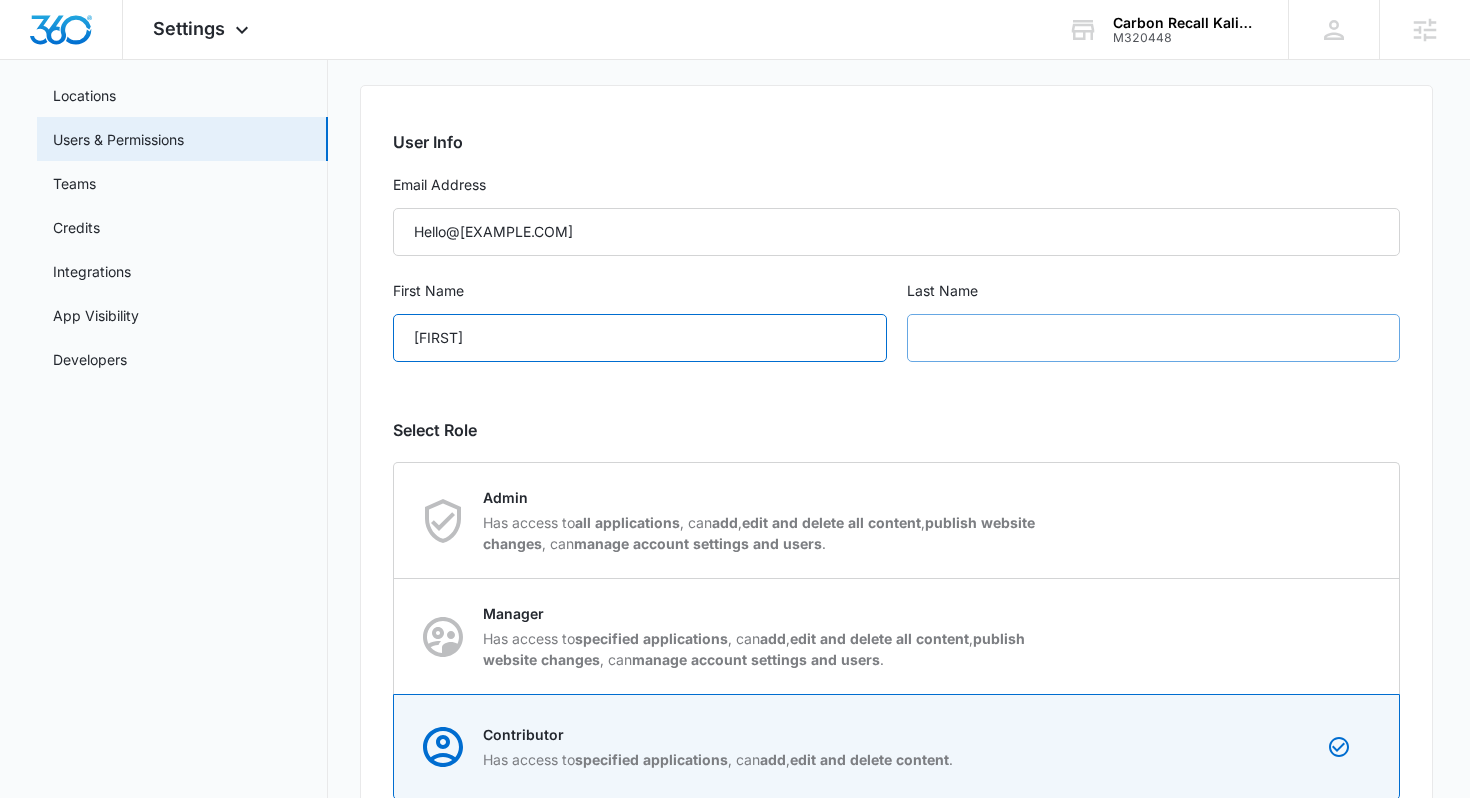 type on "Nando" 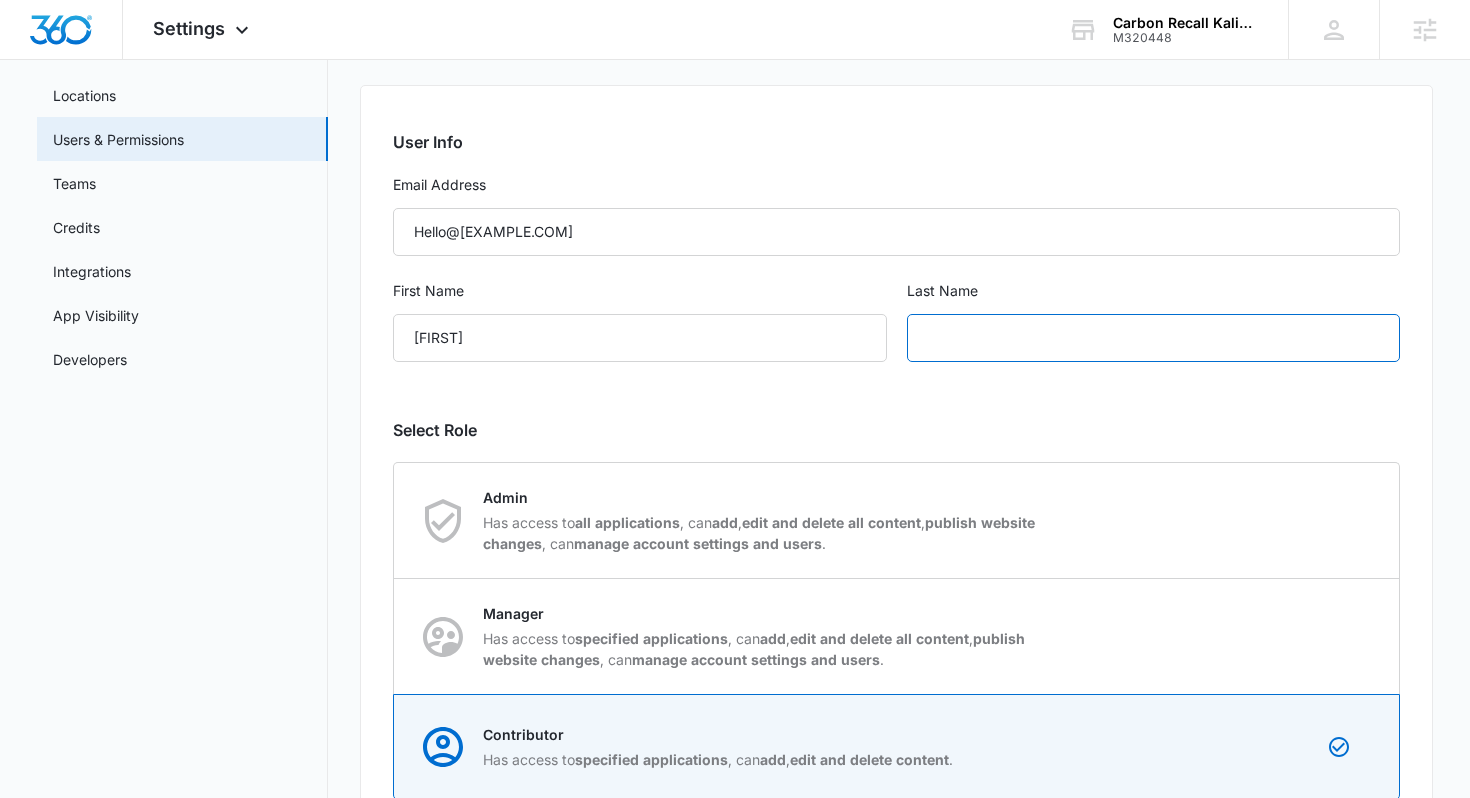 click at bounding box center [1154, 338] 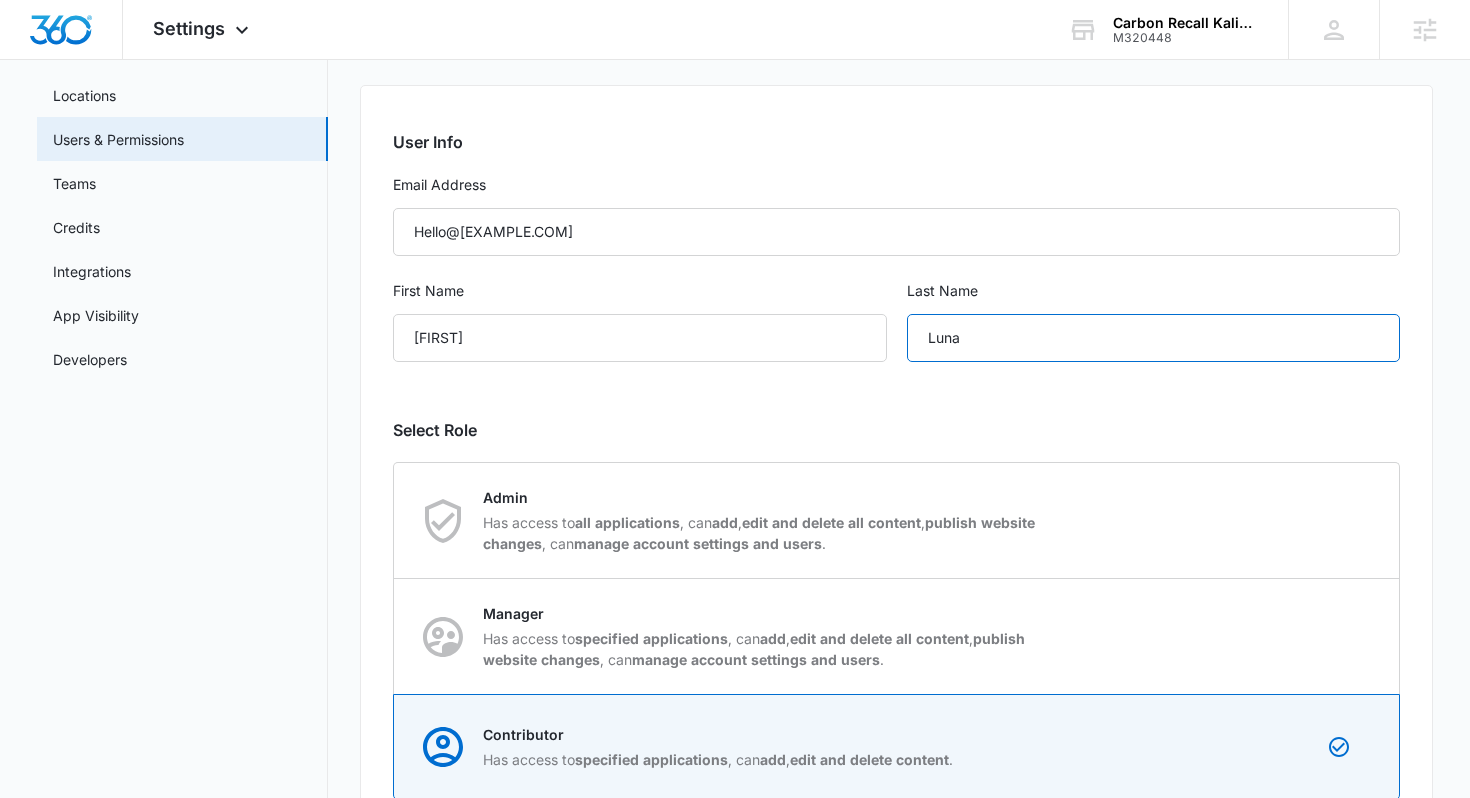 type on "Luna" 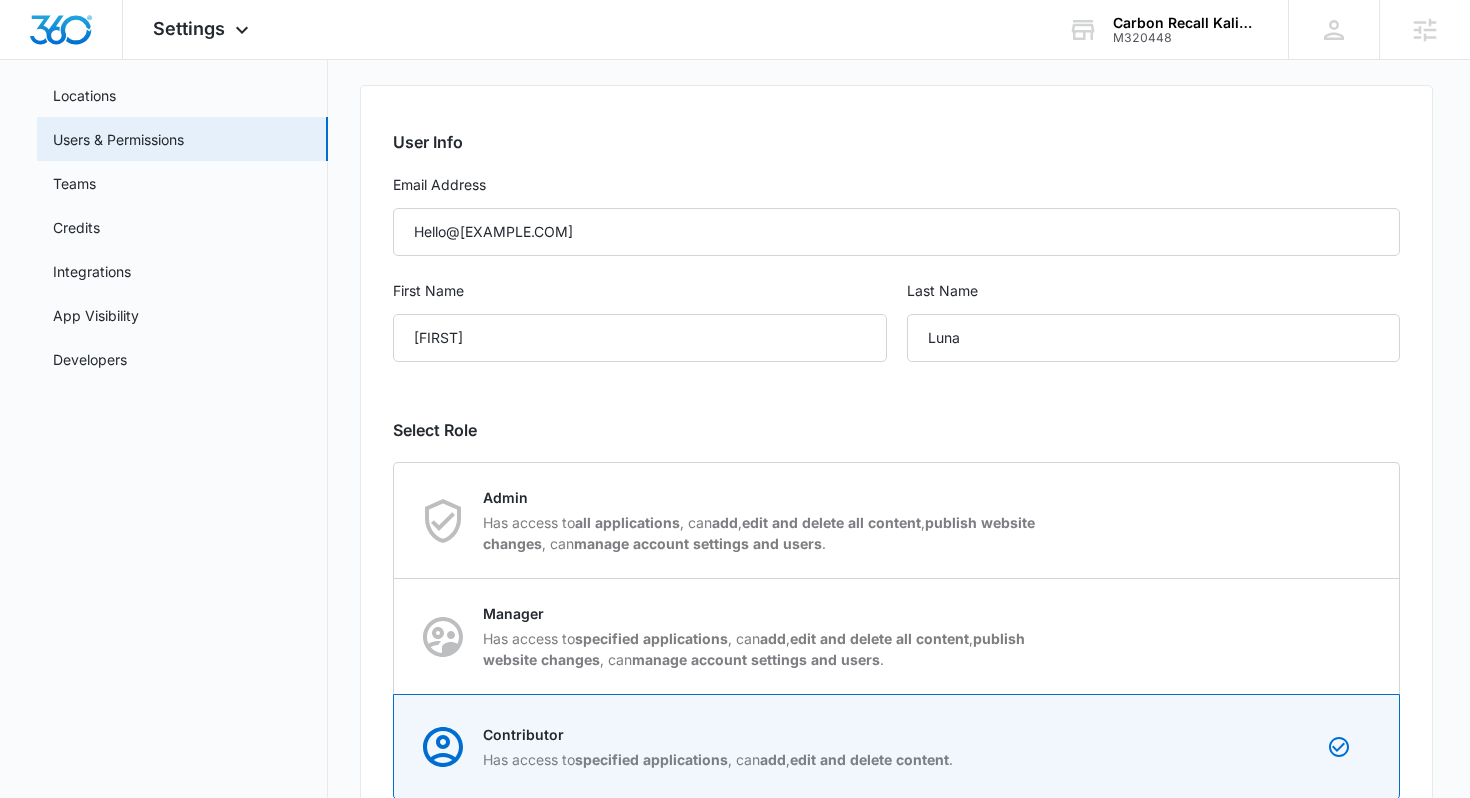 click on "User Info Email Address   Hello@nandoluna.com First Name Nando Last Name Luna Select Role Contributor Has access to  specified applications , can  add ,  edit and delete content . Change Admin Has access to  all applications , can  add ,  edit and delete all content ,  publish website changes , can  manage account settings and users . Manager Has access to  specified applications , can  add ,  edit and delete all content ,  publish website changes , can  manage account settings and users . Contributor Has access to  specified applications , can  add ,  edit and delete content . App Permissions Access to all apps   Ads Content Creative CRM Email Email Marketing Files Forms Intelligence Listings Platform Settings Reputation Scheduling Social Text Marketing Websites Cancel Invite User" at bounding box center (897, 551) 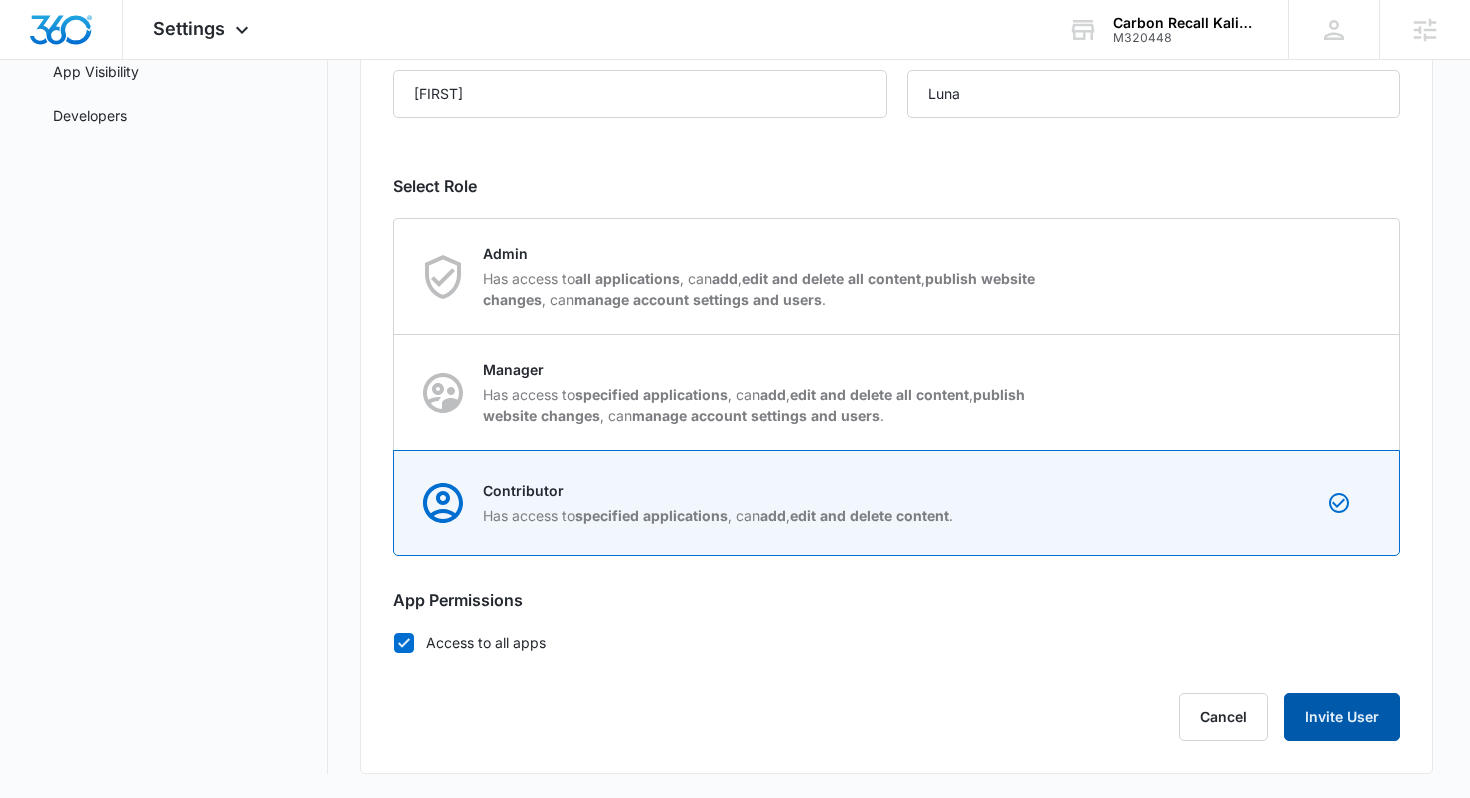 click on "Invite User" at bounding box center (1342, 717) 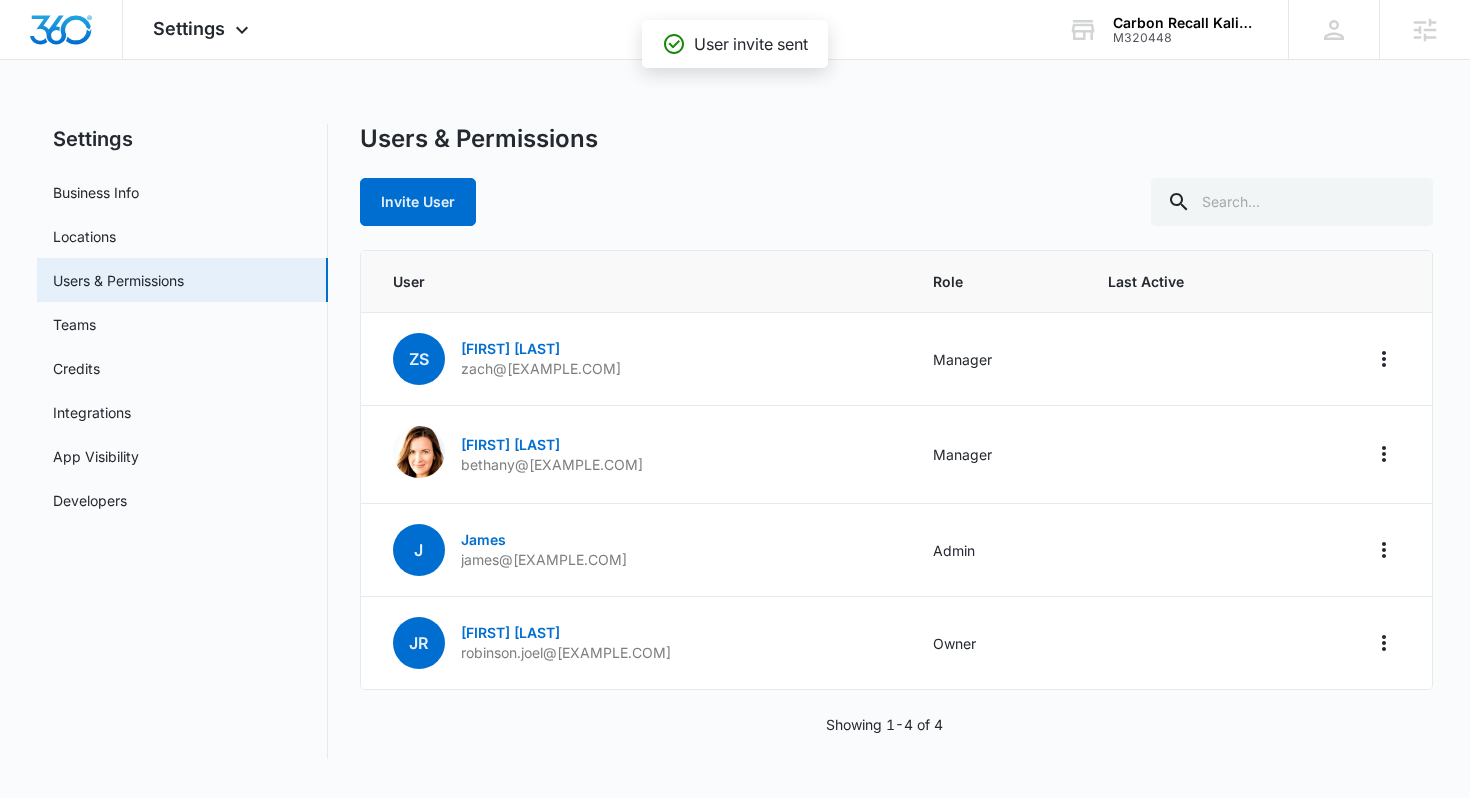 scroll, scrollTop: 0, scrollLeft: 0, axis: both 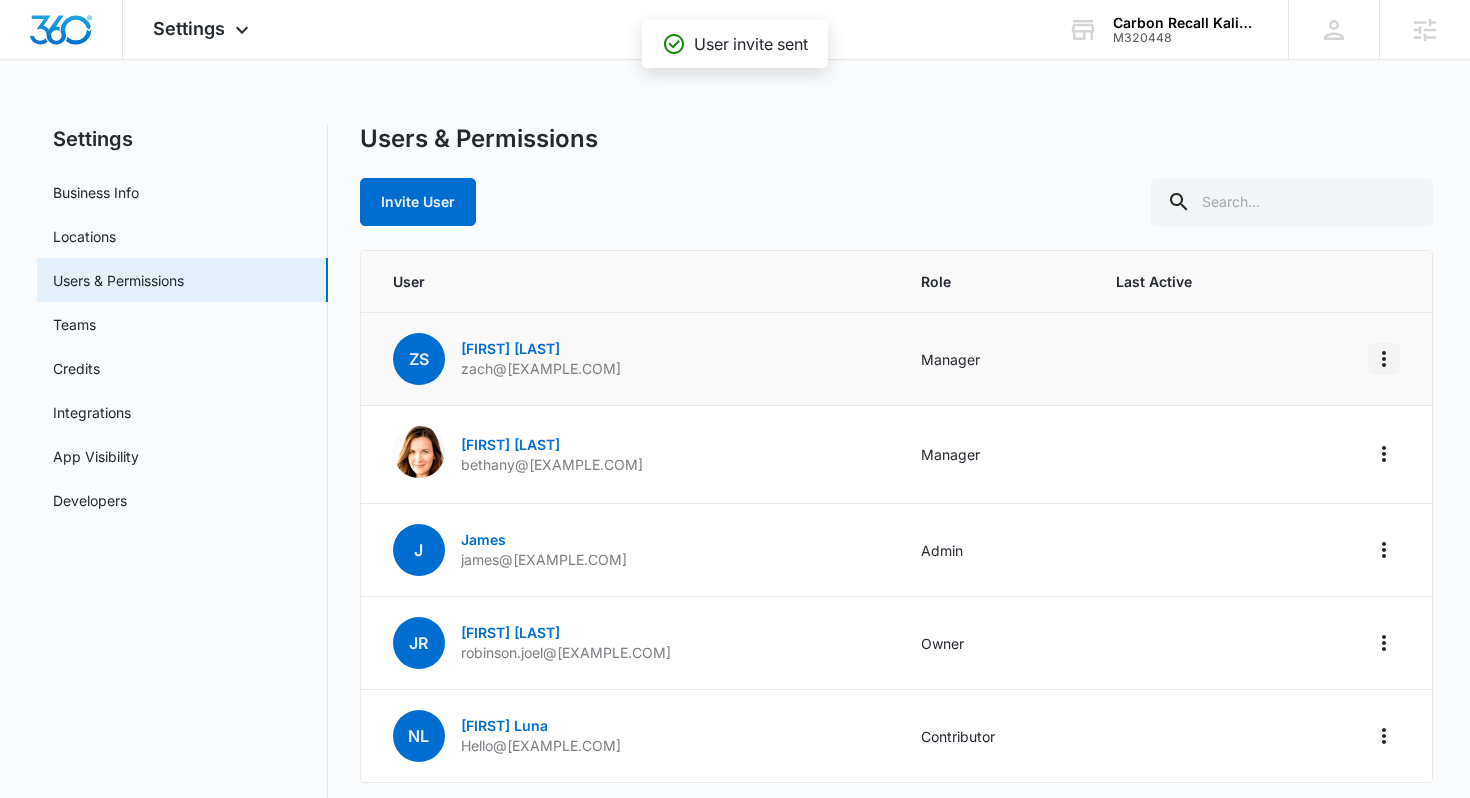 click 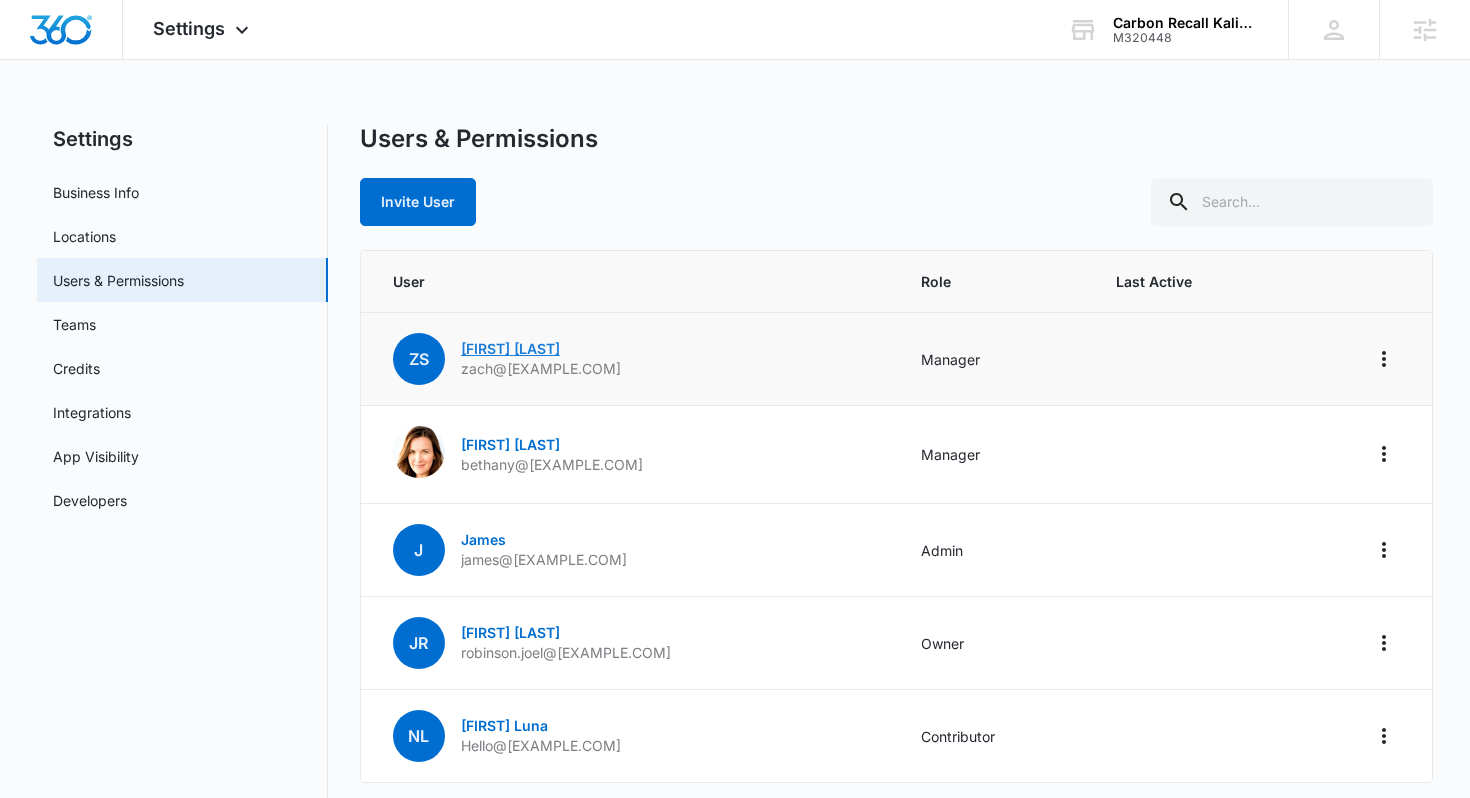 click on "Zach   Schermerhorn" at bounding box center (510, 348) 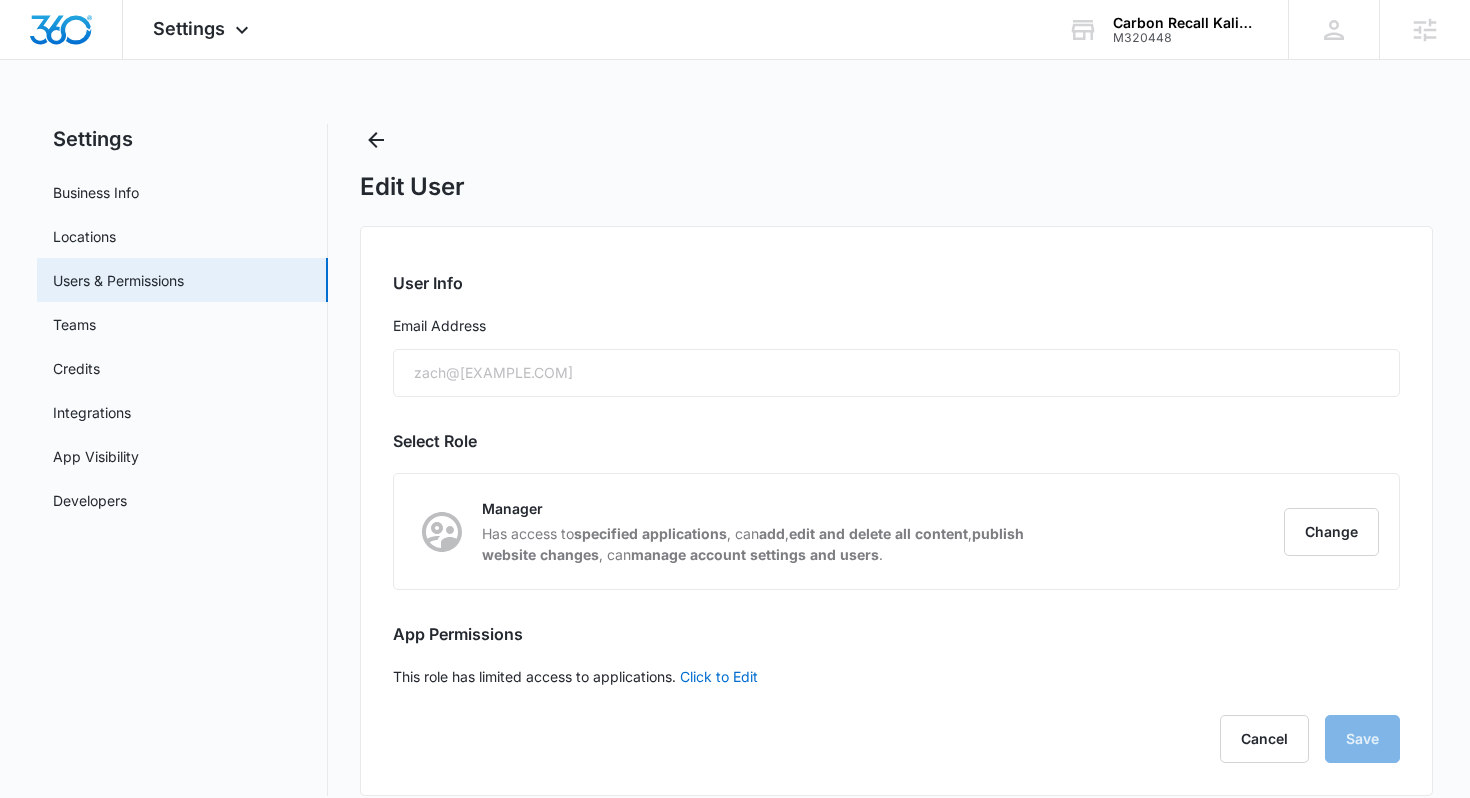 scroll, scrollTop: 22, scrollLeft: 0, axis: vertical 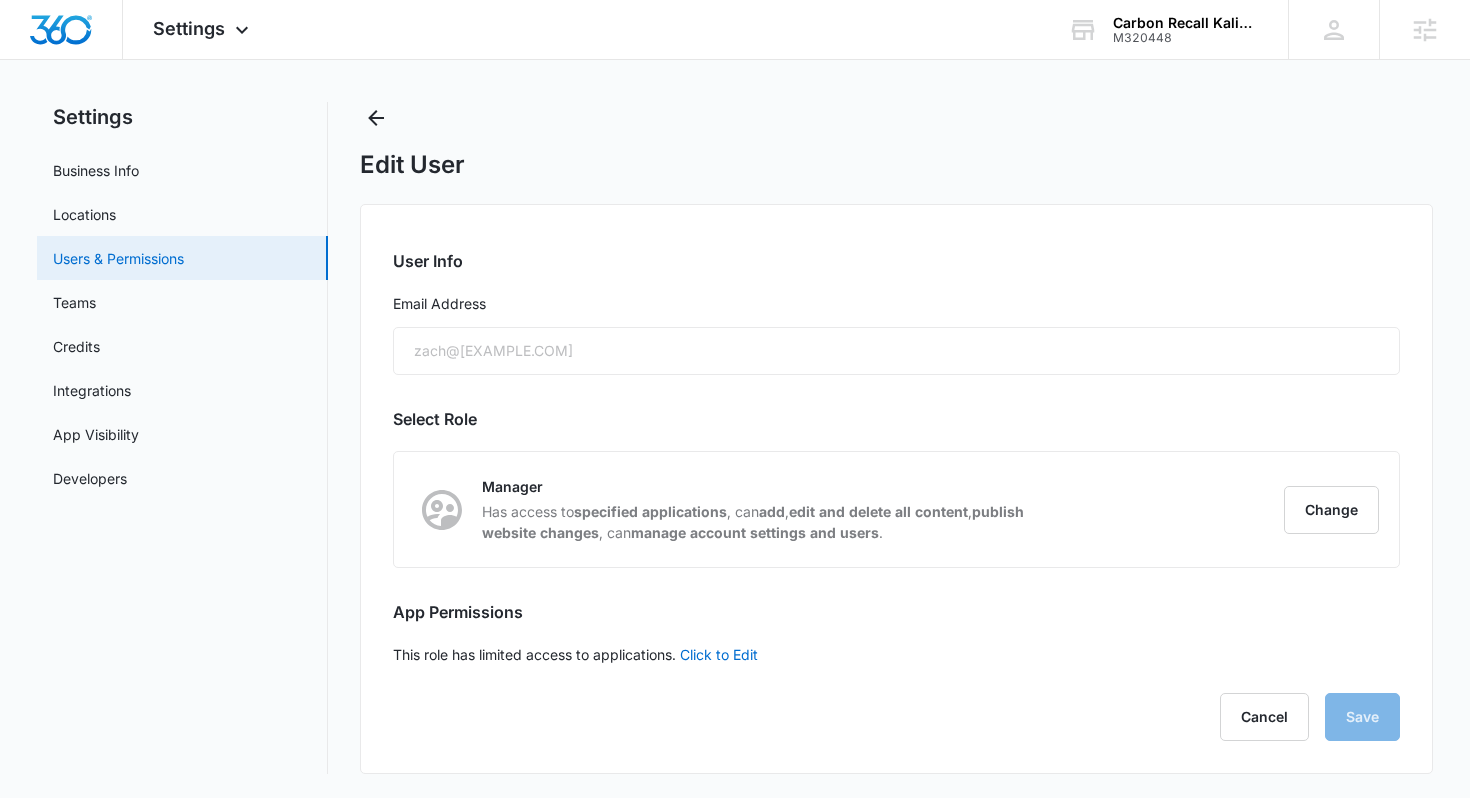 click on "Users & Permissions" at bounding box center [118, 258] 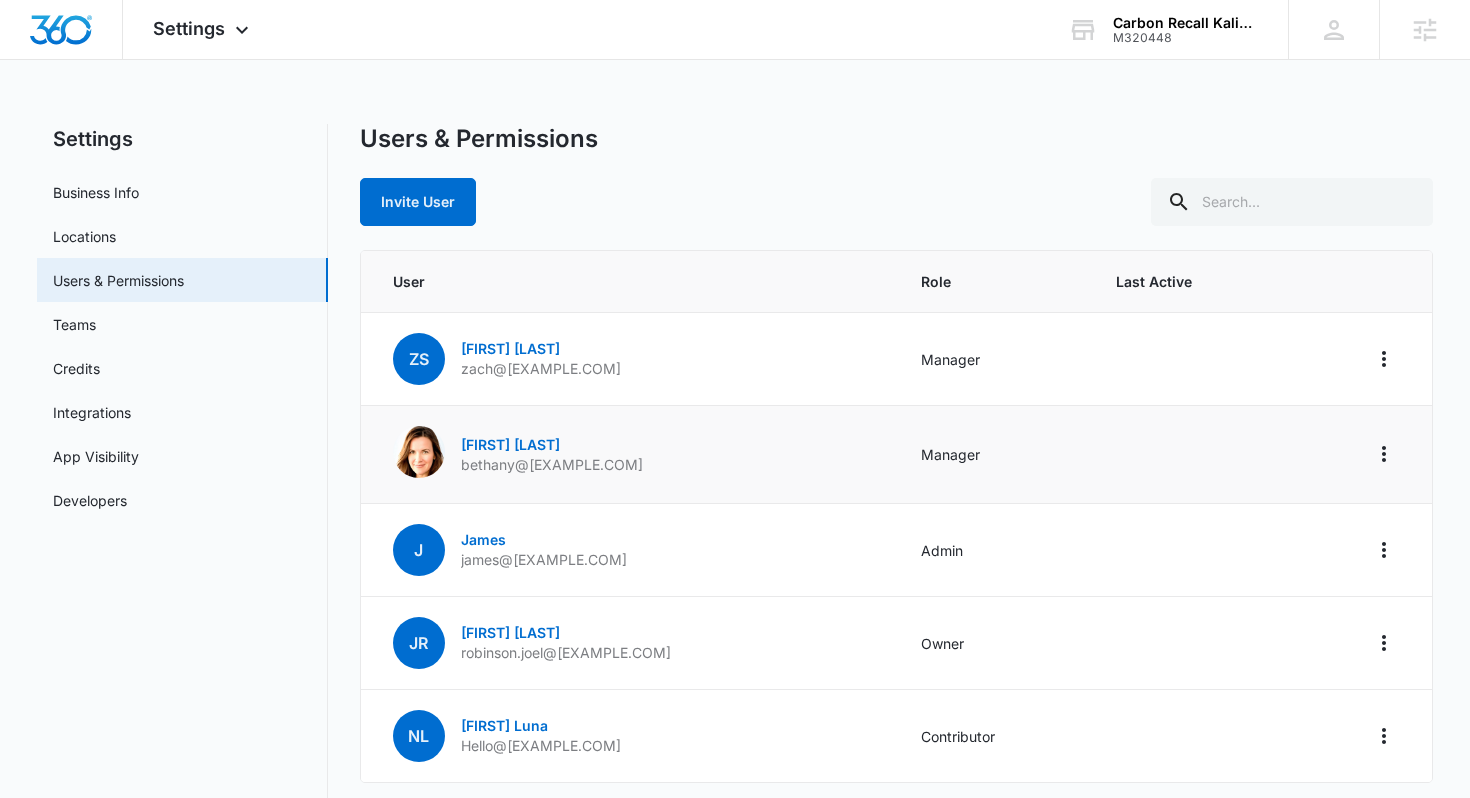 scroll, scrollTop: 78, scrollLeft: 0, axis: vertical 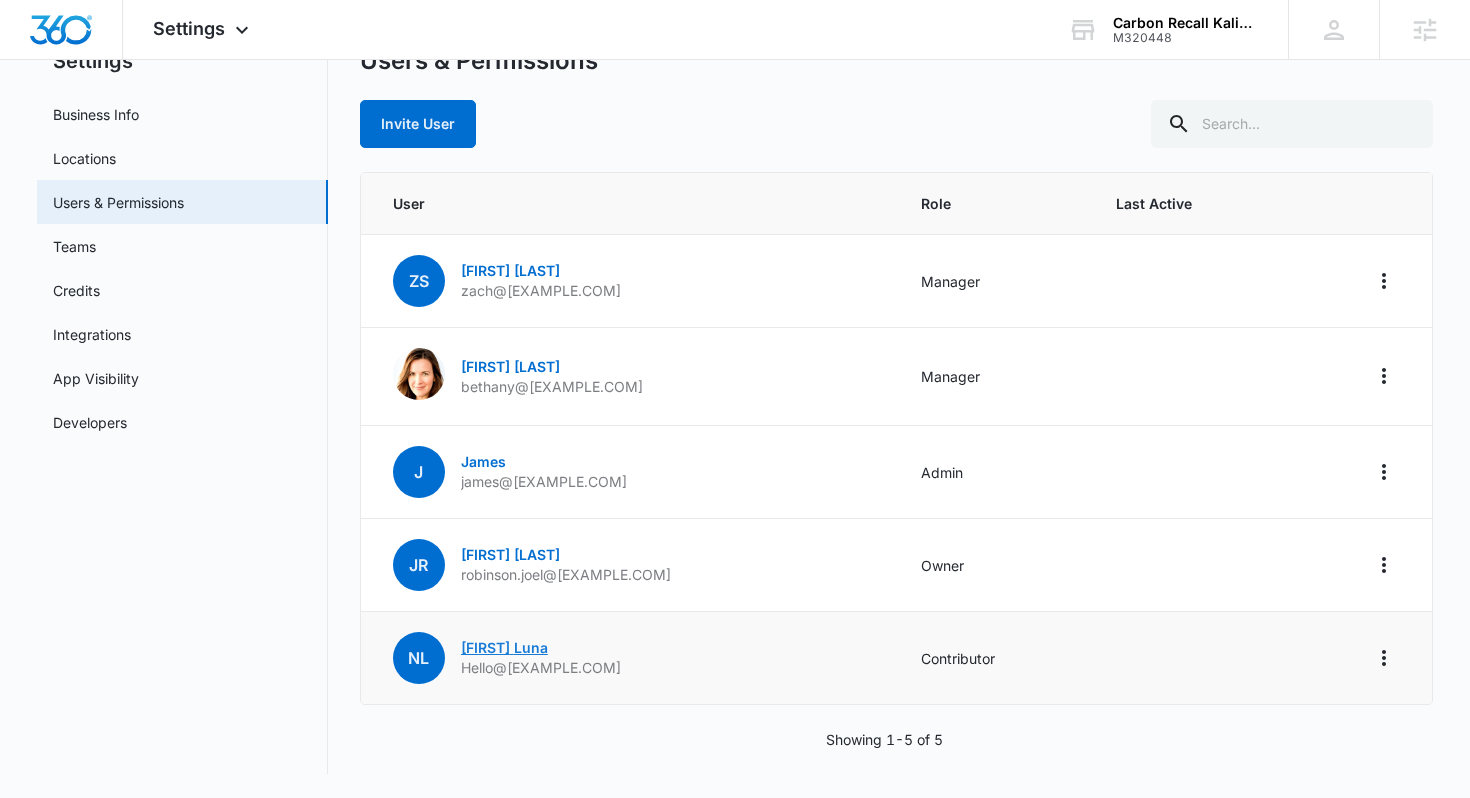click on "Nando   Luna" at bounding box center [504, 647] 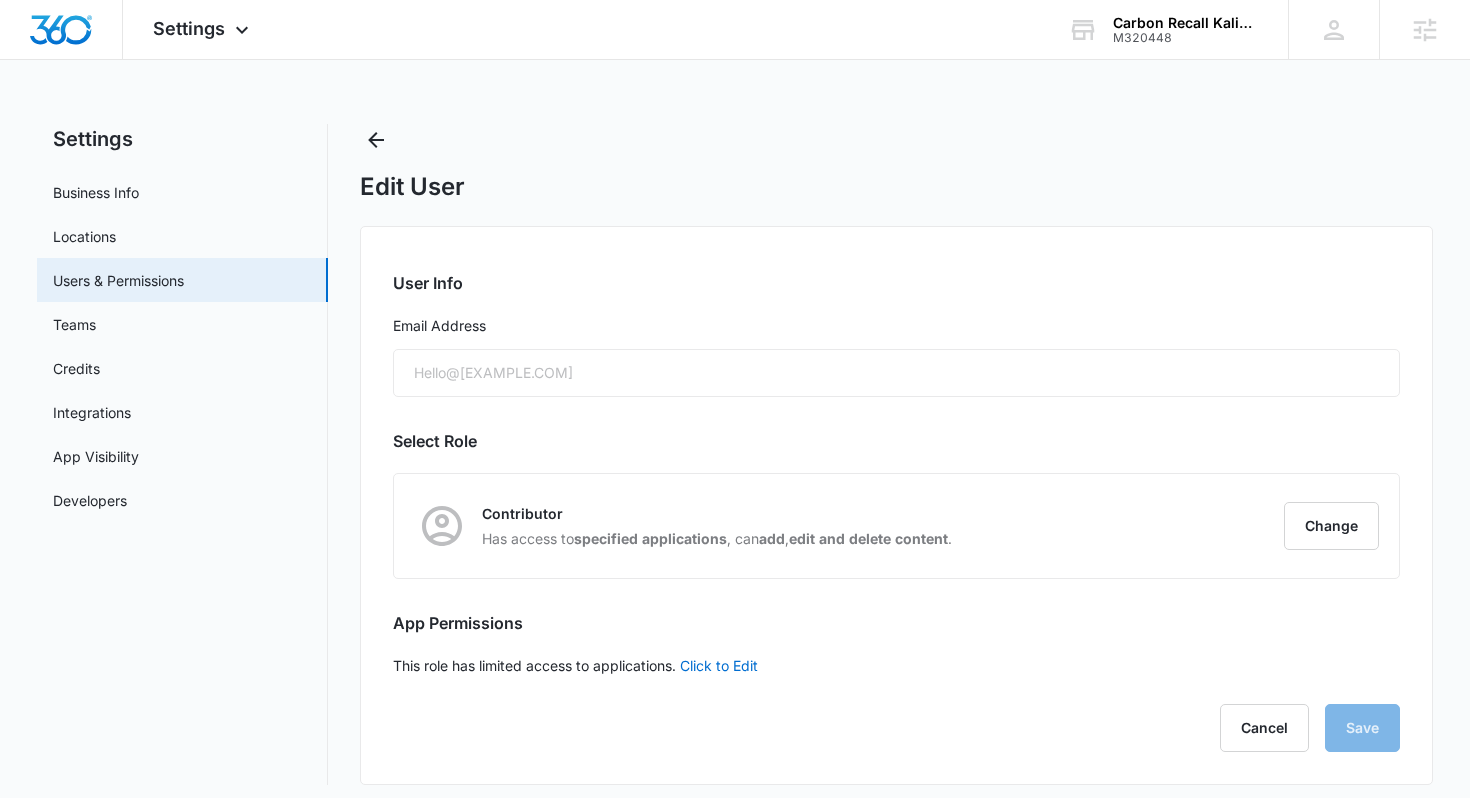 scroll, scrollTop: 11, scrollLeft: 0, axis: vertical 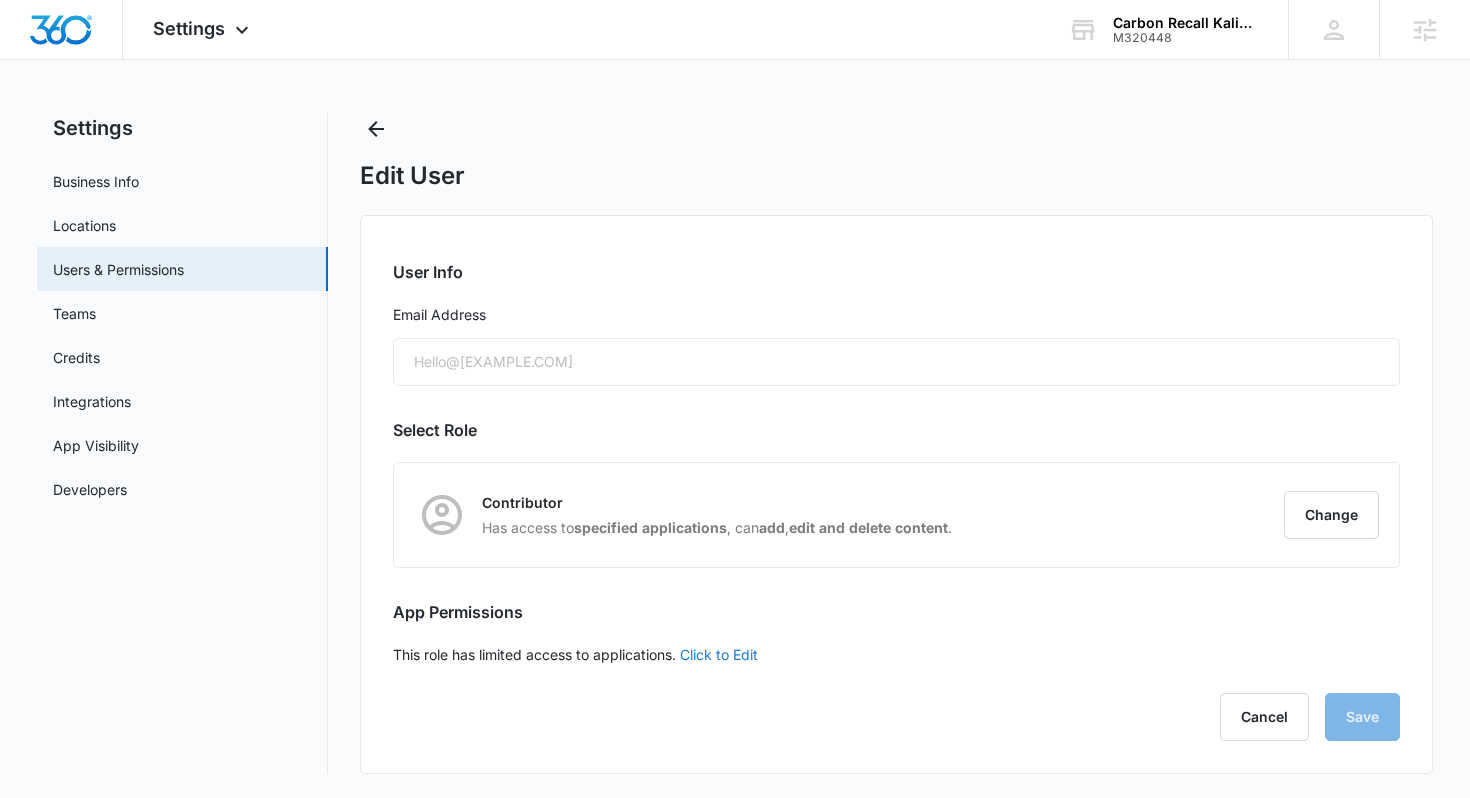 click on "Click to Edit" at bounding box center [719, 654] 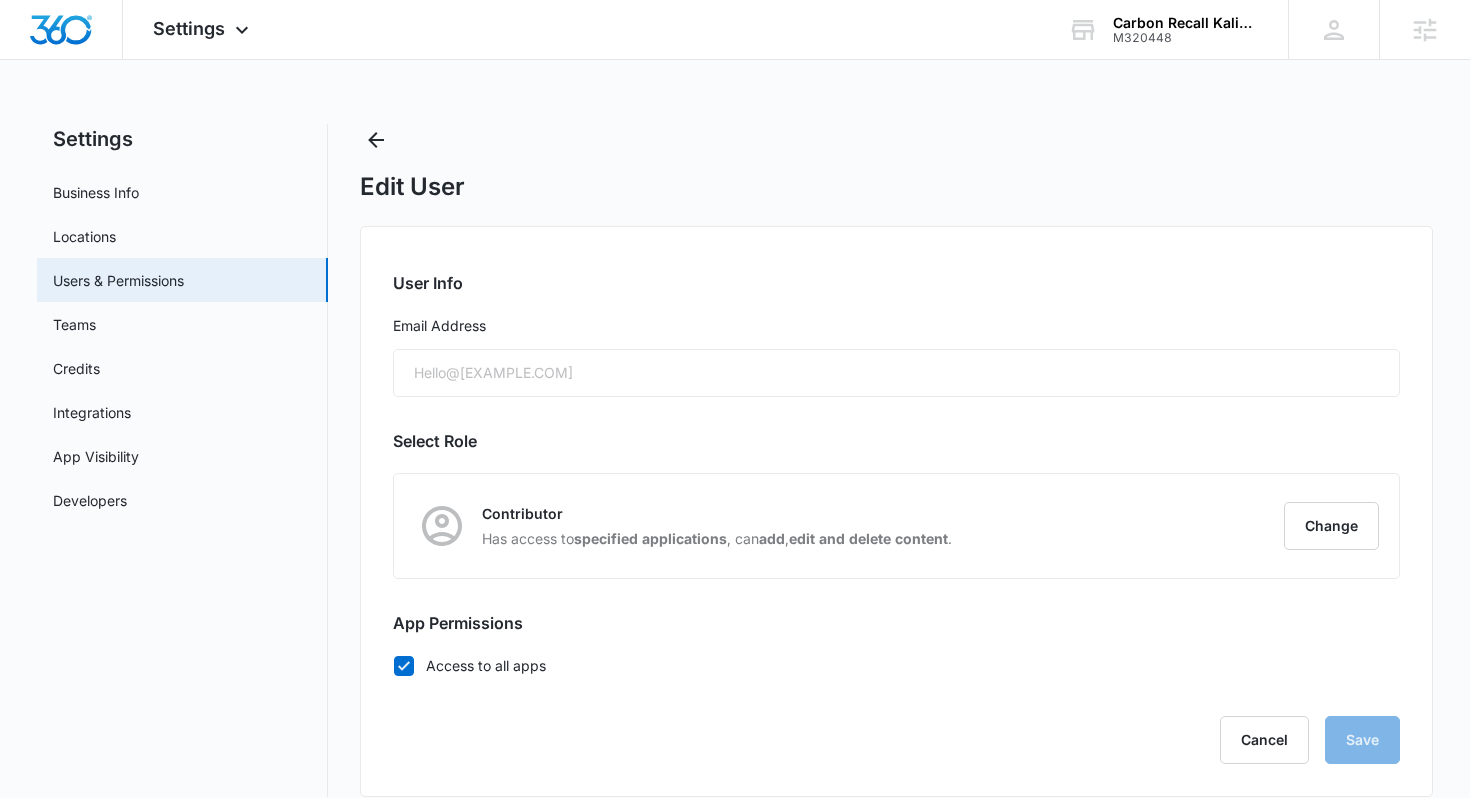 scroll, scrollTop: 23, scrollLeft: 0, axis: vertical 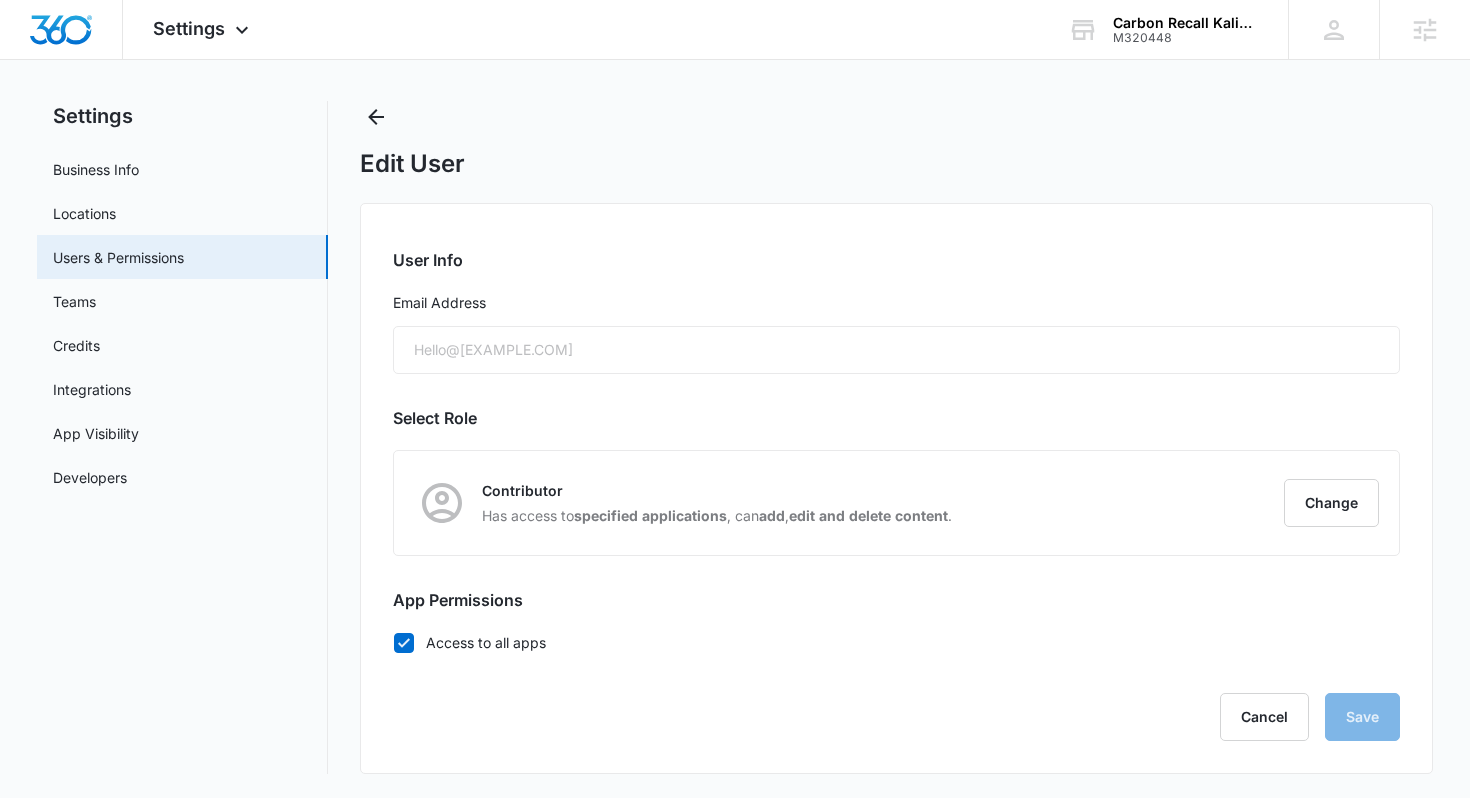 click 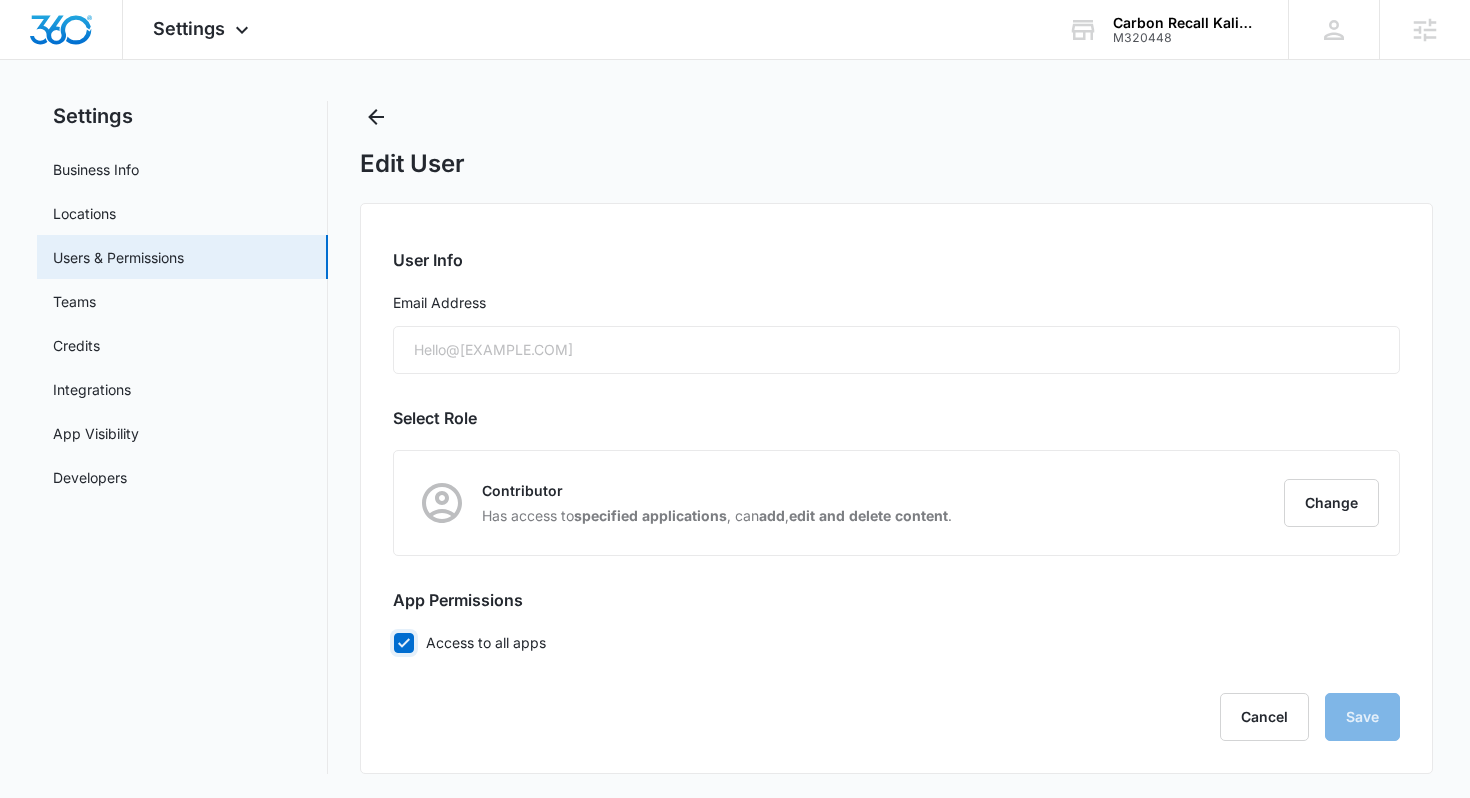 click on "Access to all apps" at bounding box center (393, 642) 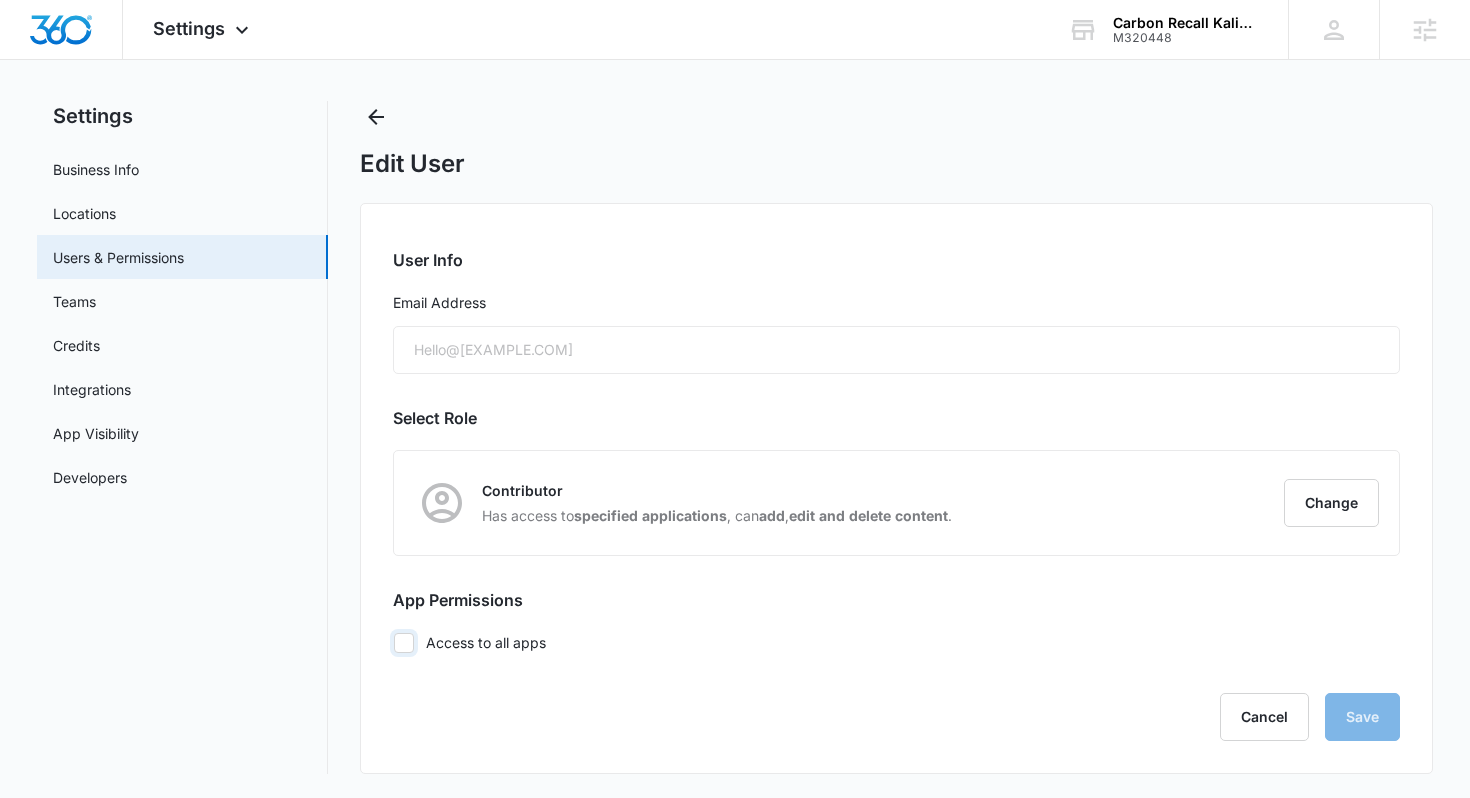 checkbox on "false" 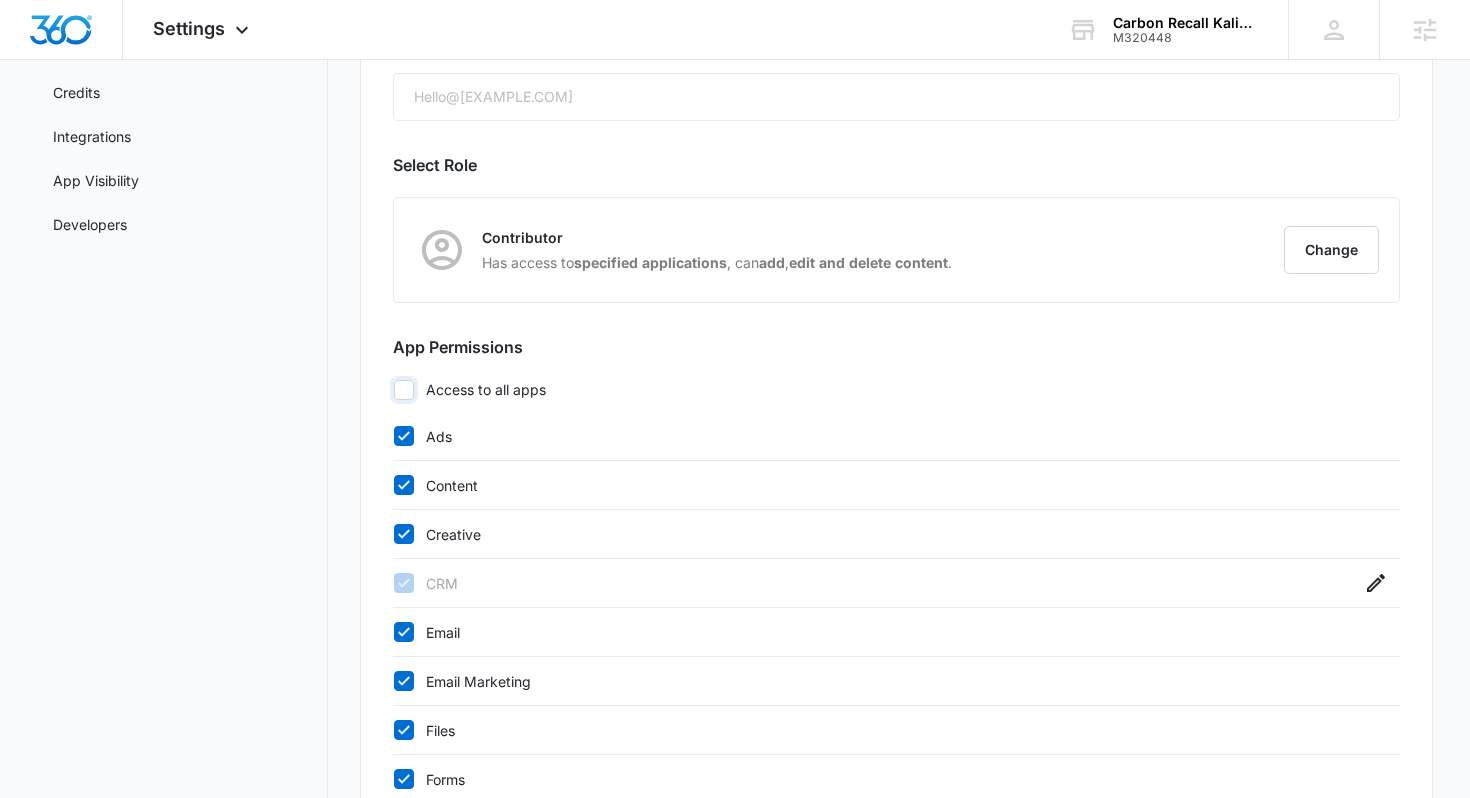 scroll, scrollTop: 313, scrollLeft: 0, axis: vertical 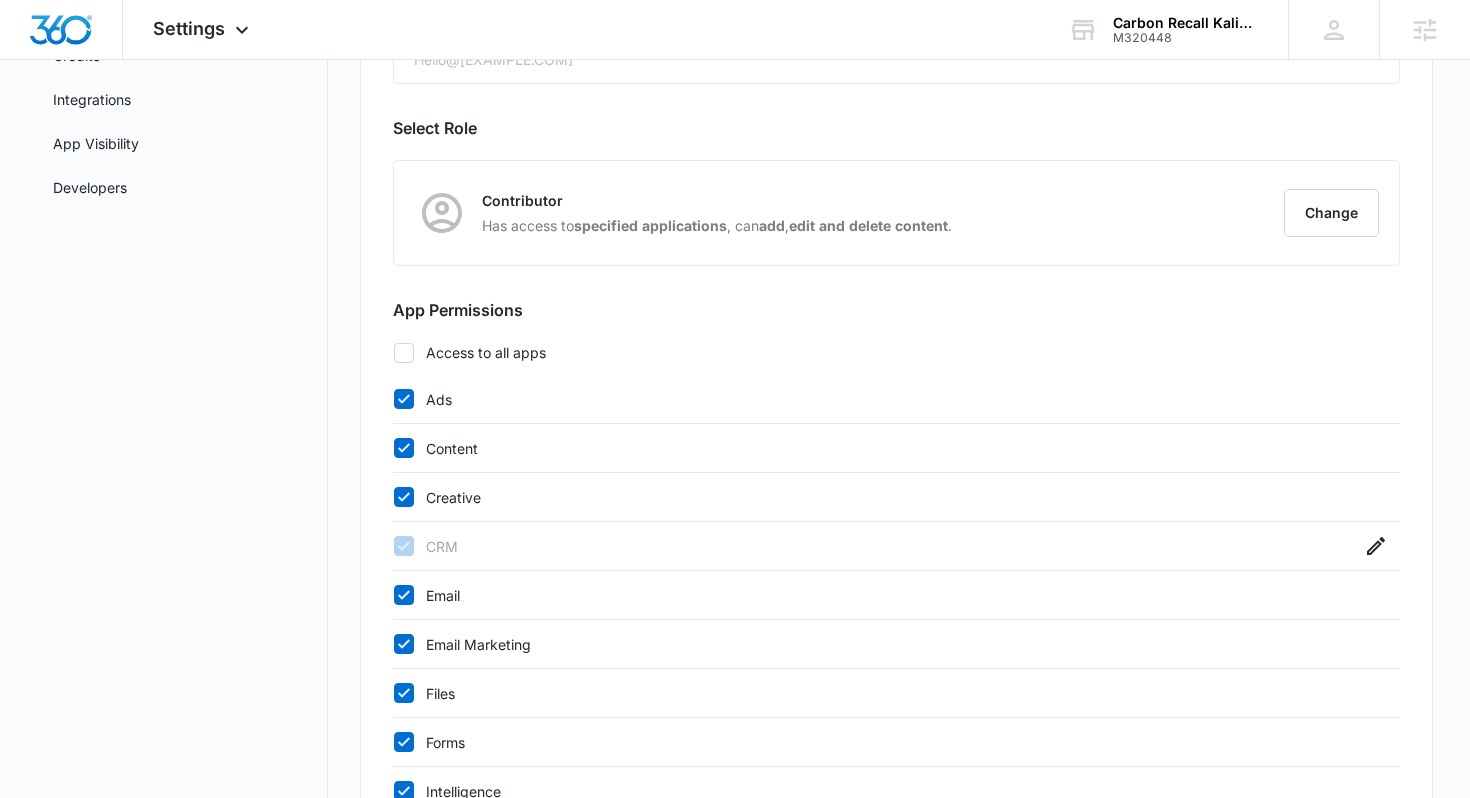 click 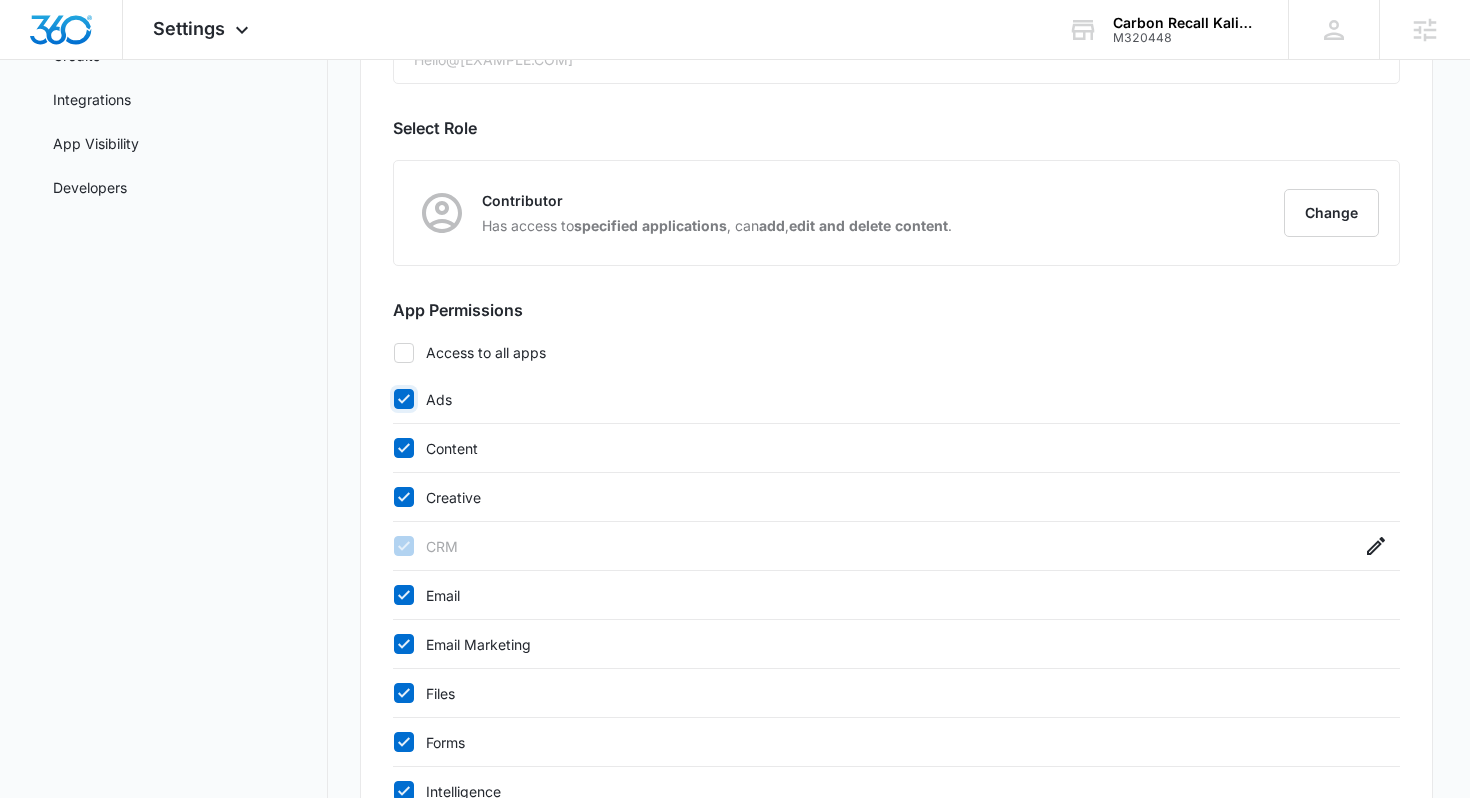 click on "Ads" at bounding box center (393, 399) 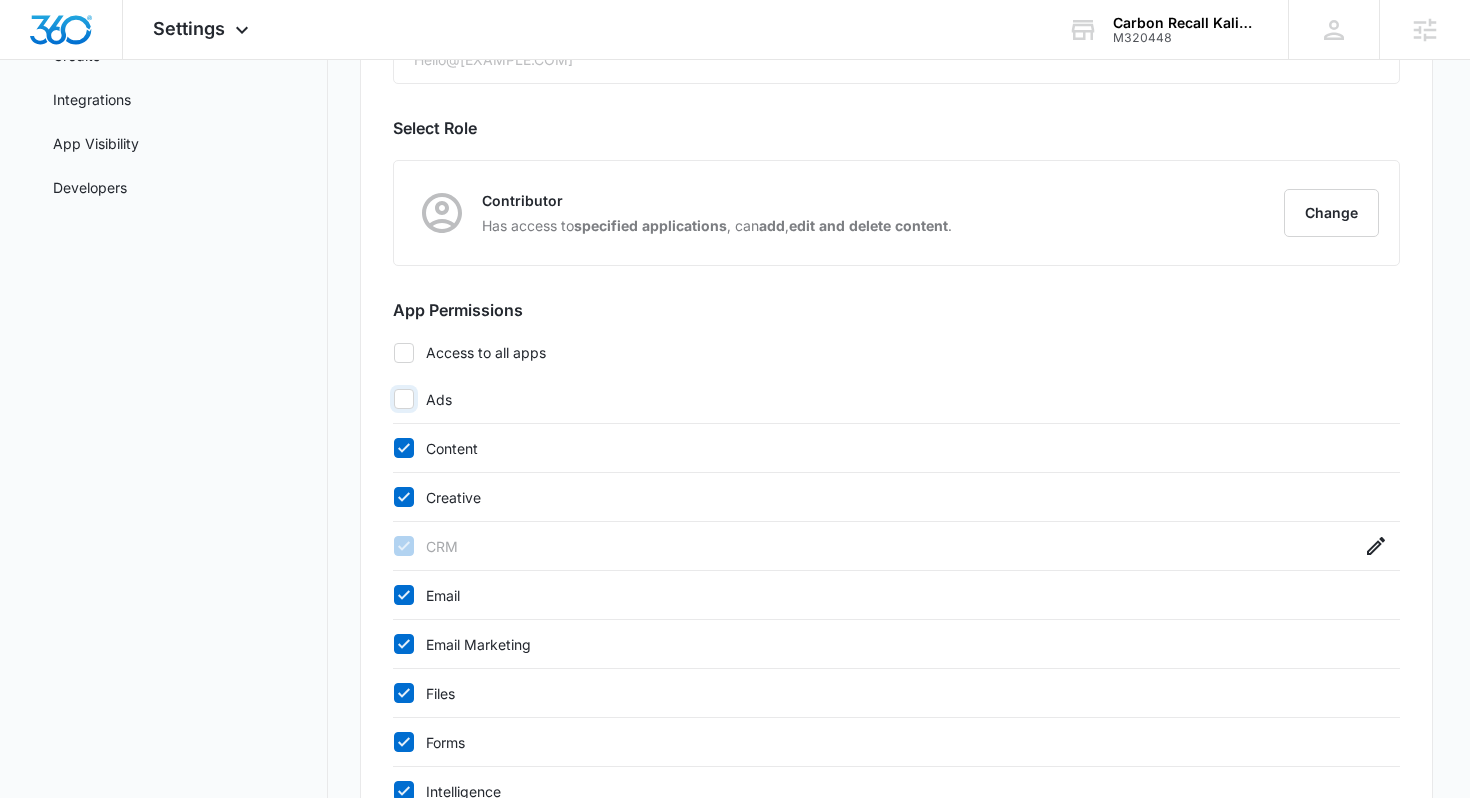 checkbox on "false" 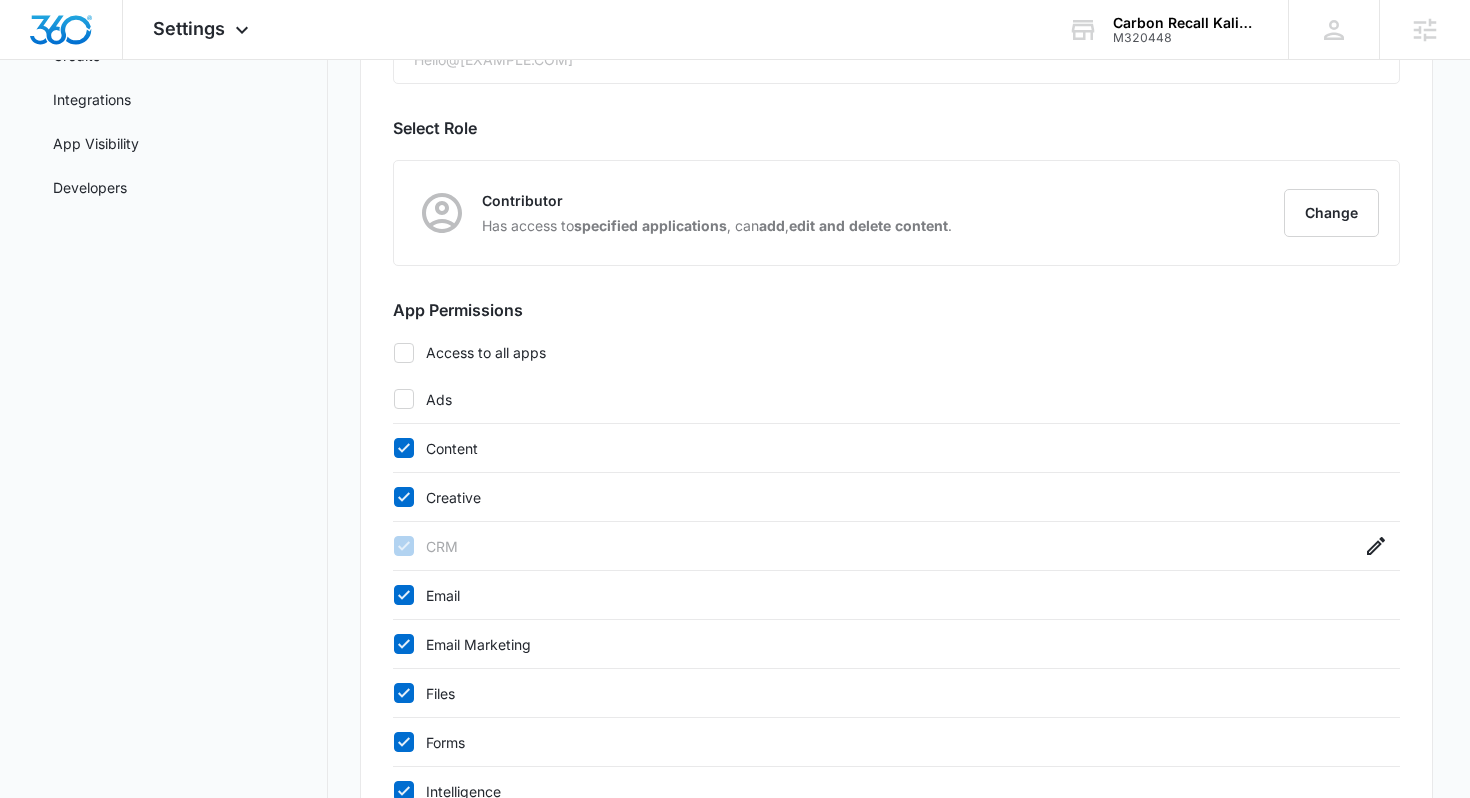 click 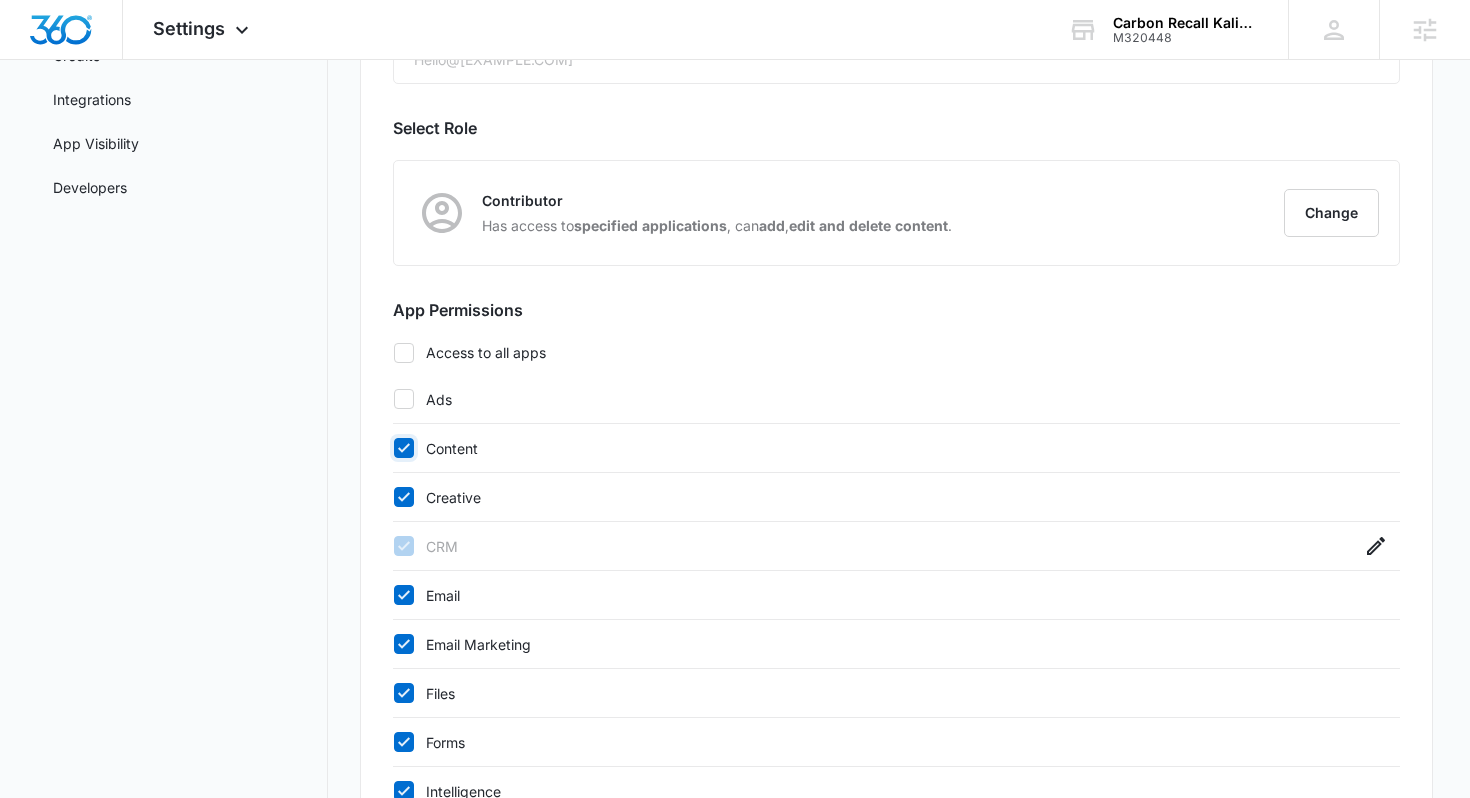 click on "Content" at bounding box center (393, 448) 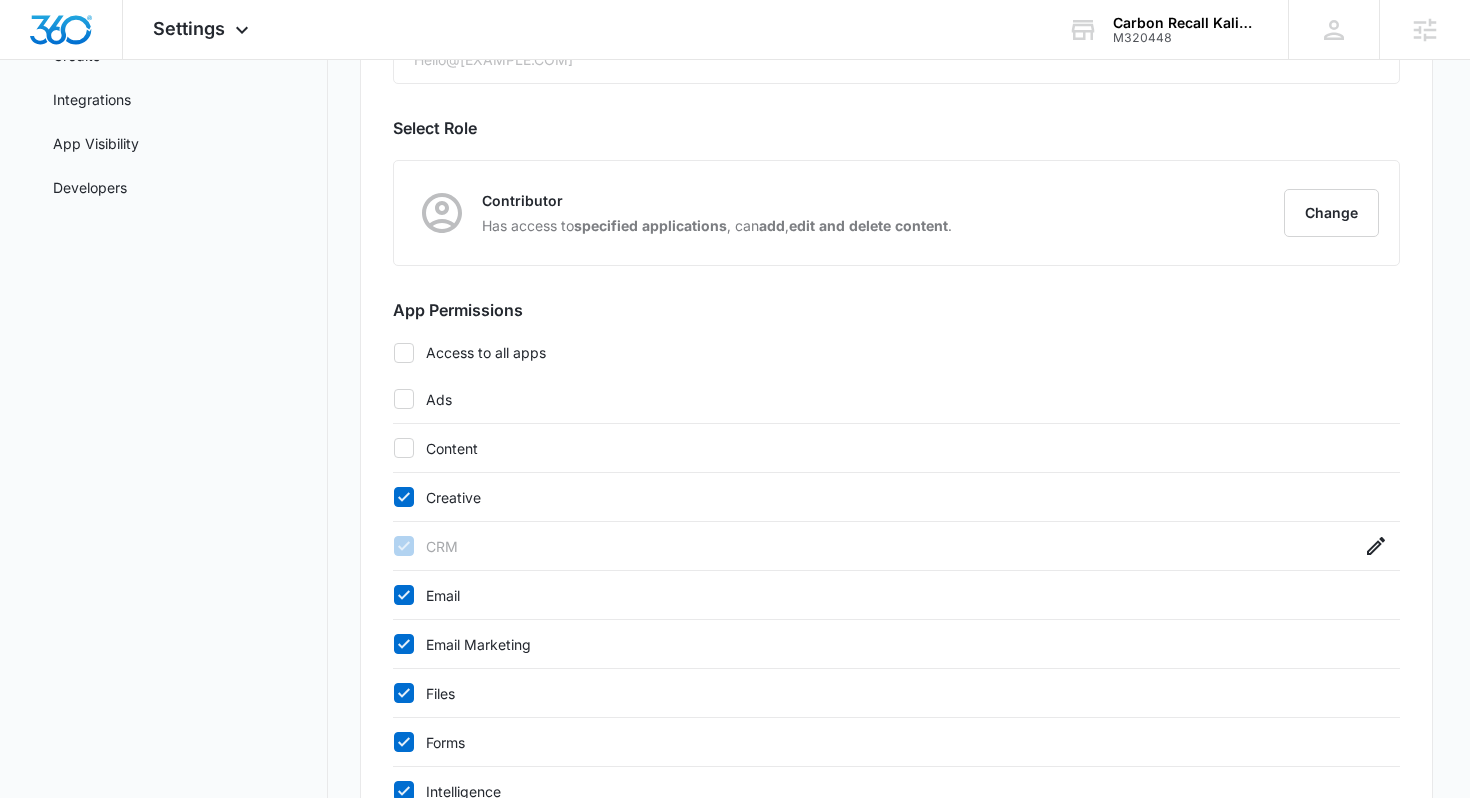 click 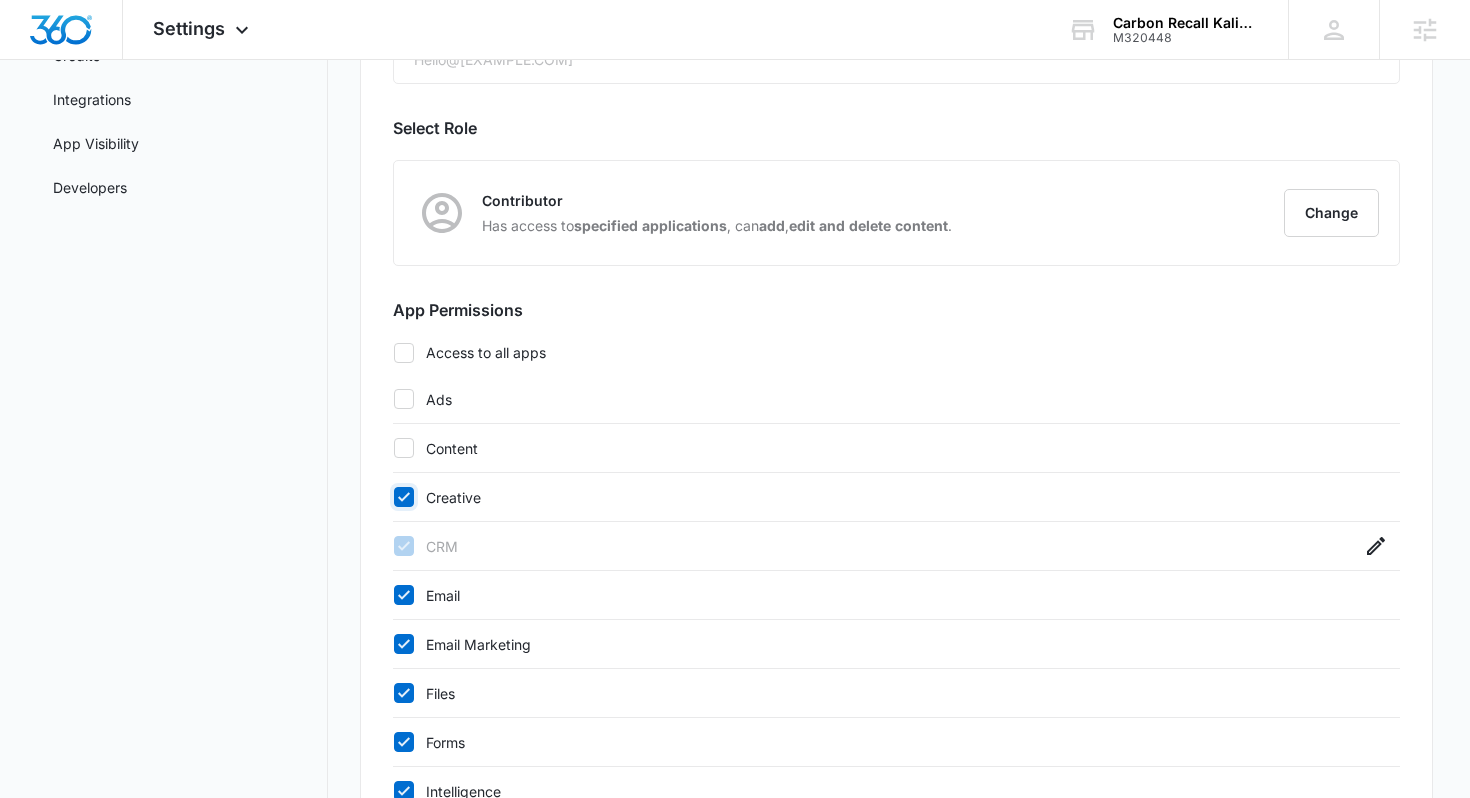 click on "Creative" at bounding box center [393, 497] 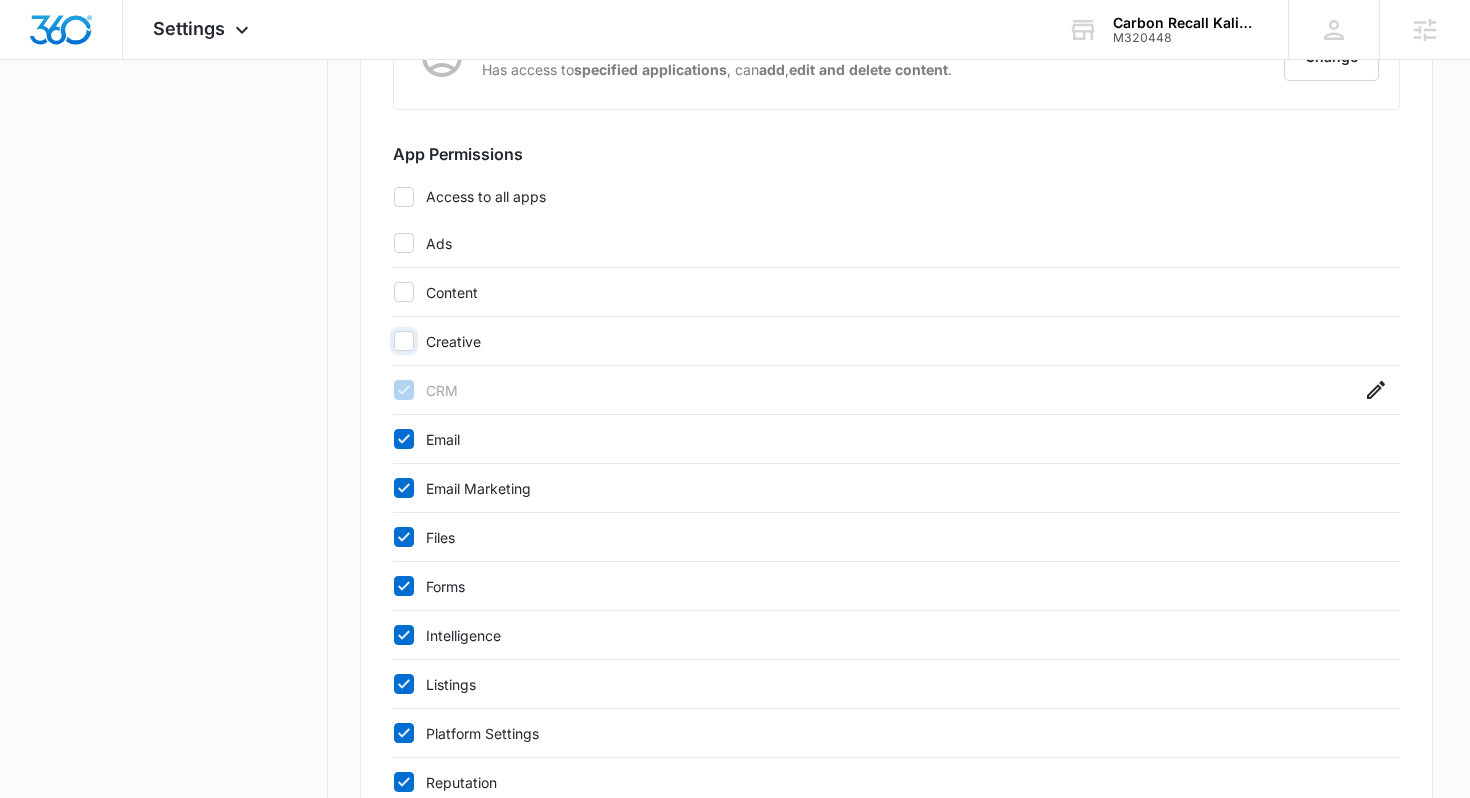 scroll, scrollTop: 509, scrollLeft: 0, axis: vertical 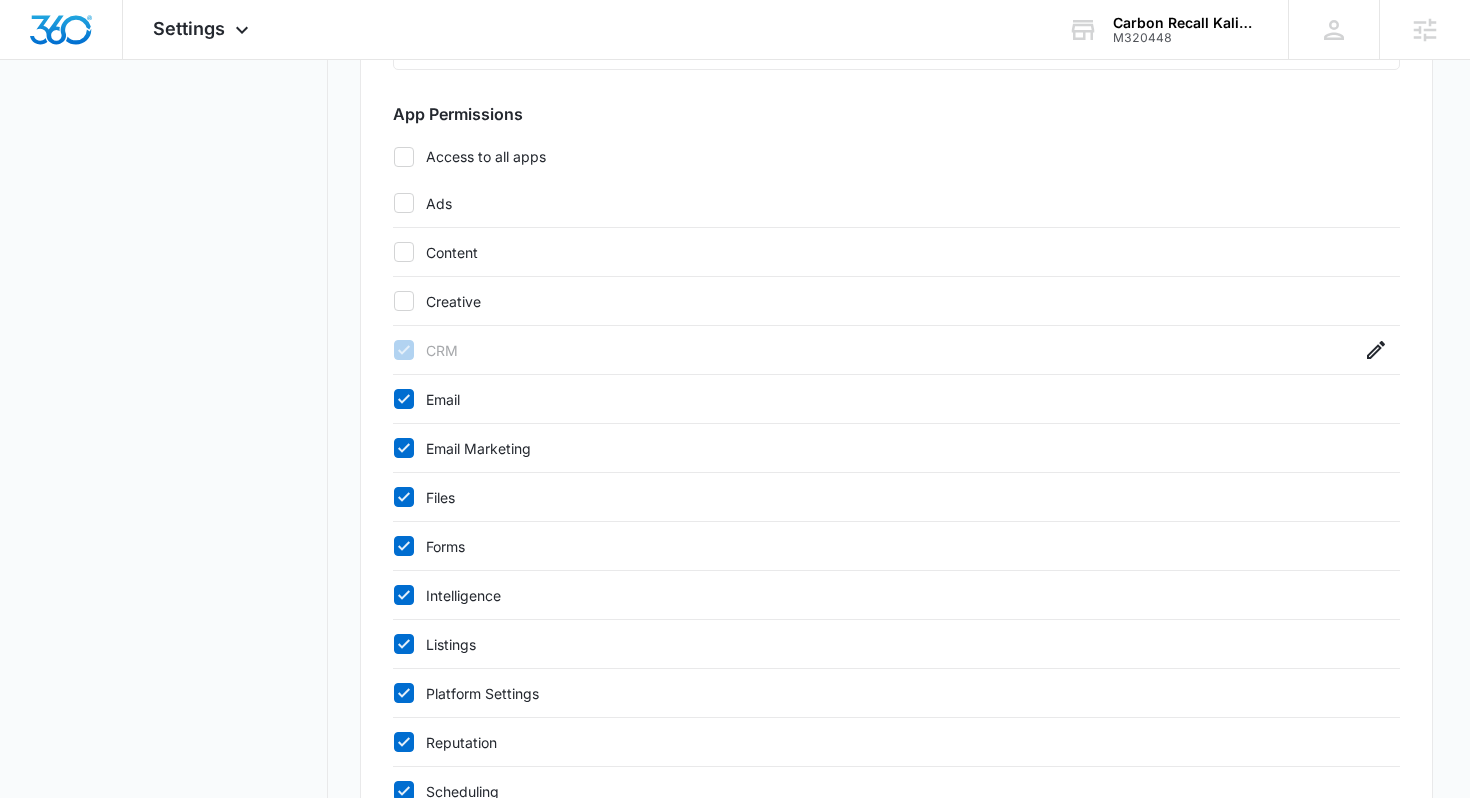 click 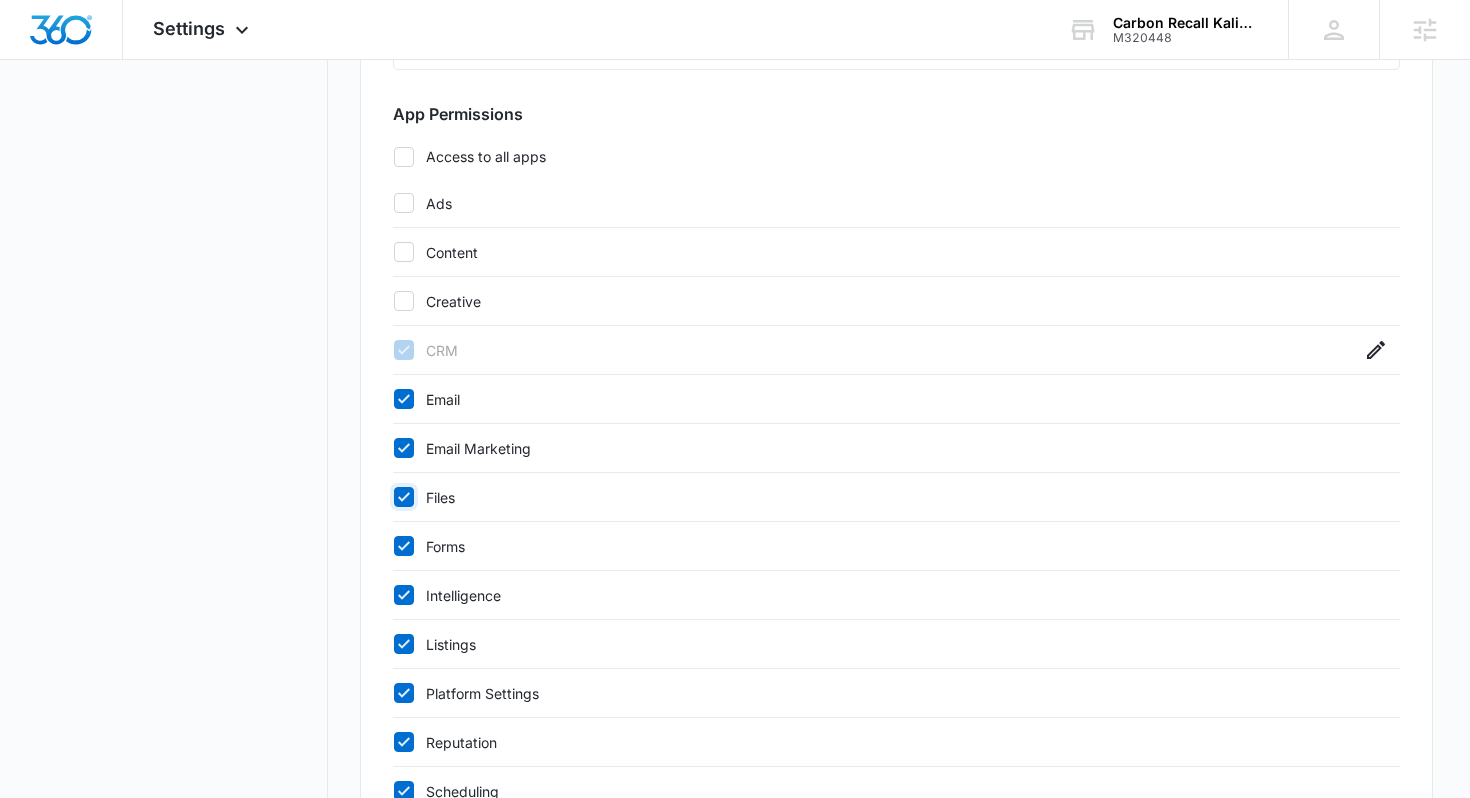 click on "Files" at bounding box center (393, 497) 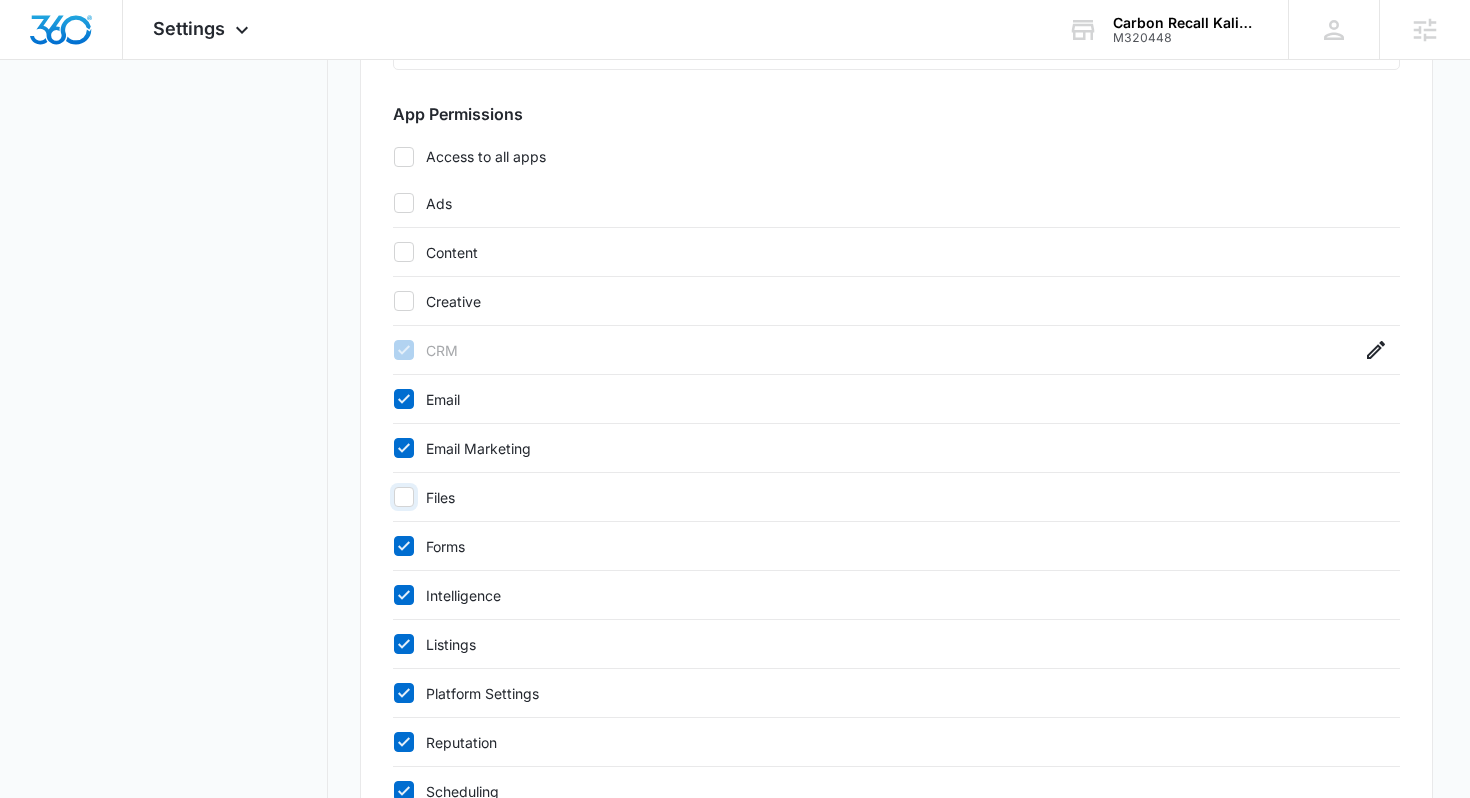 checkbox on "false" 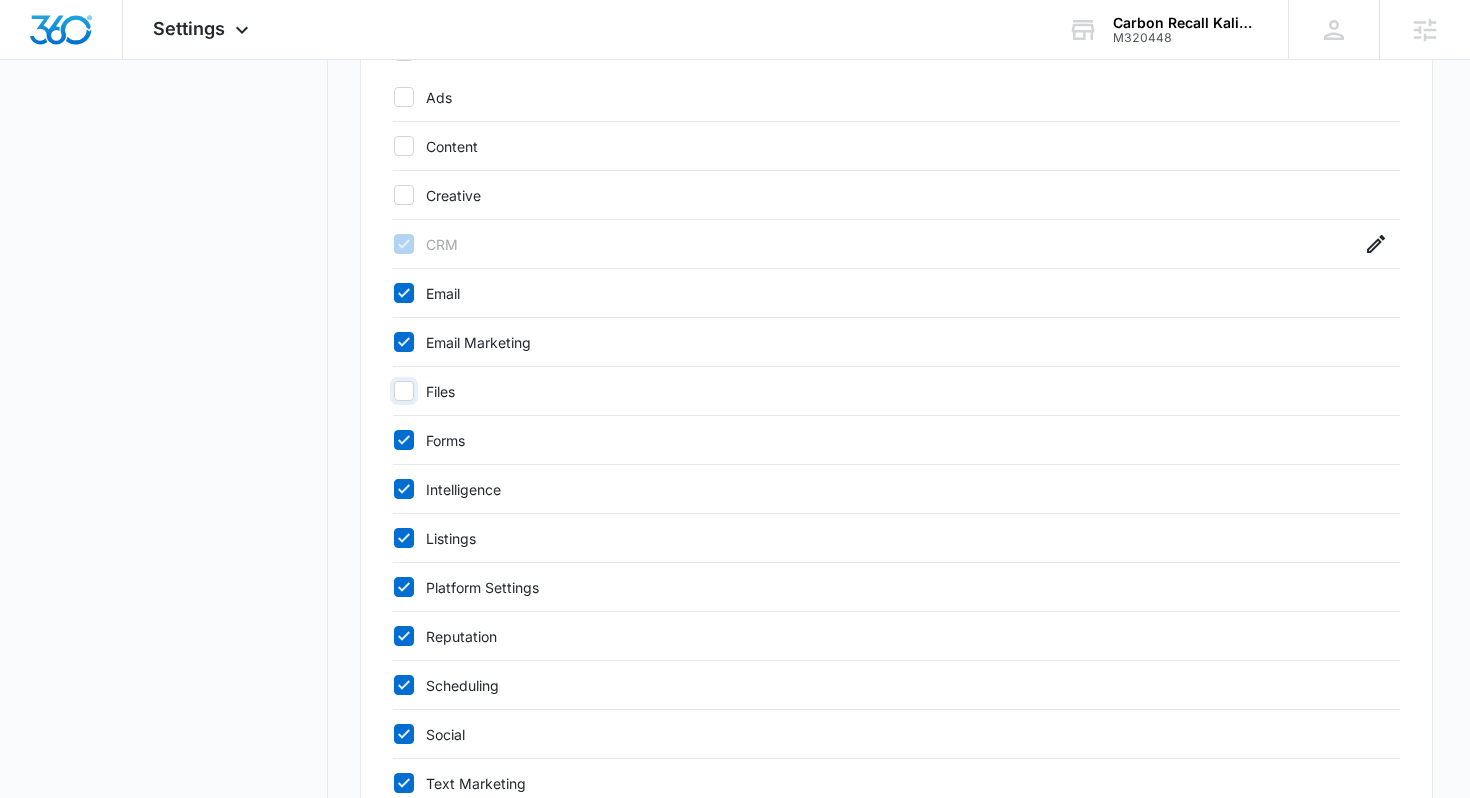 scroll, scrollTop: 616, scrollLeft: 0, axis: vertical 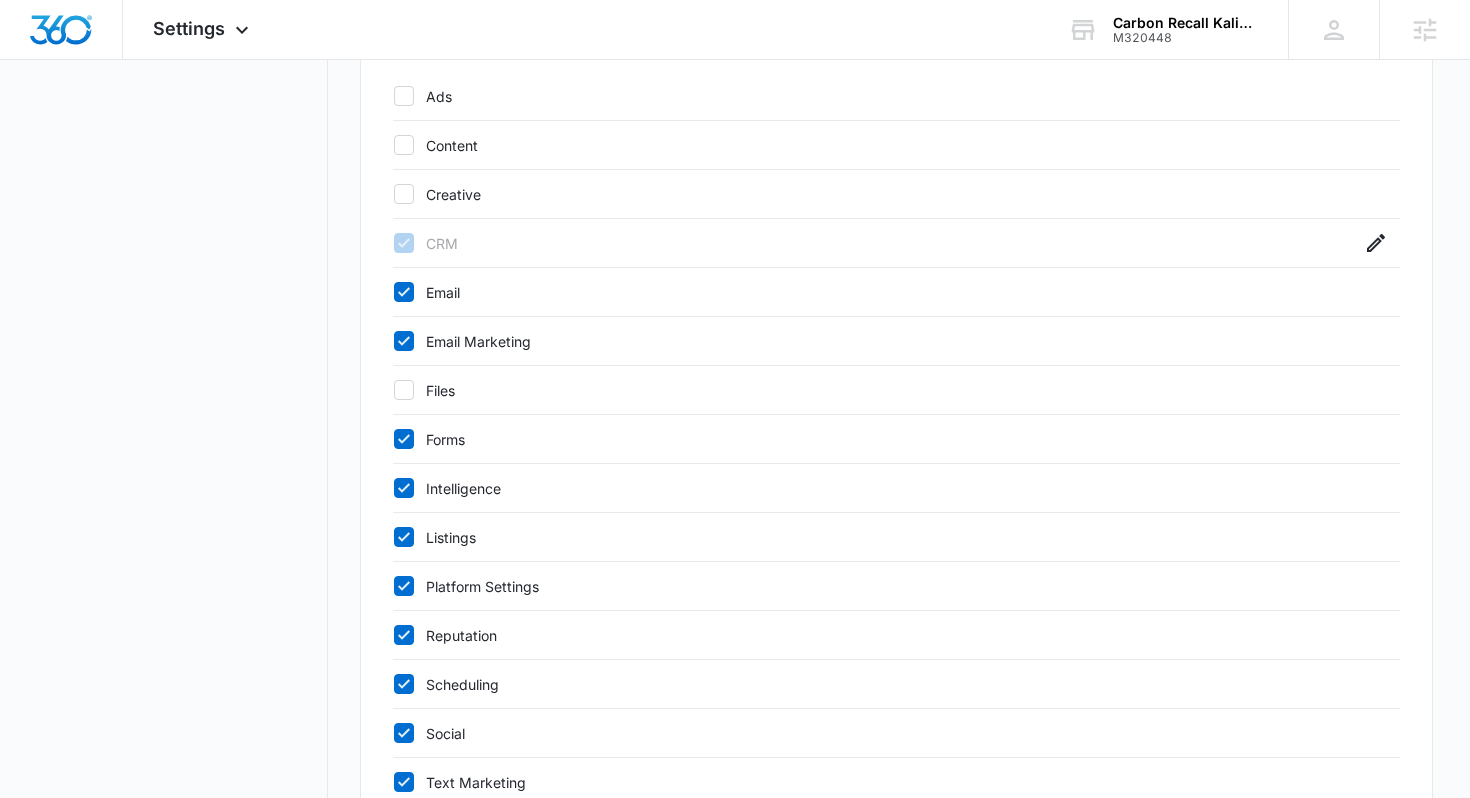 click on "Intelligence" at bounding box center (877, 488) 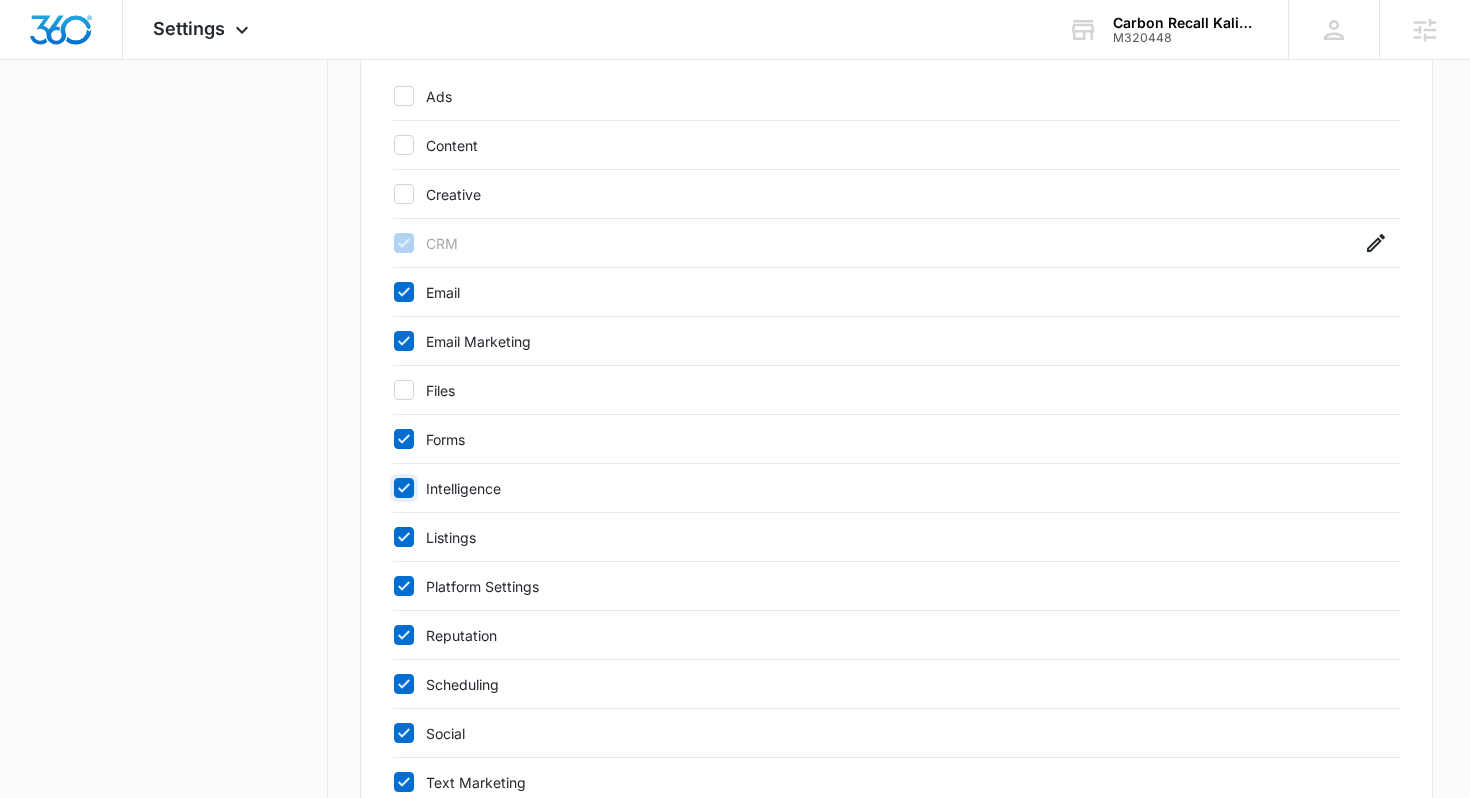 click on "Intelligence" at bounding box center (393, 488) 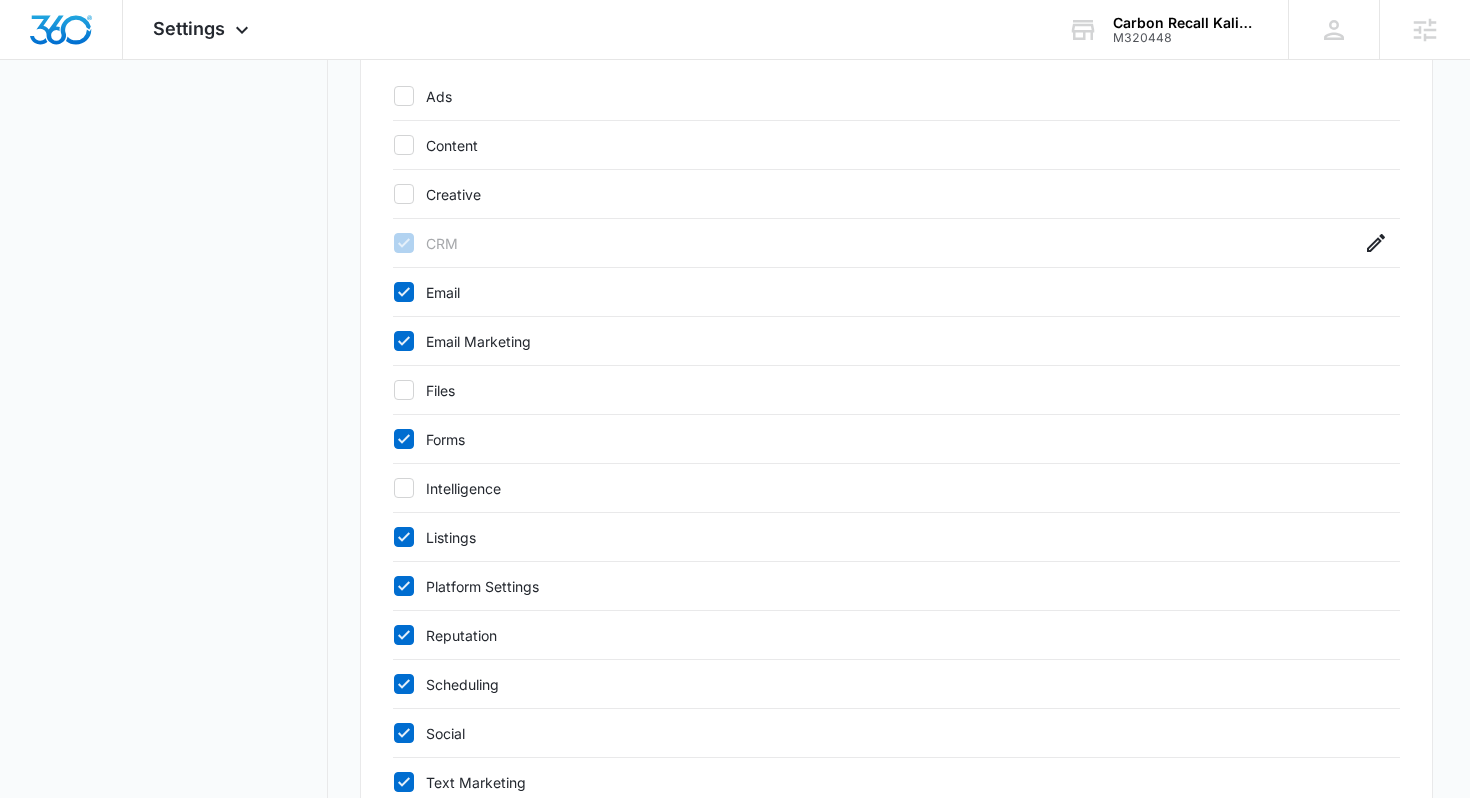click 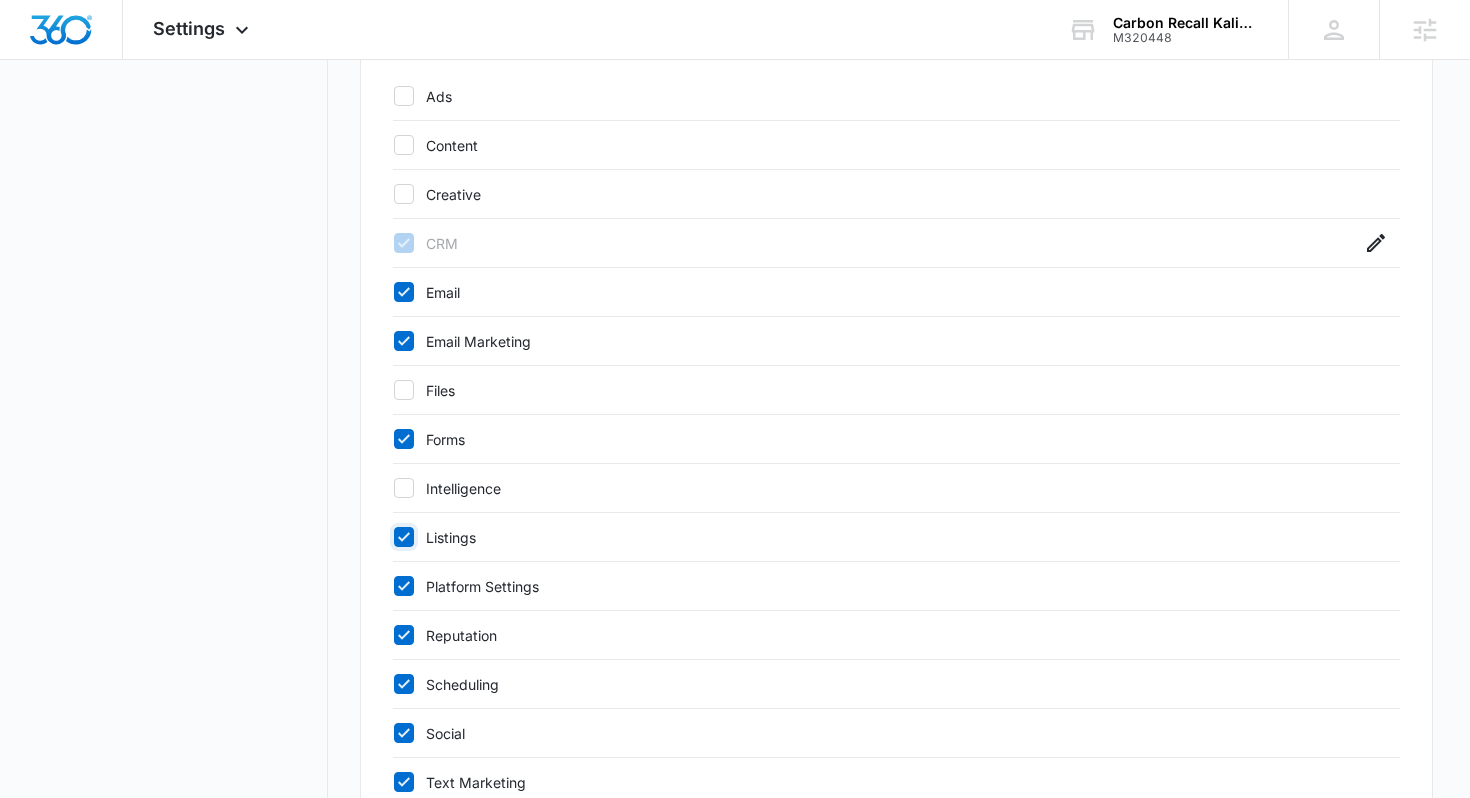 click on "Listings" at bounding box center [393, 537] 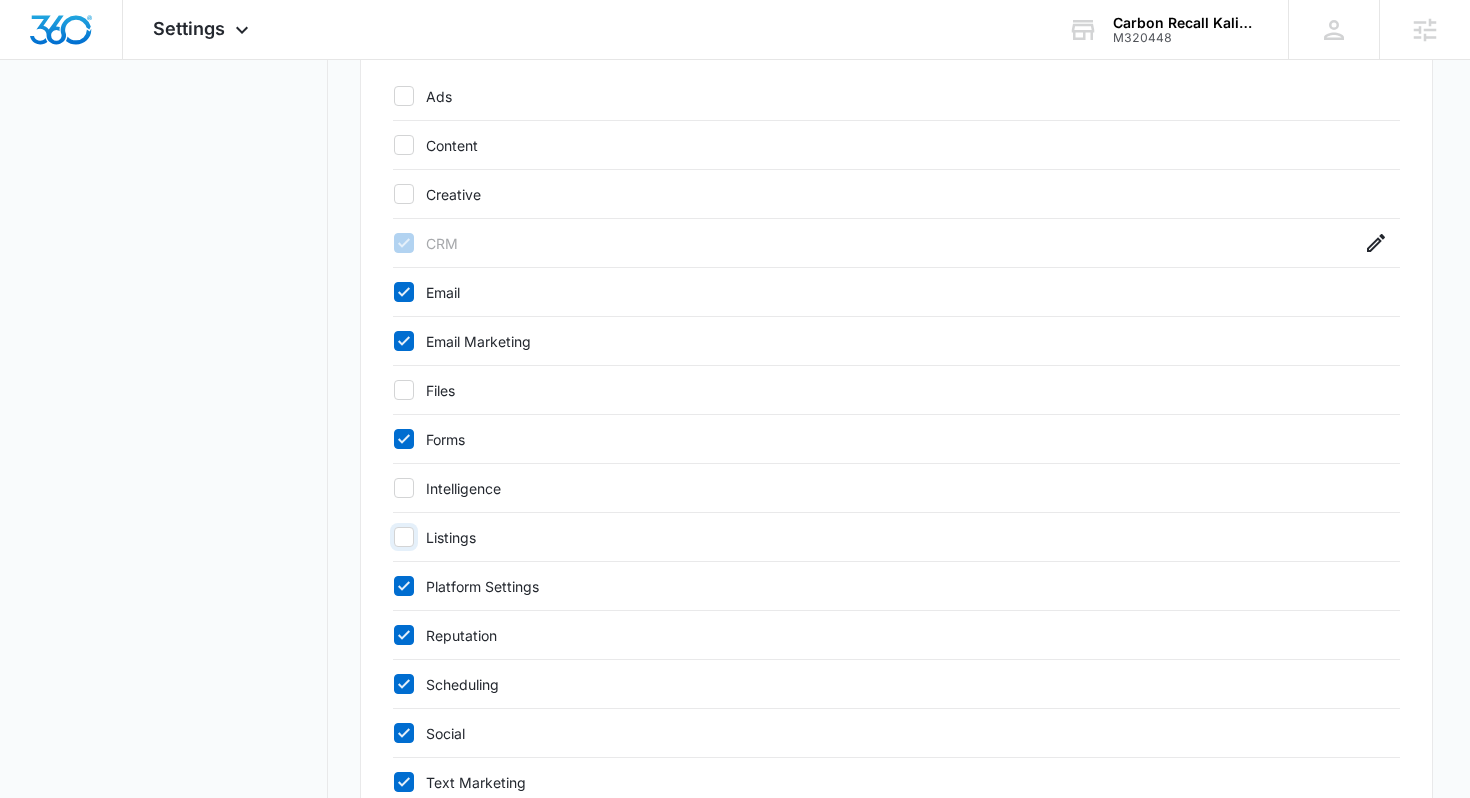 checkbox on "false" 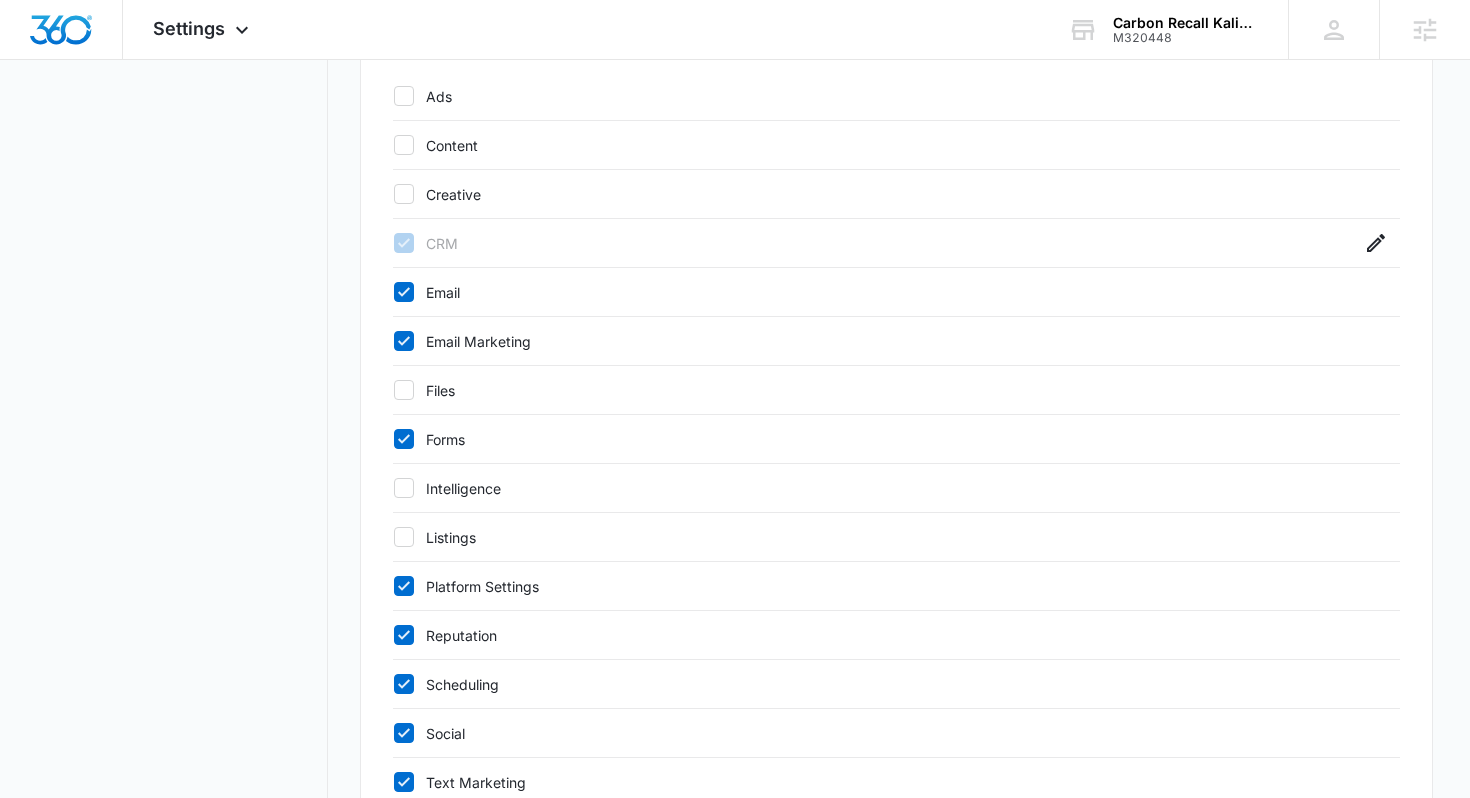 click 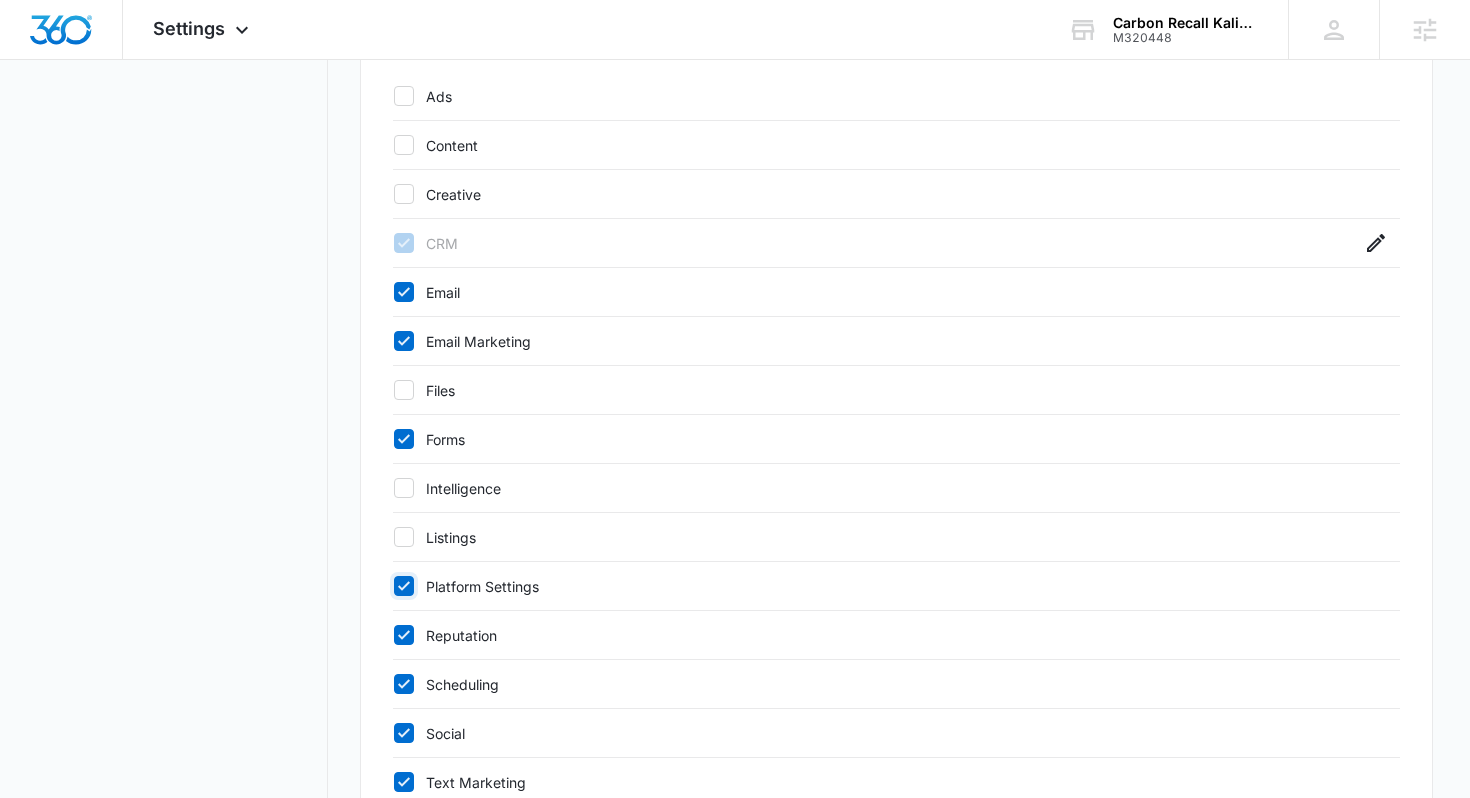 click on "Platform Settings" at bounding box center (393, 586) 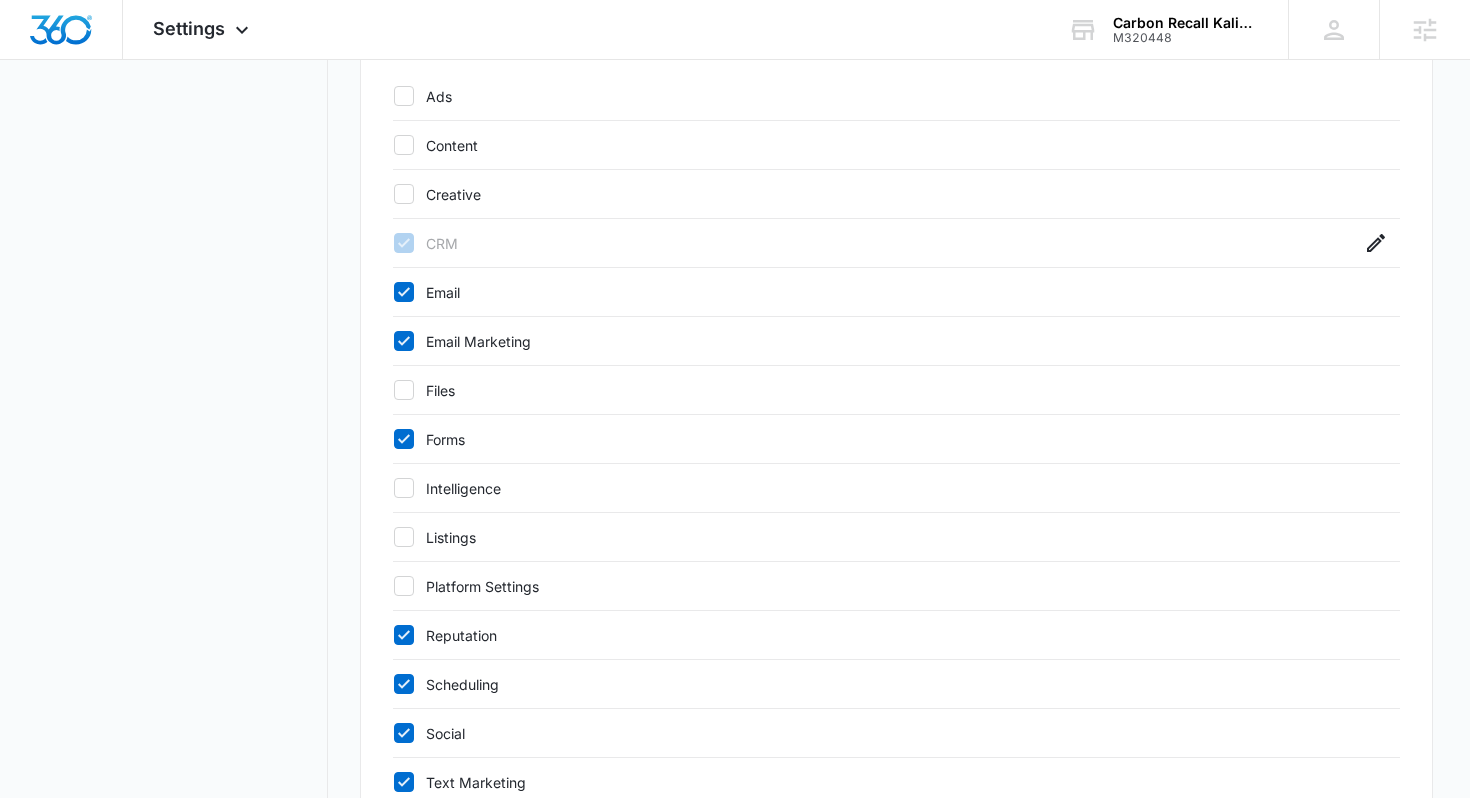 click 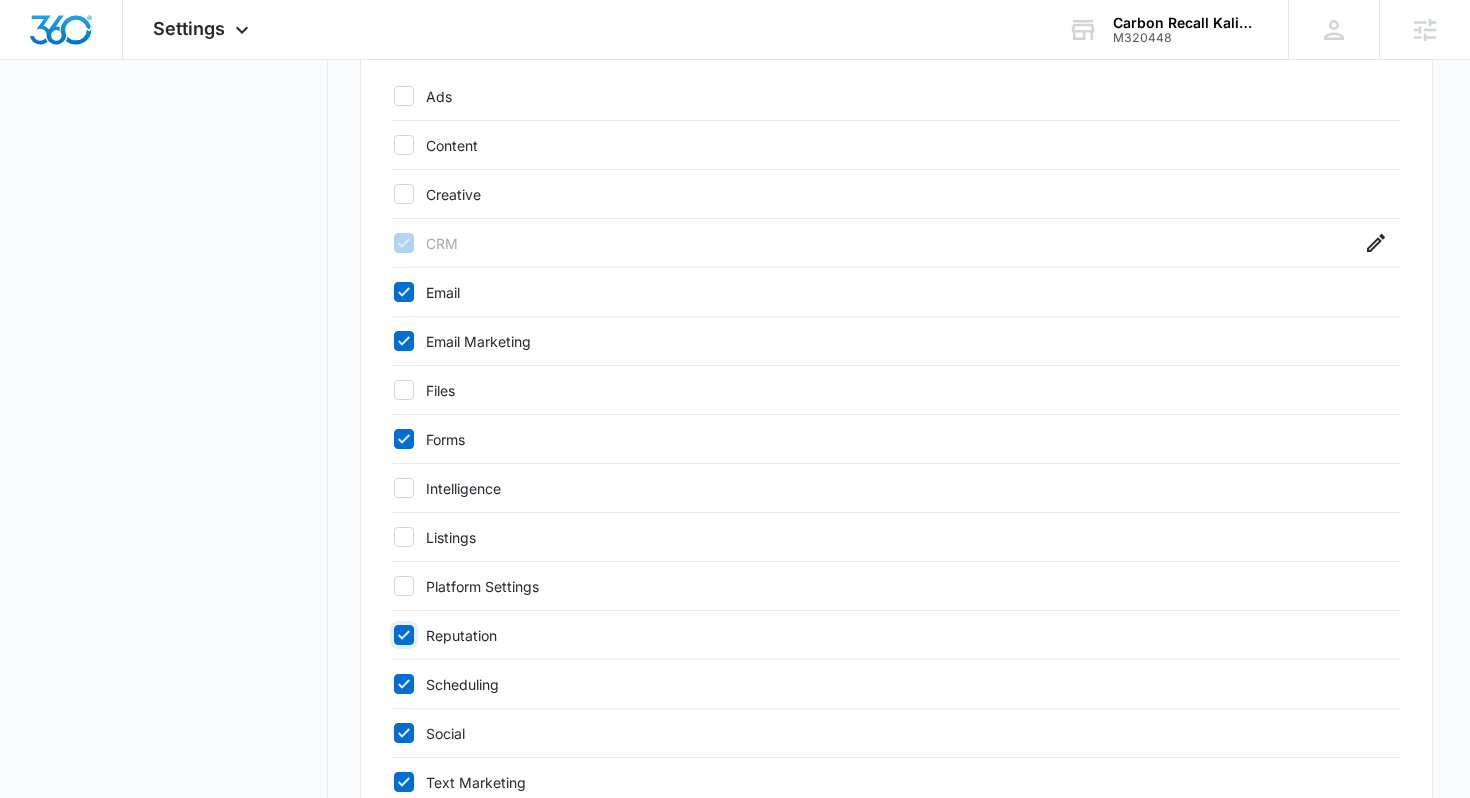 click on "Reputation" at bounding box center (393, 635) 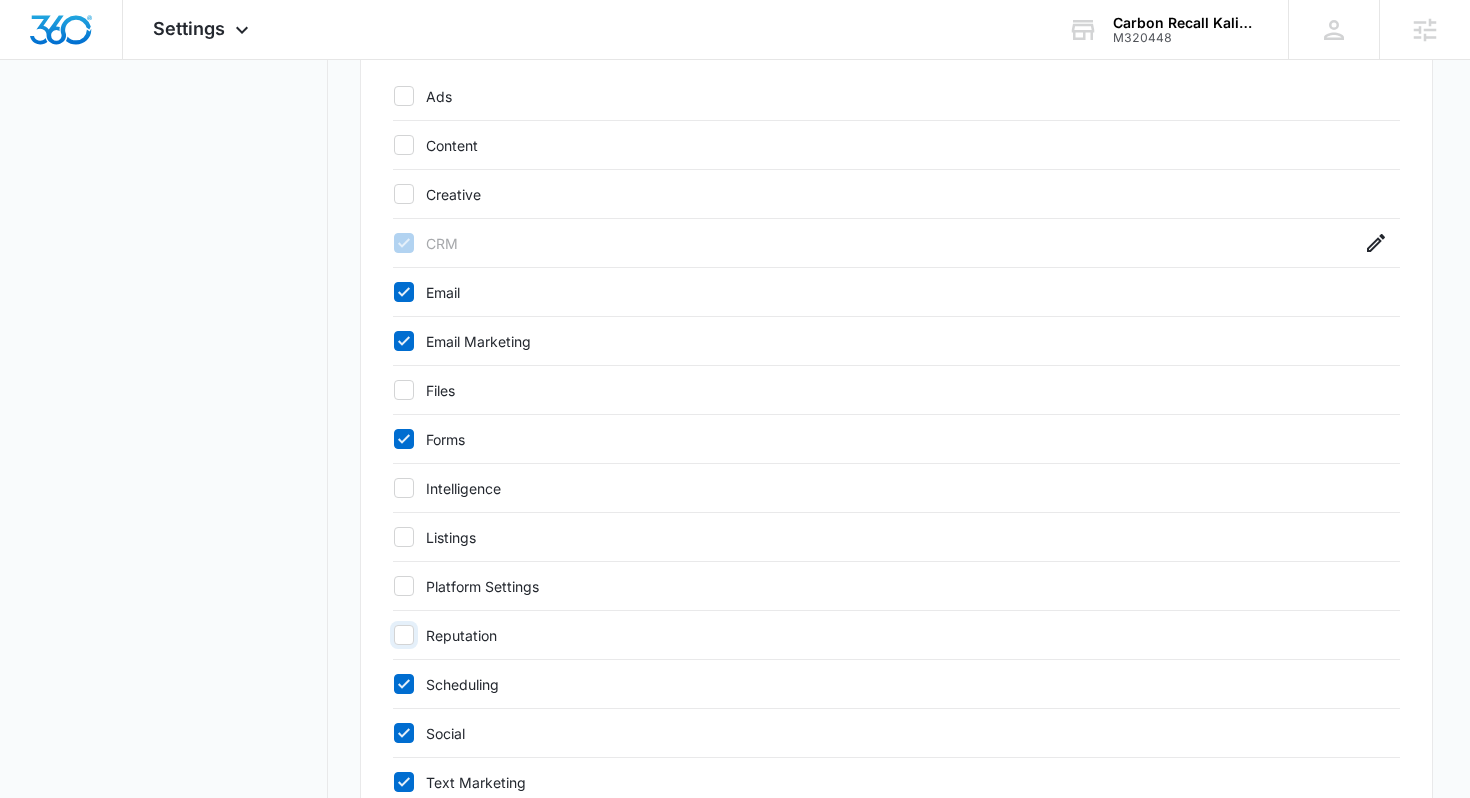 checkbox on "false" 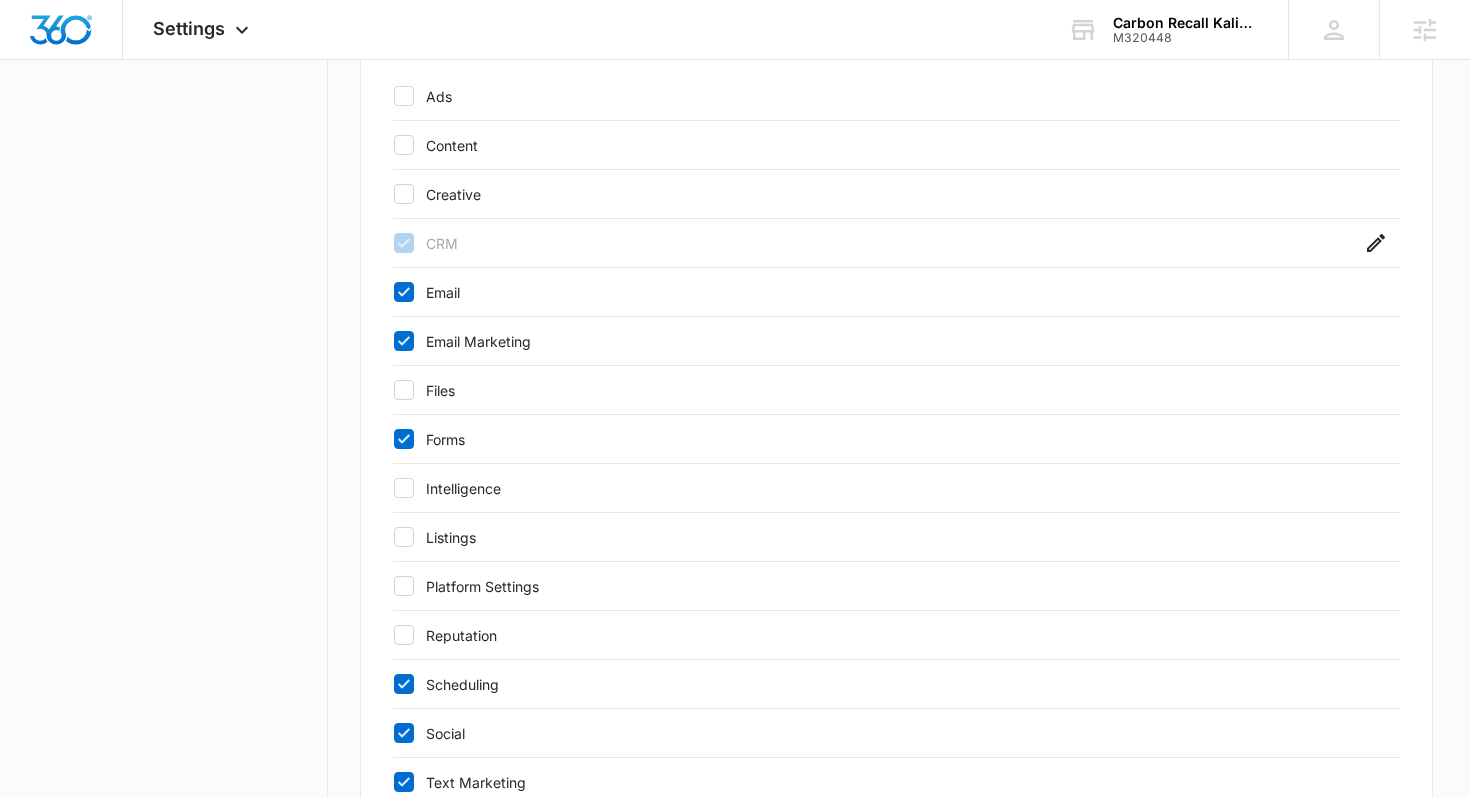 click 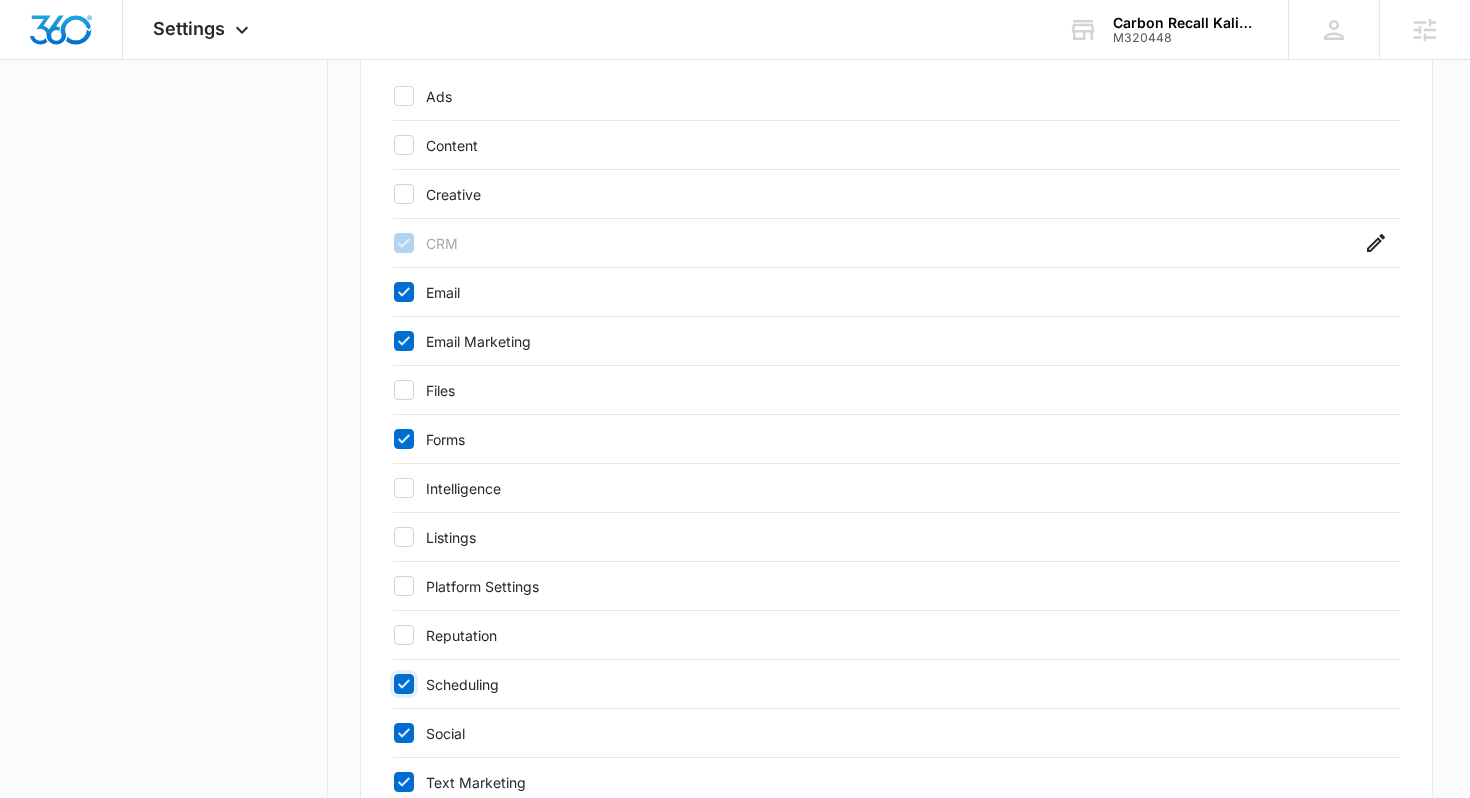 click on "Scheduling" at bounding box center (393, 684) 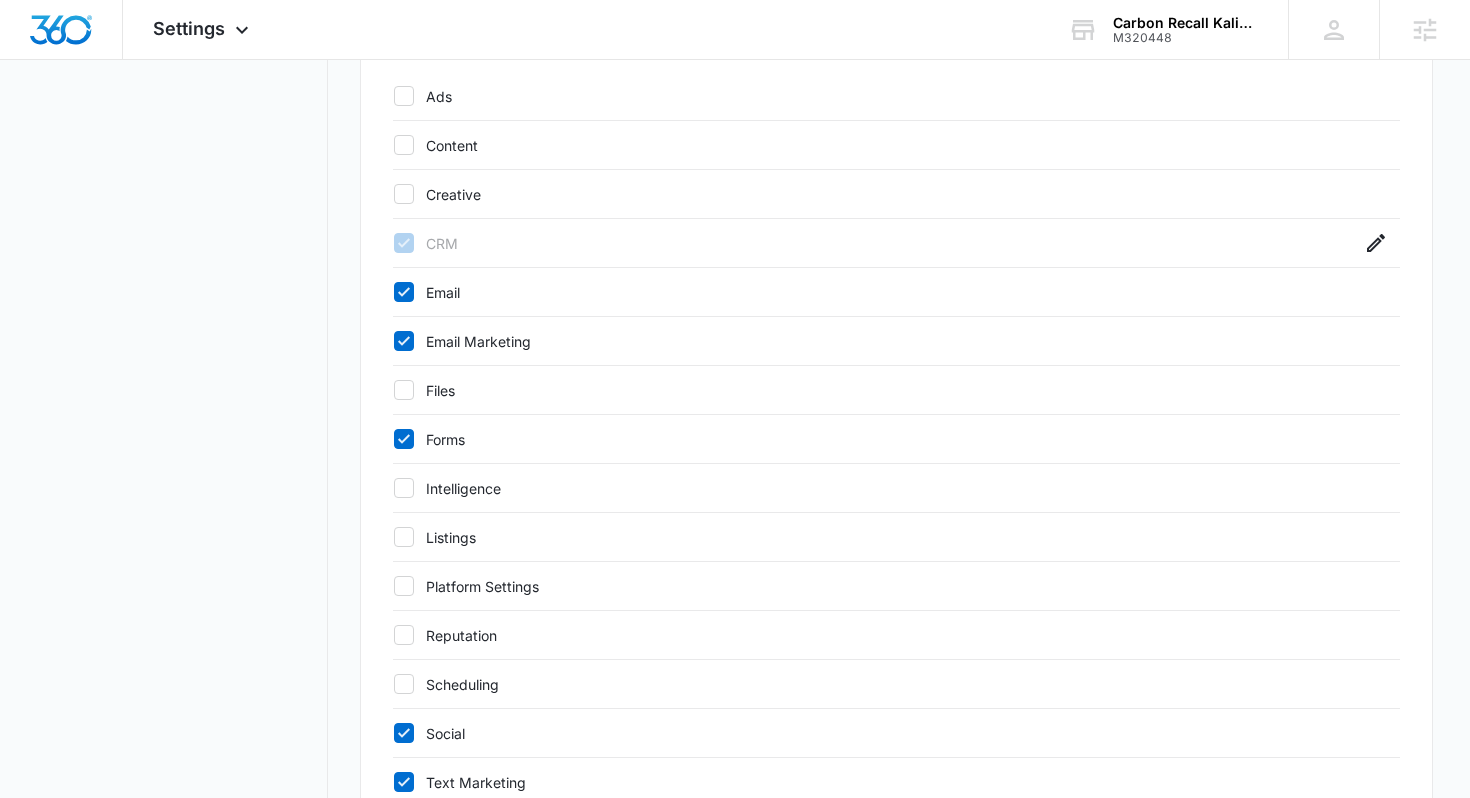 click 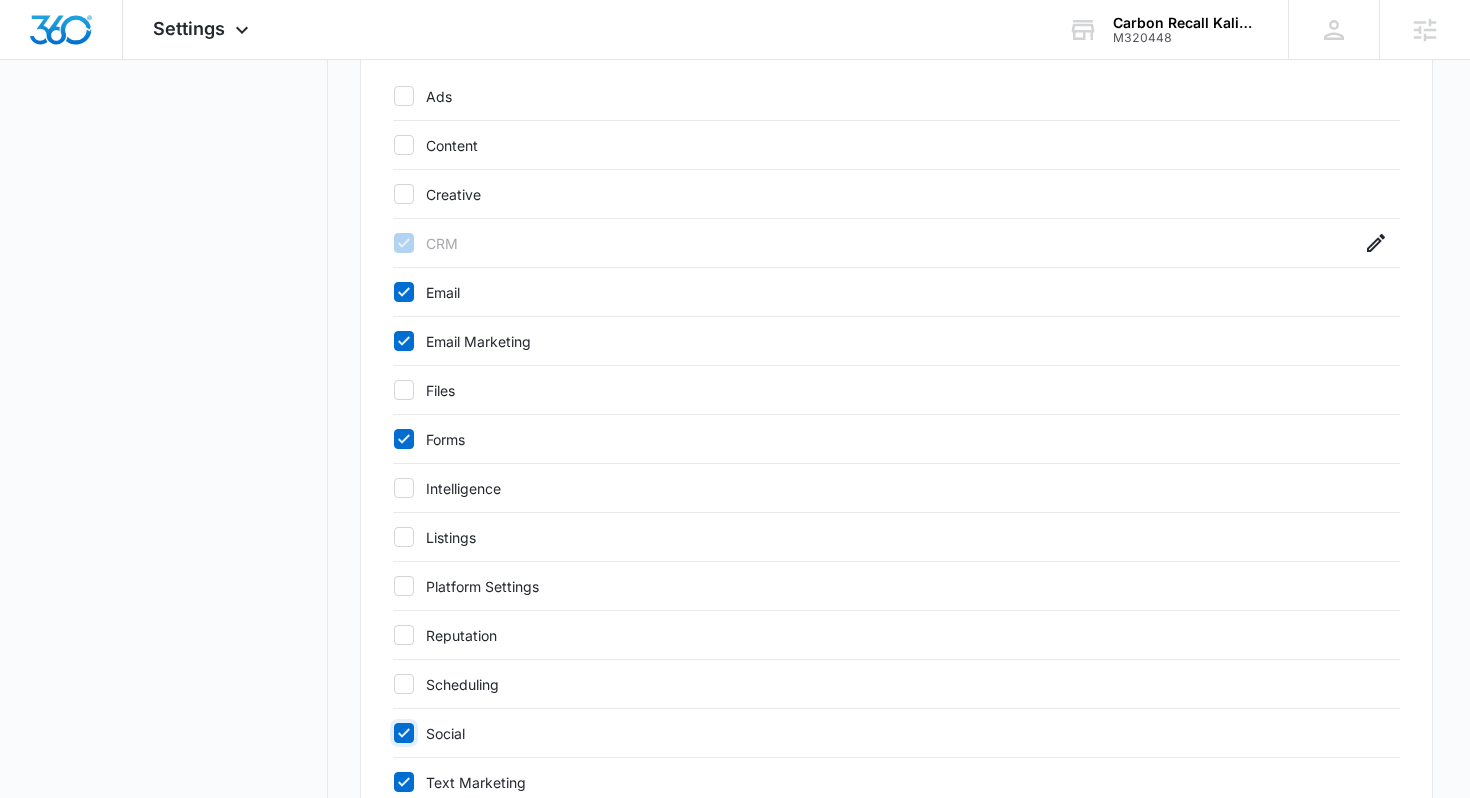 click on "Social" at bounding box center (393, 733) 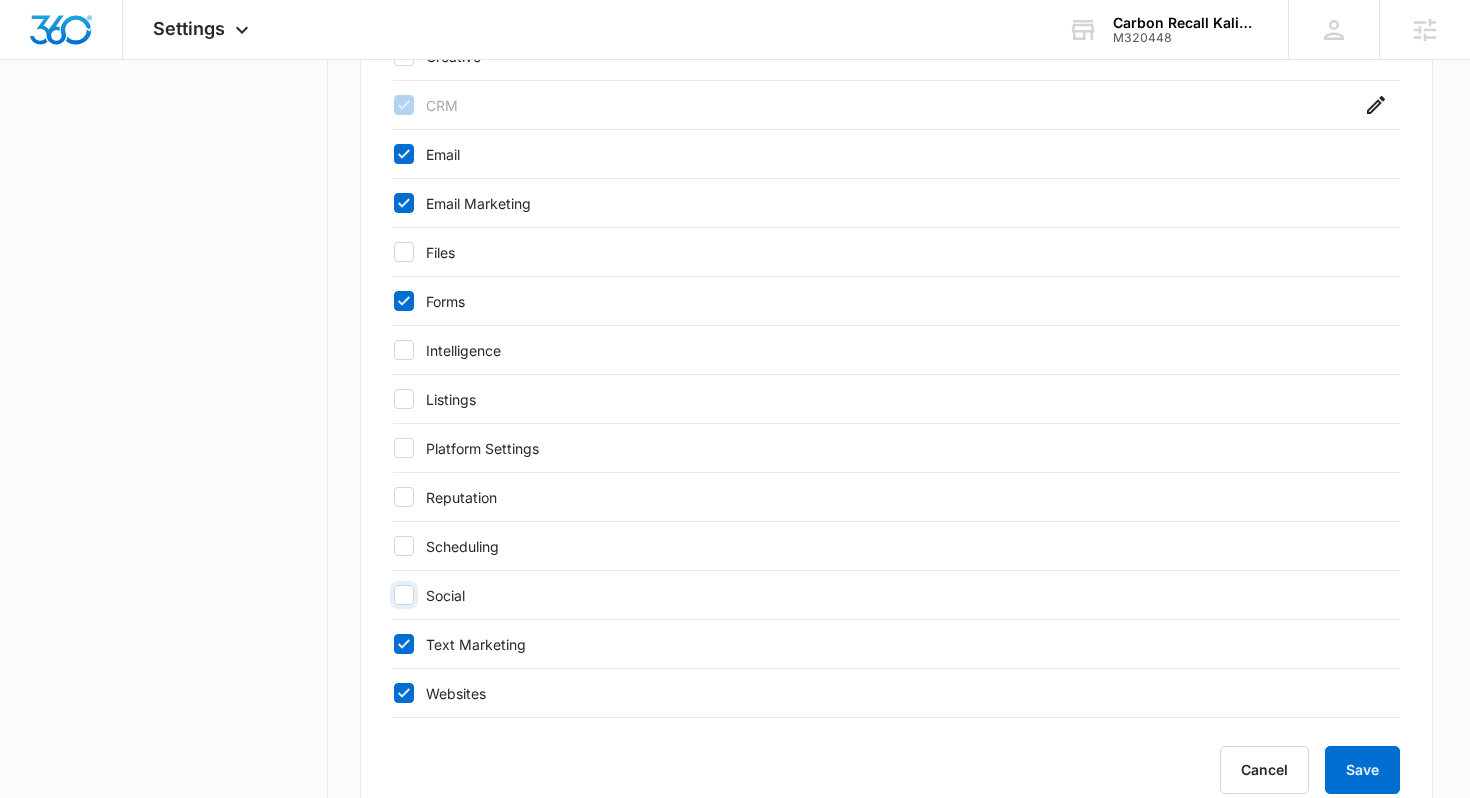 scroll, scrollTop: 783, scrollLeft: 0, axis: vertical 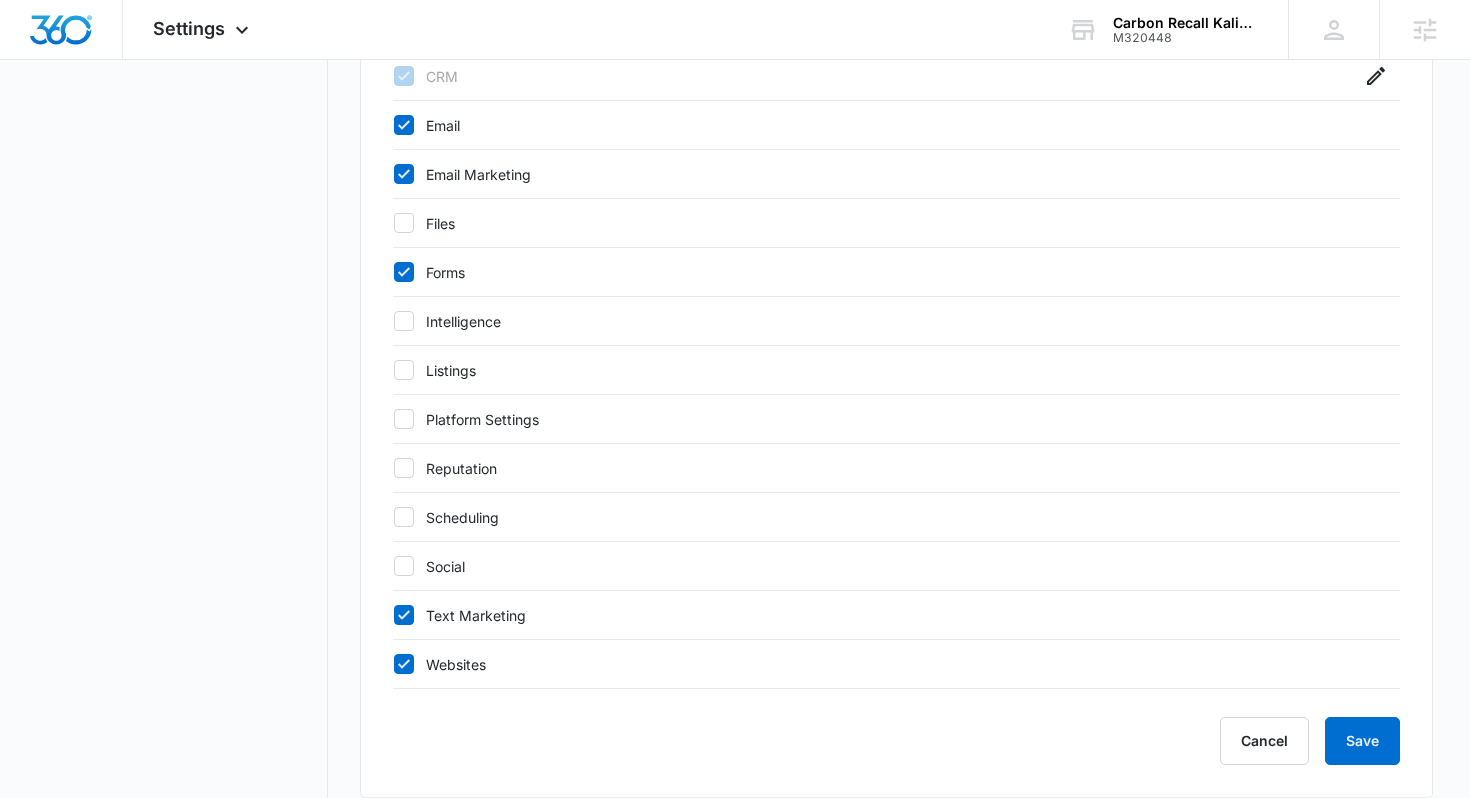 click on "Text Marketing" at bounding box center [897, 615] 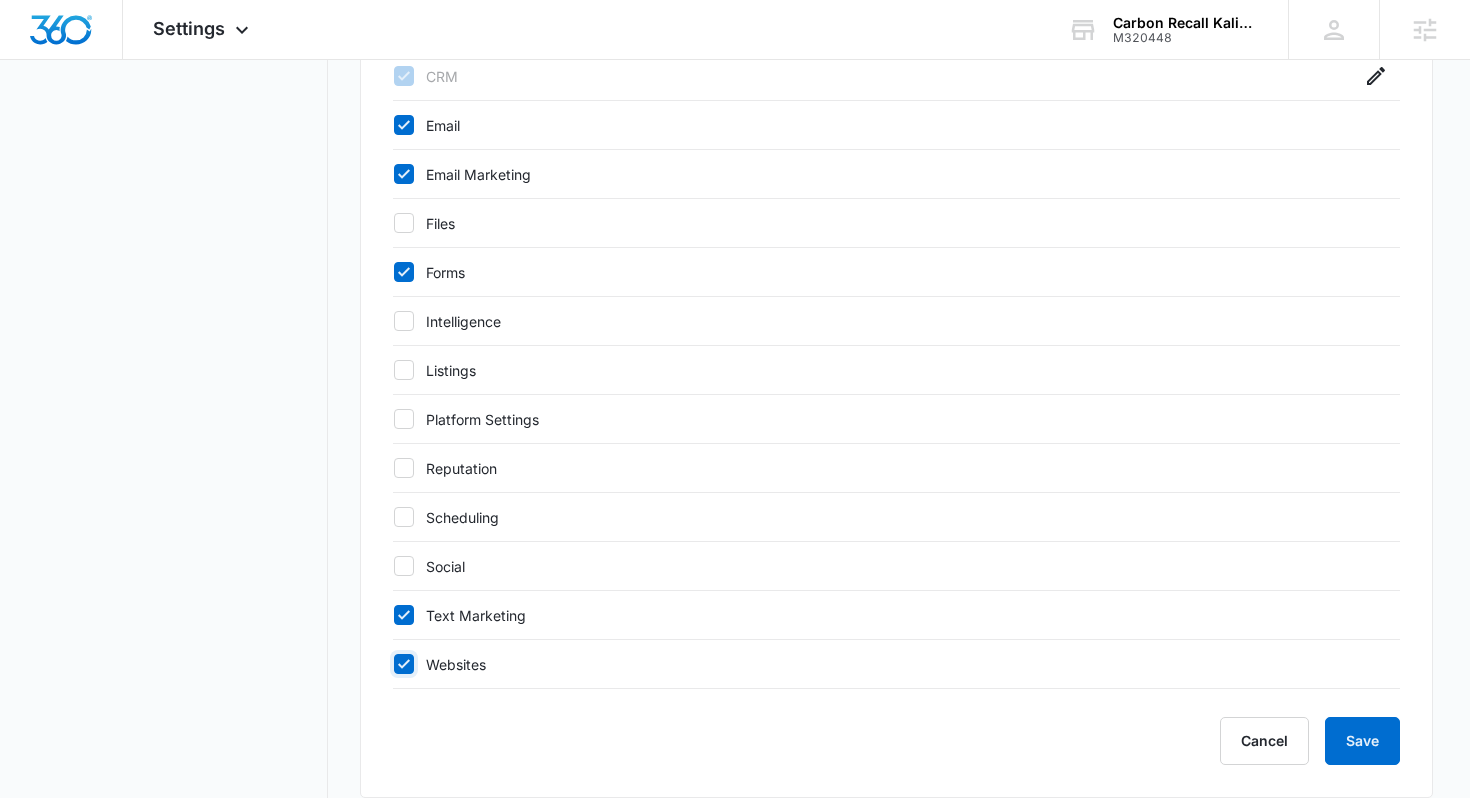 click on "Websites" at bounding box center (393, 664) 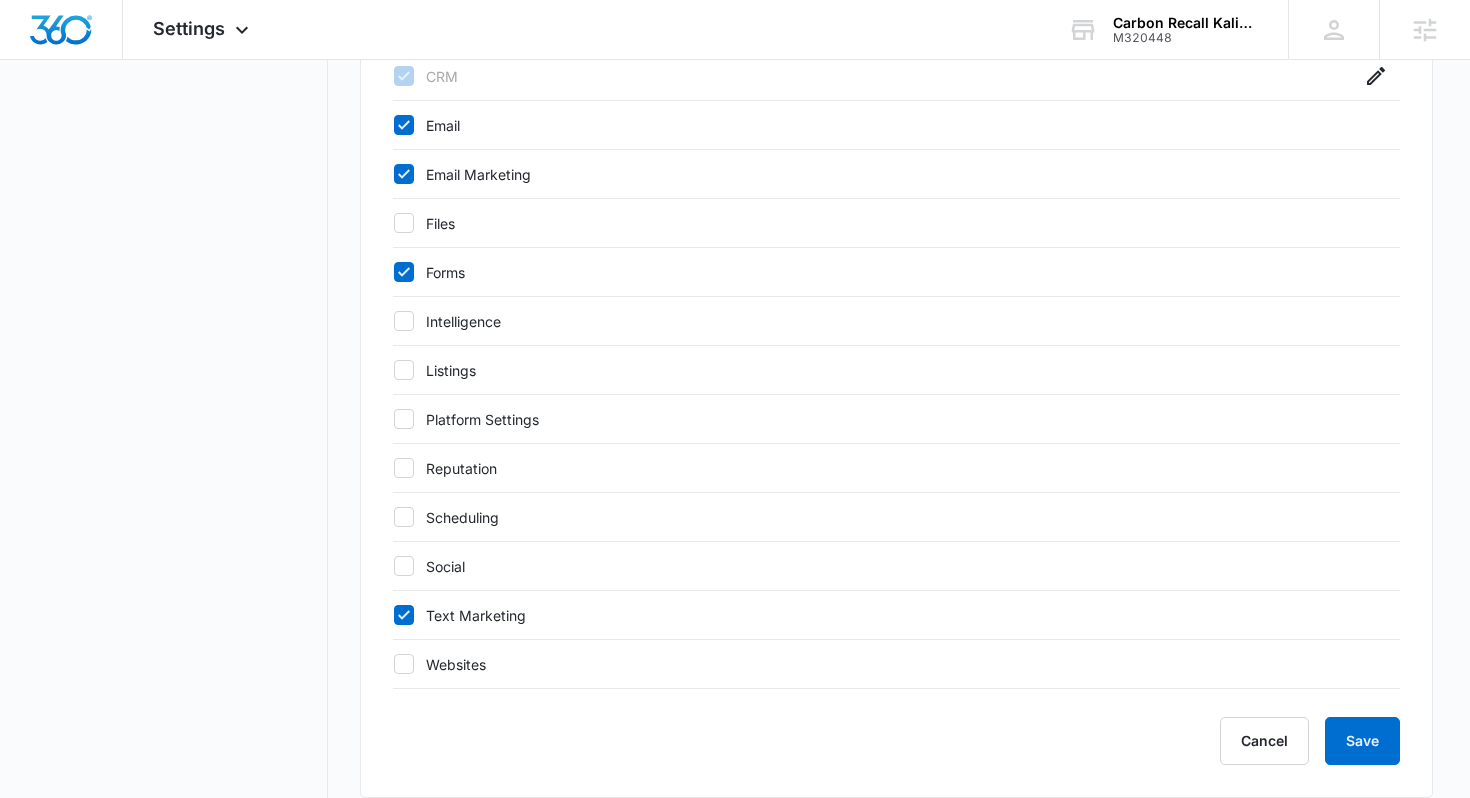click 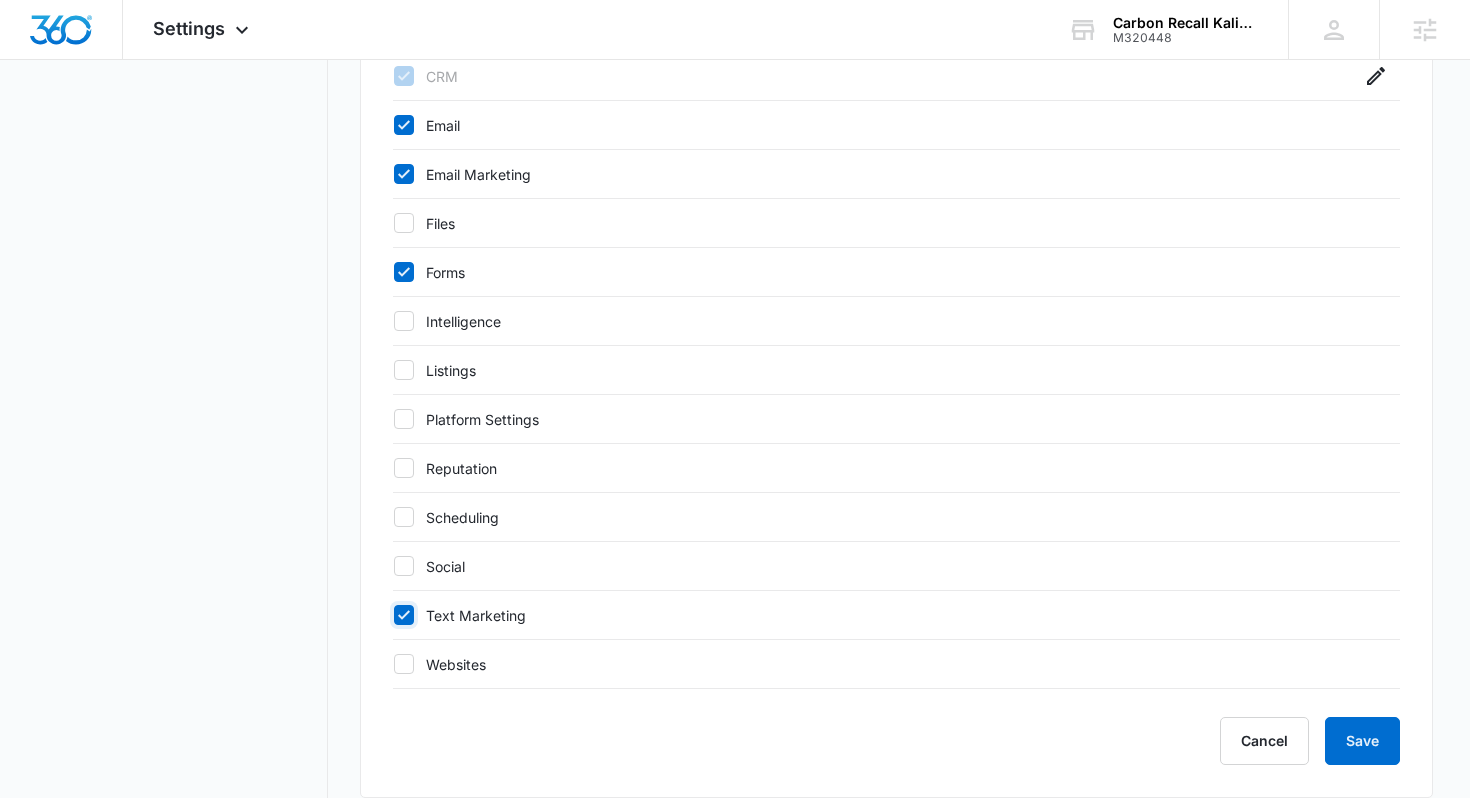 click on "Text Marketing" at bounding box center [393, 615] 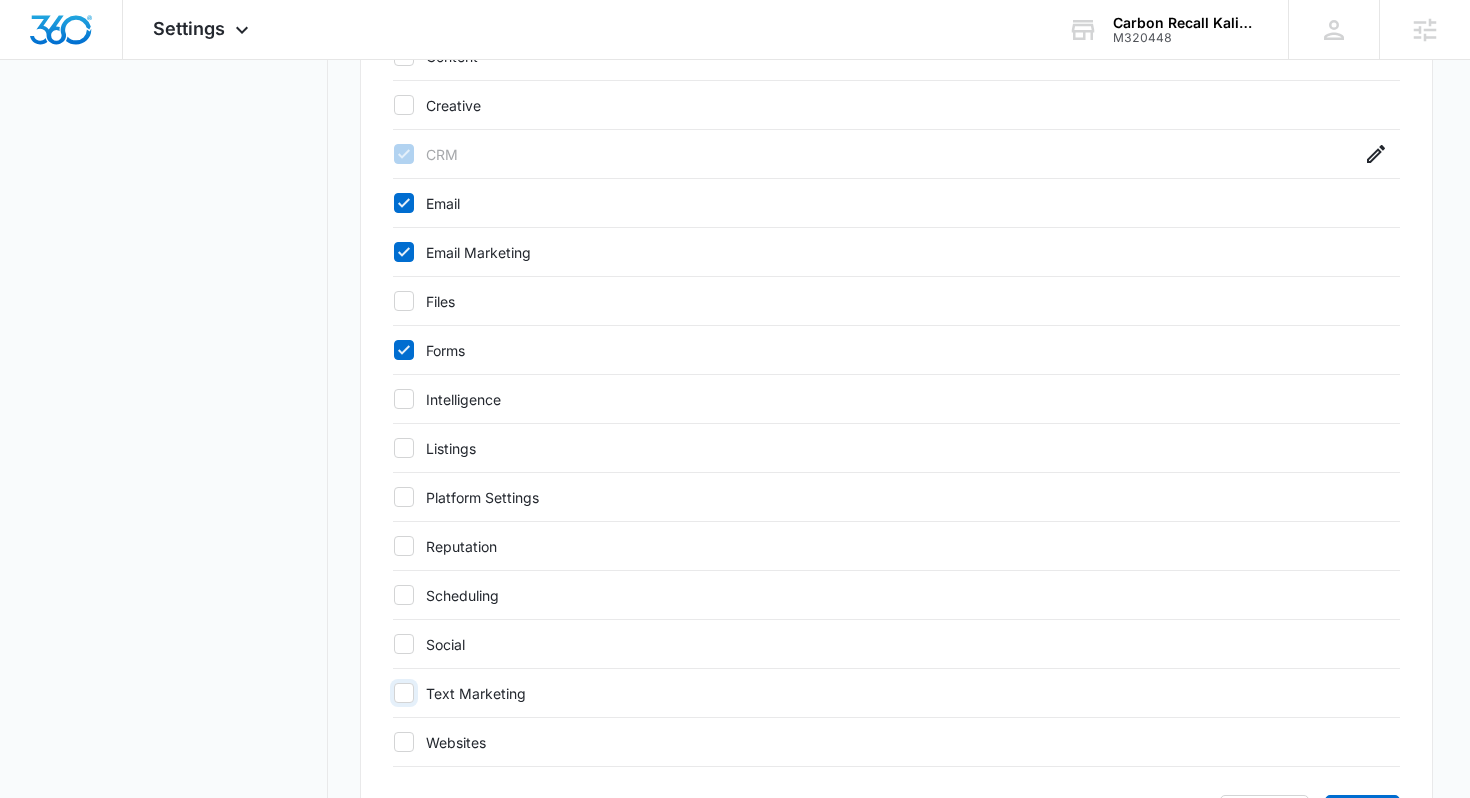 scroll, scrollTop: 595, scrollLeft: 0, axis: vertical 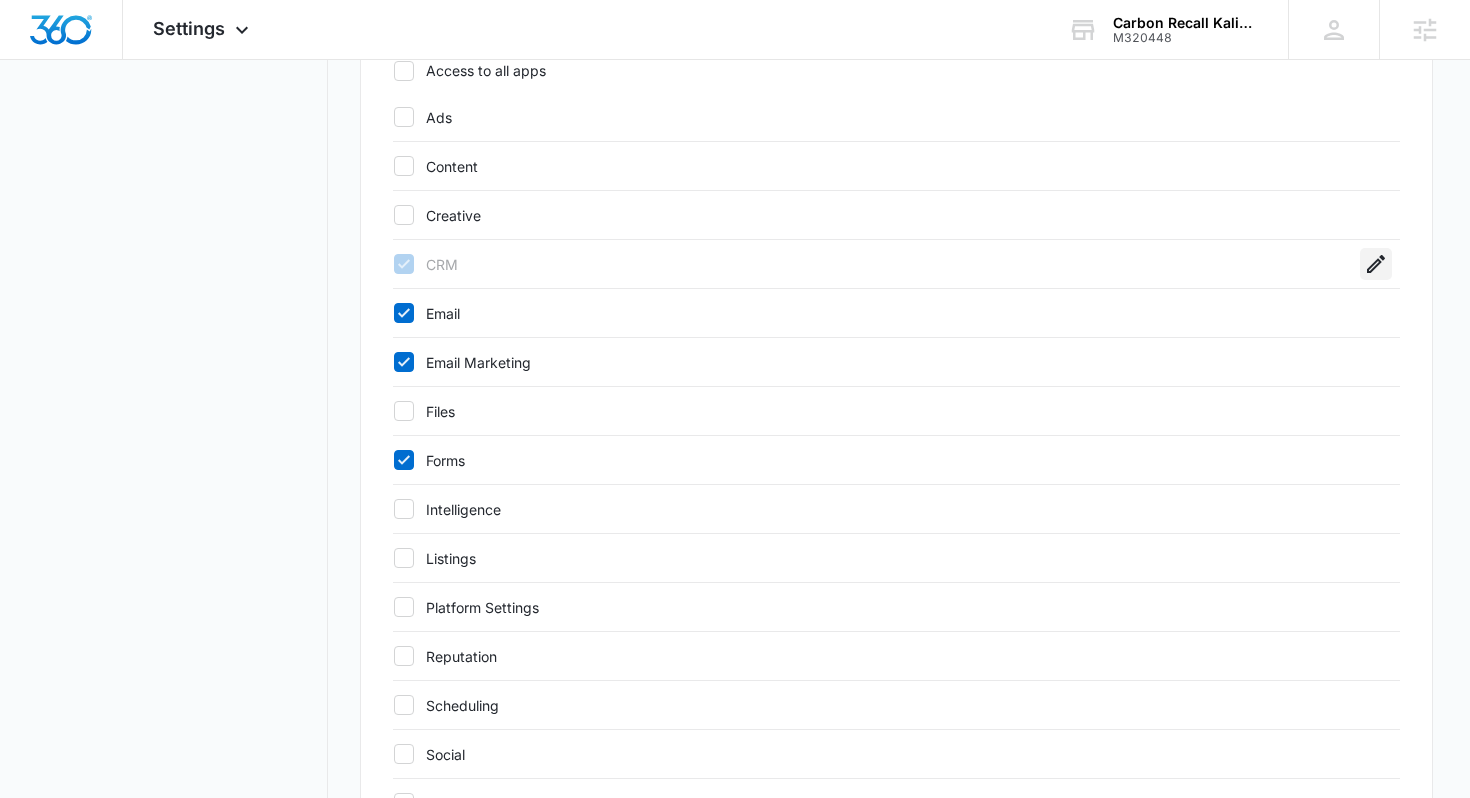 click 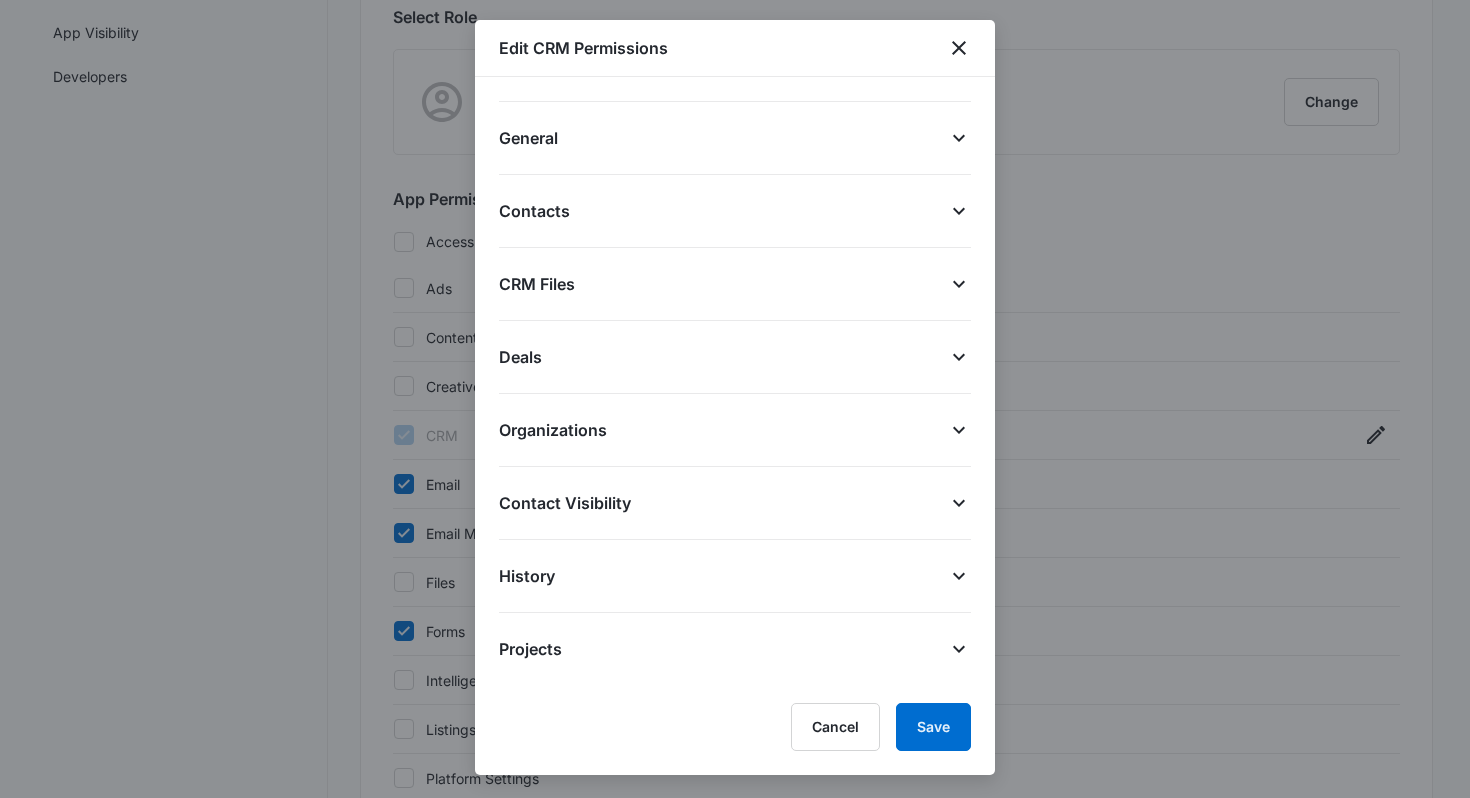 scroll, scrollTop: 338, scrollLeft: 0, axis: vertical 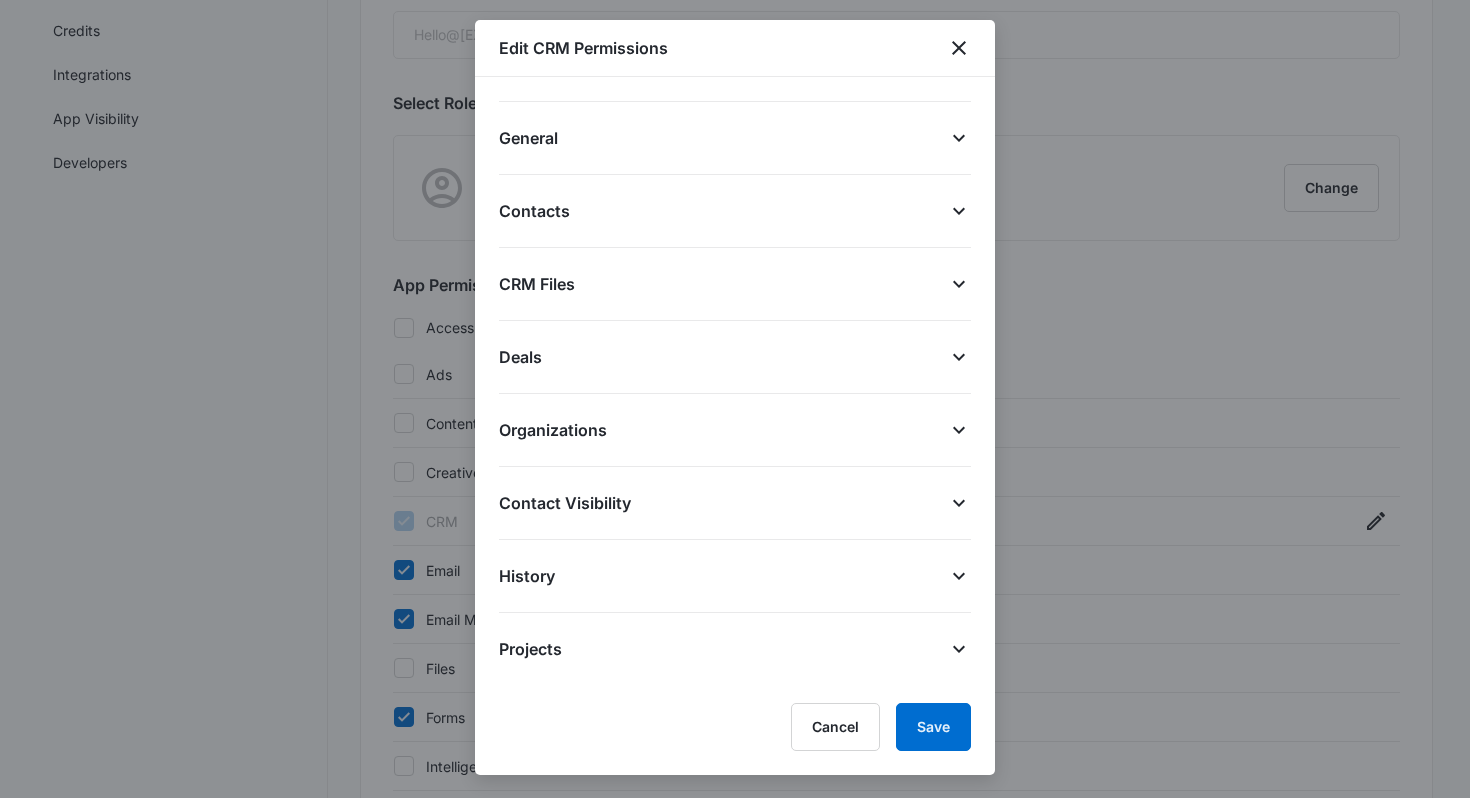 click on "General View CRM" at bounding box center (735, 138) 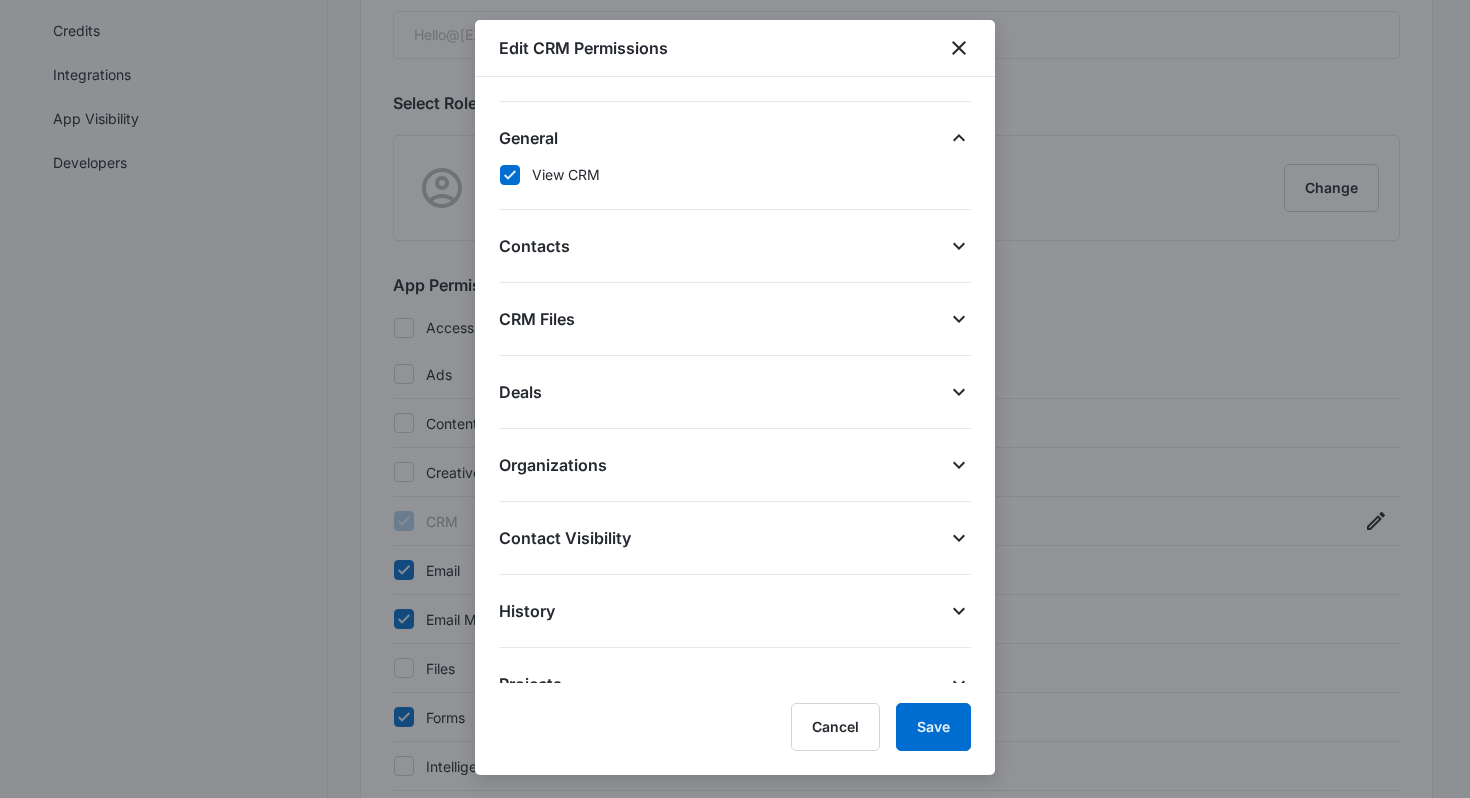 click 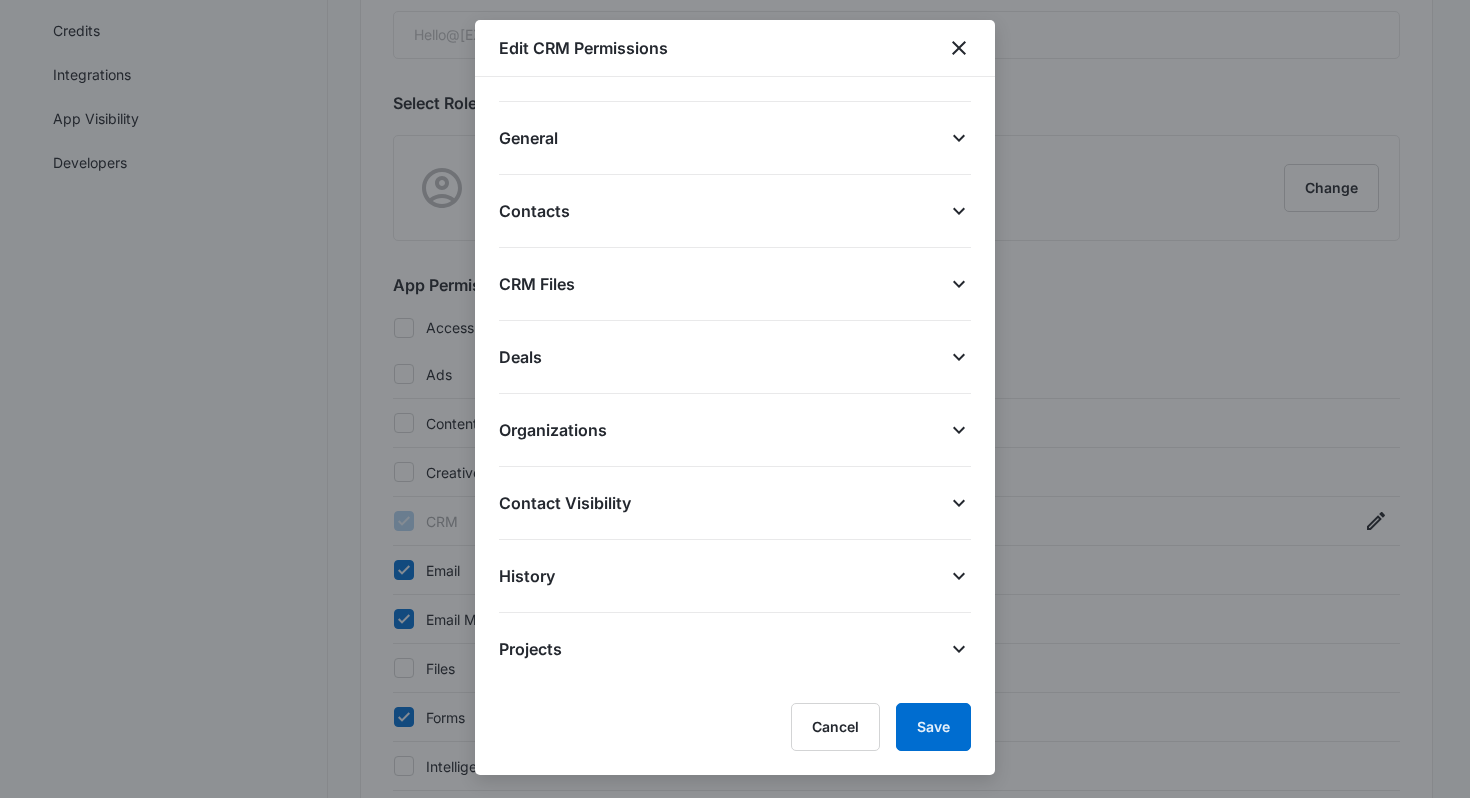 click 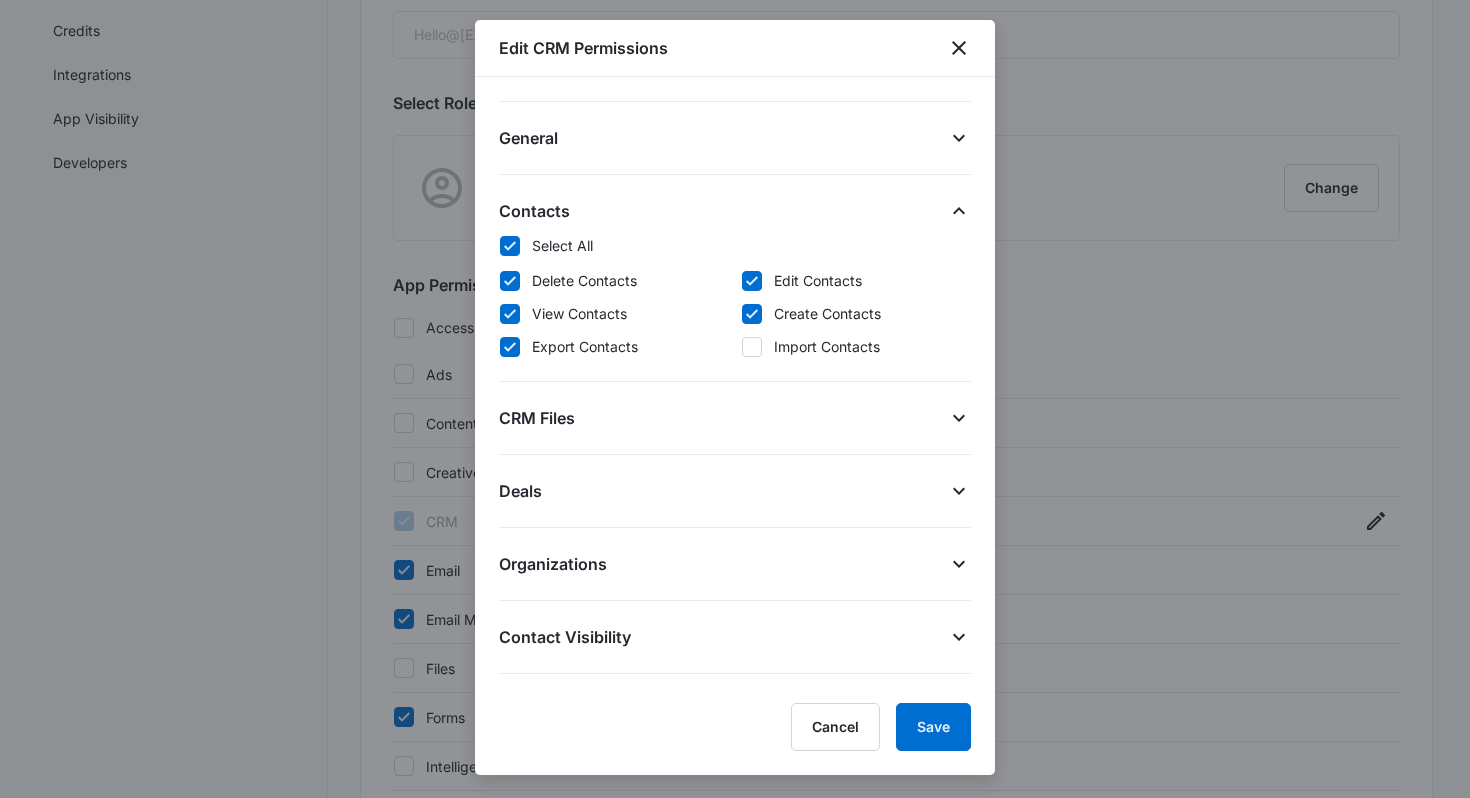 click 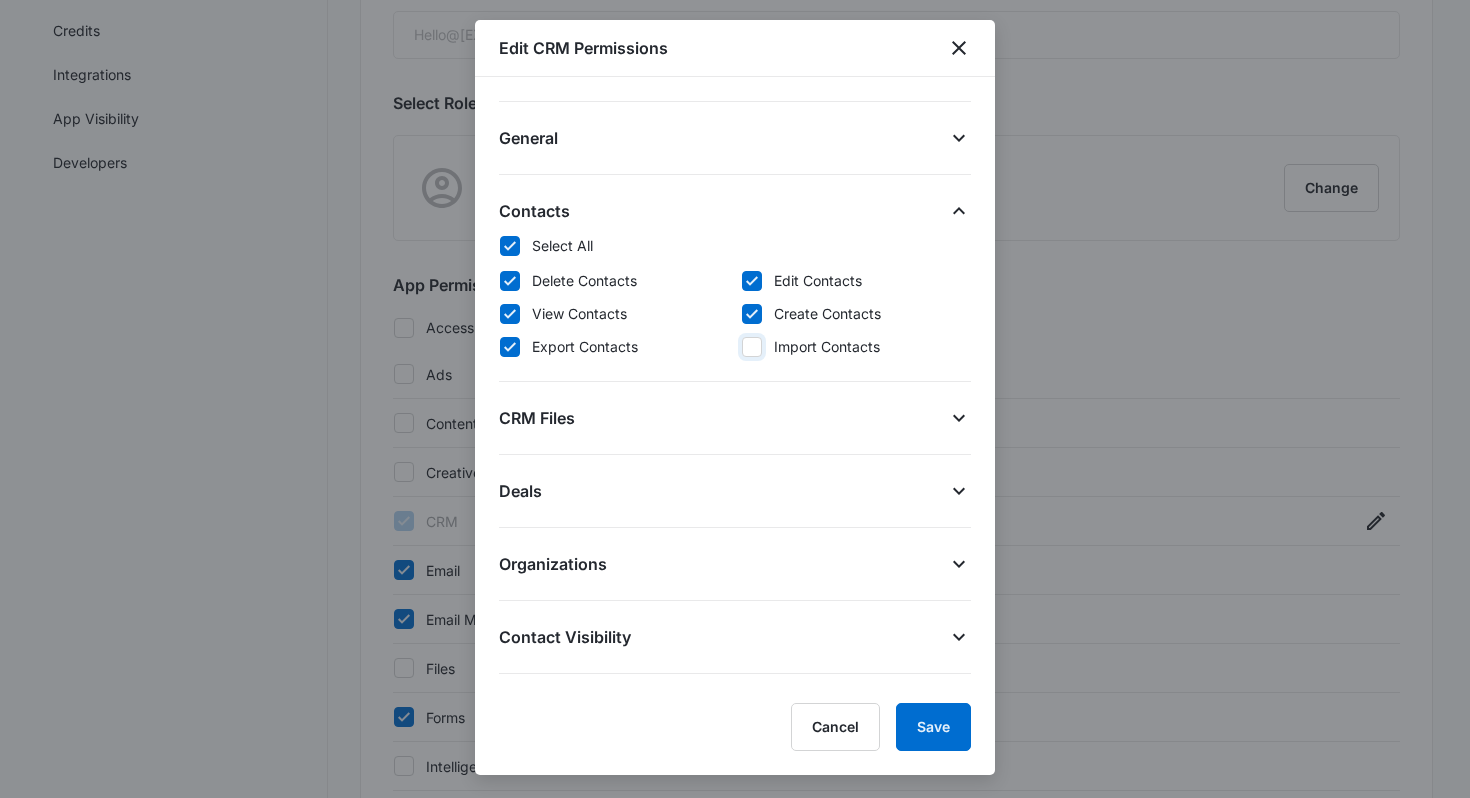 click on "Import Contacts" at bounding box center [741, 346] 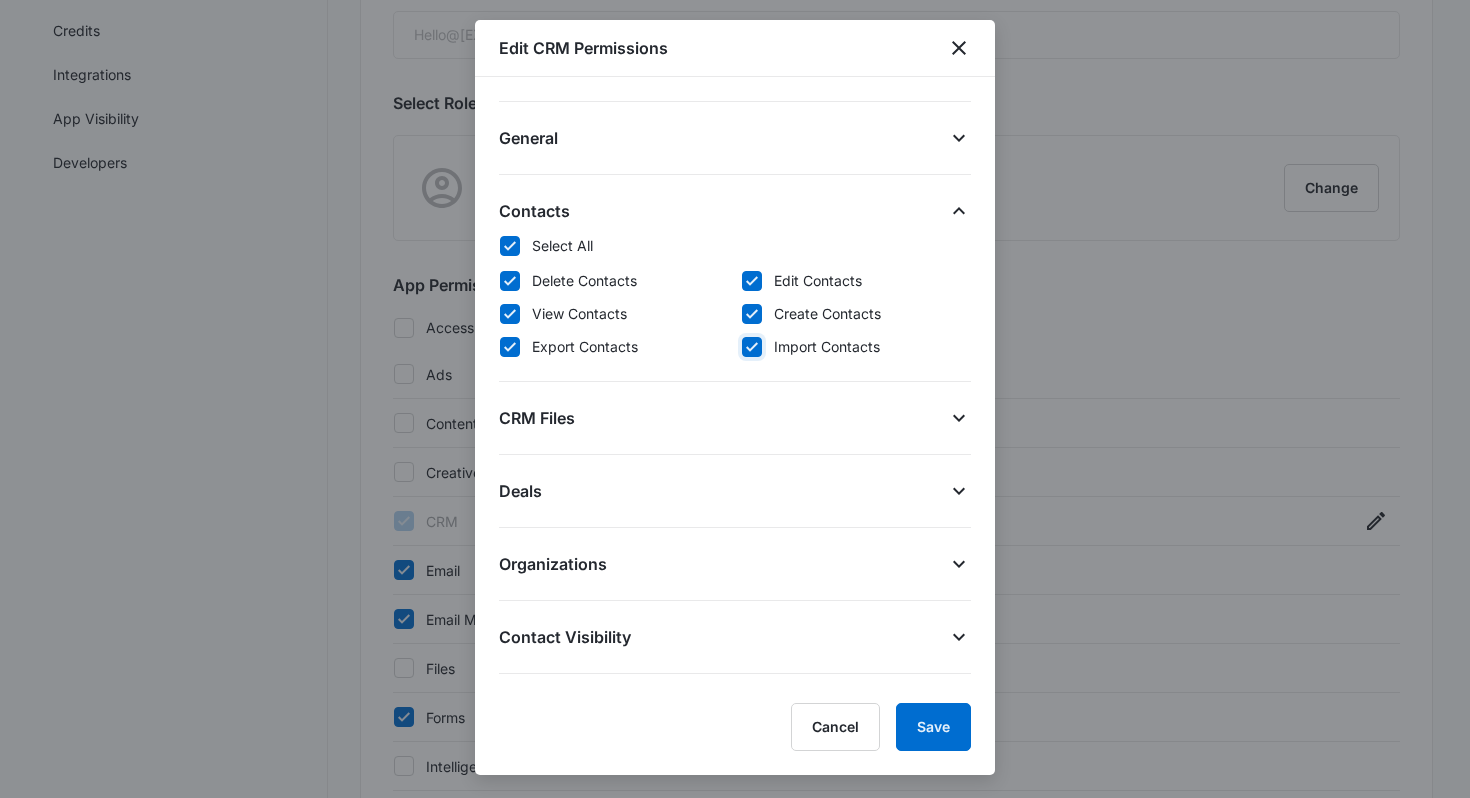 checkbox on "true" 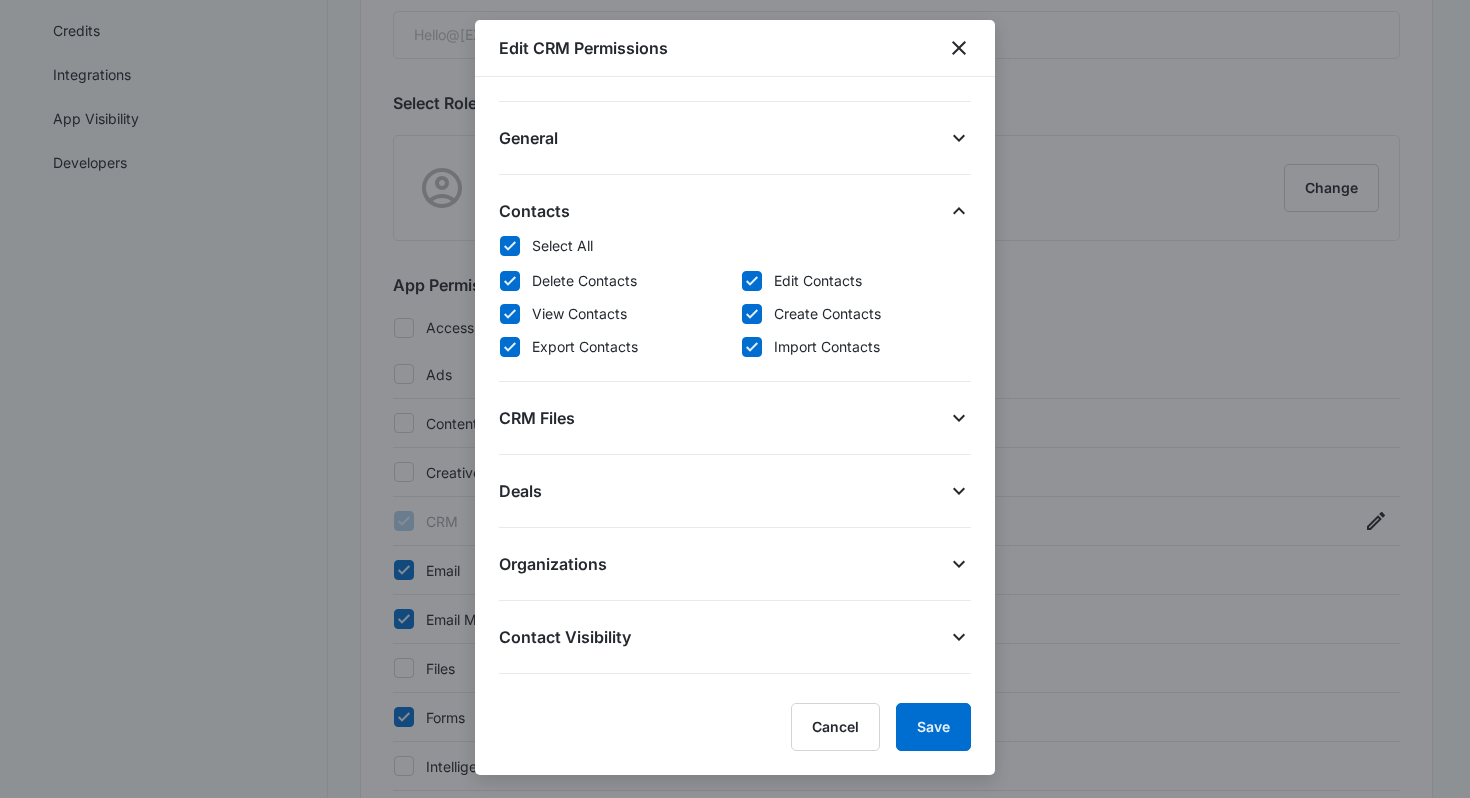 click 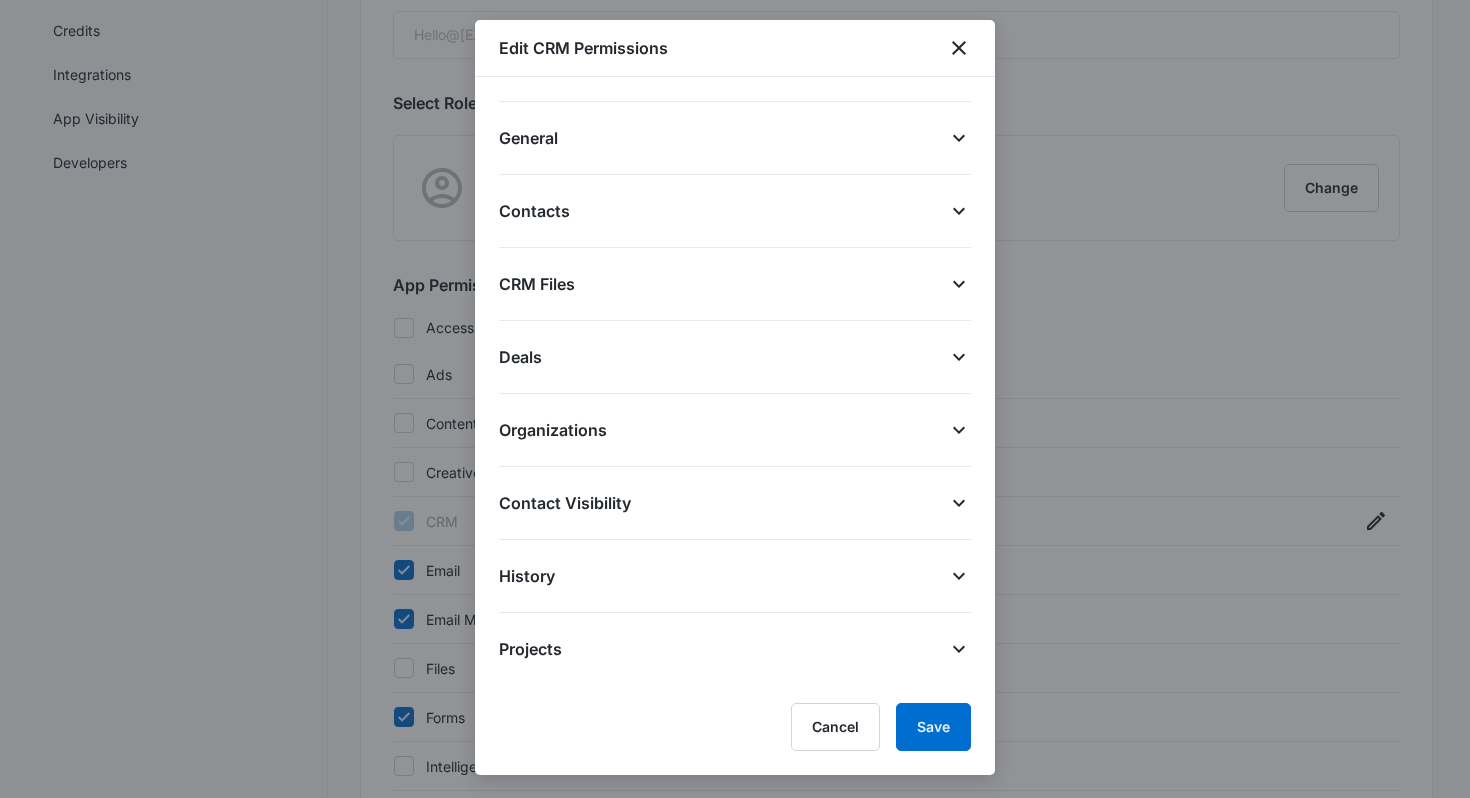 click 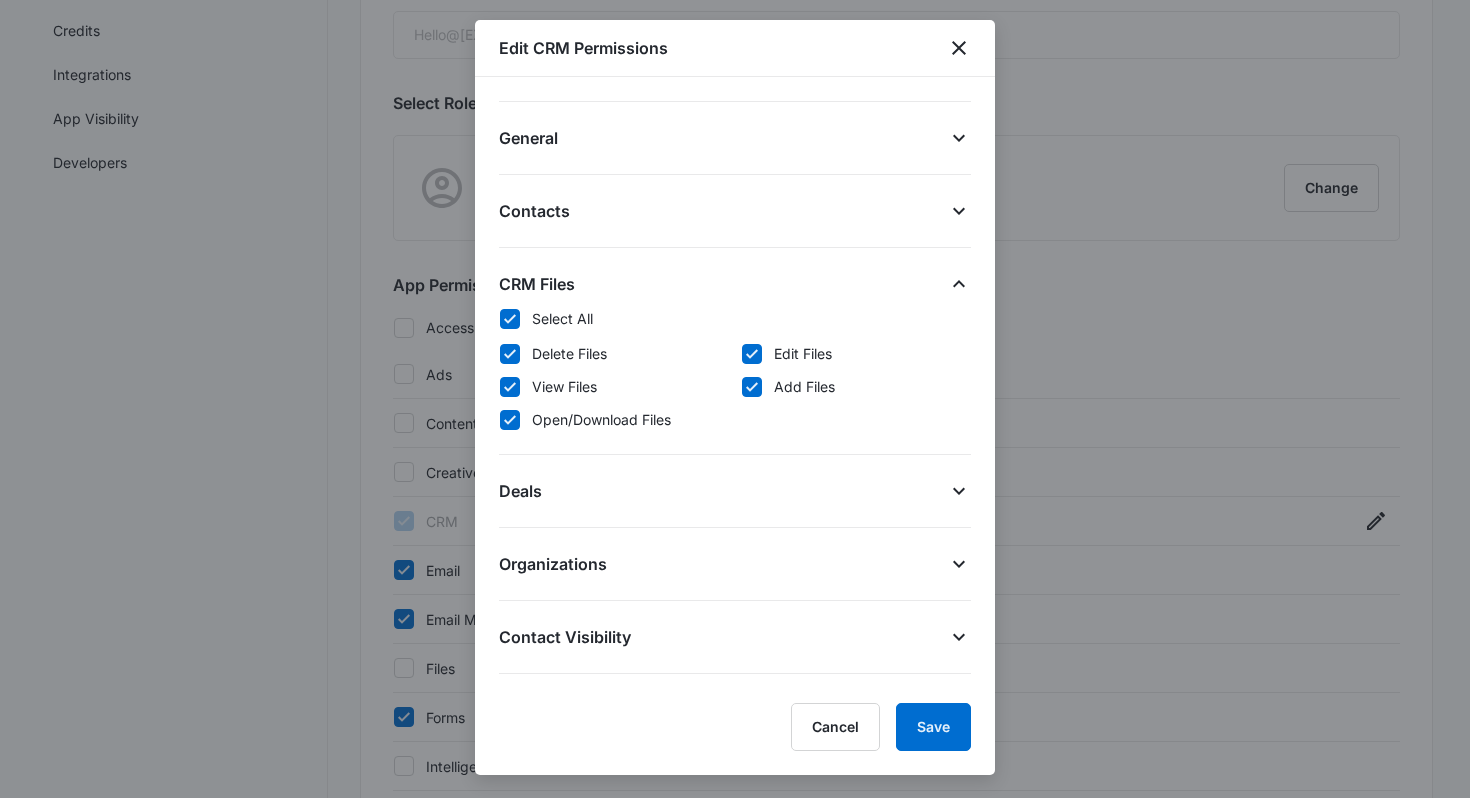 click 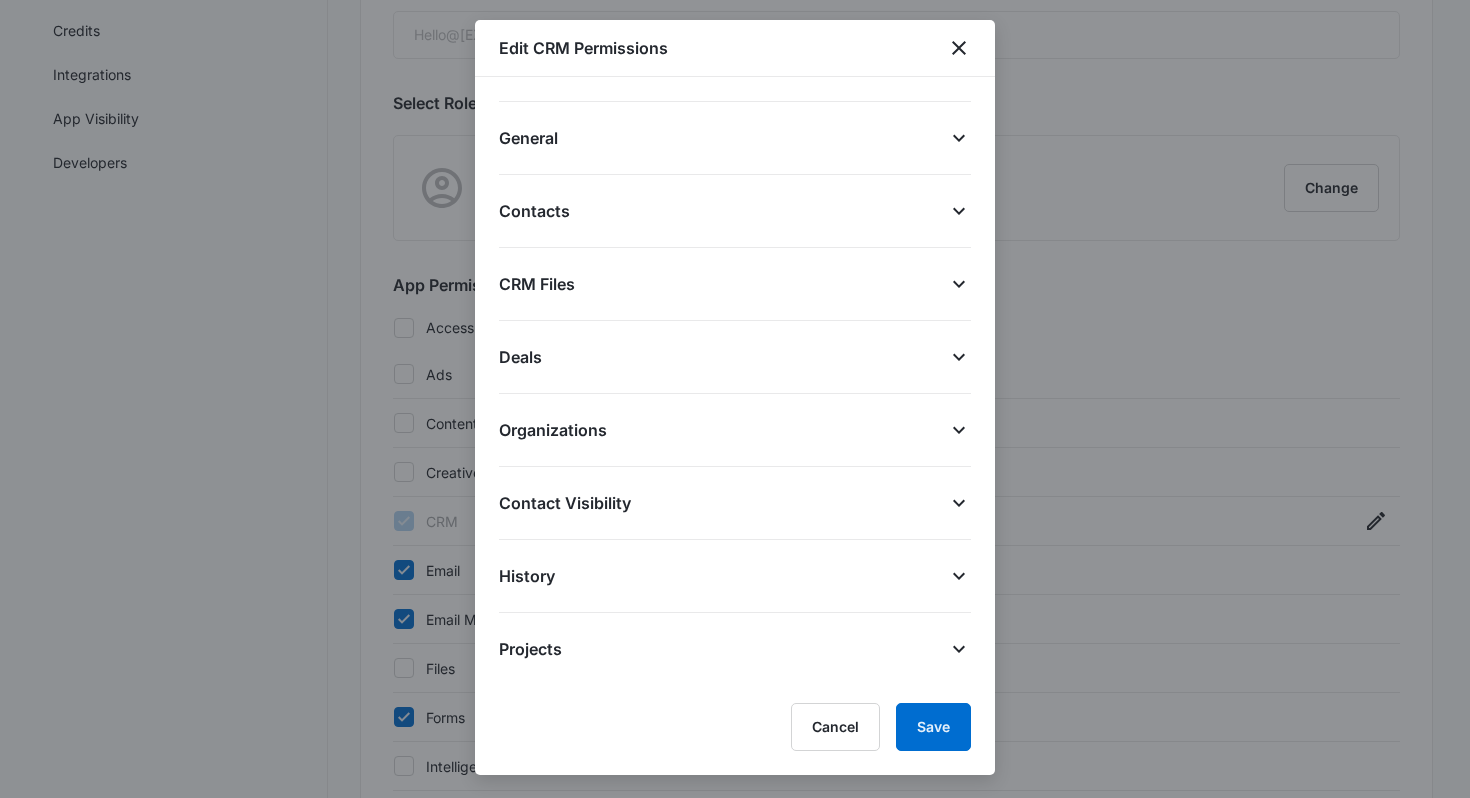 click 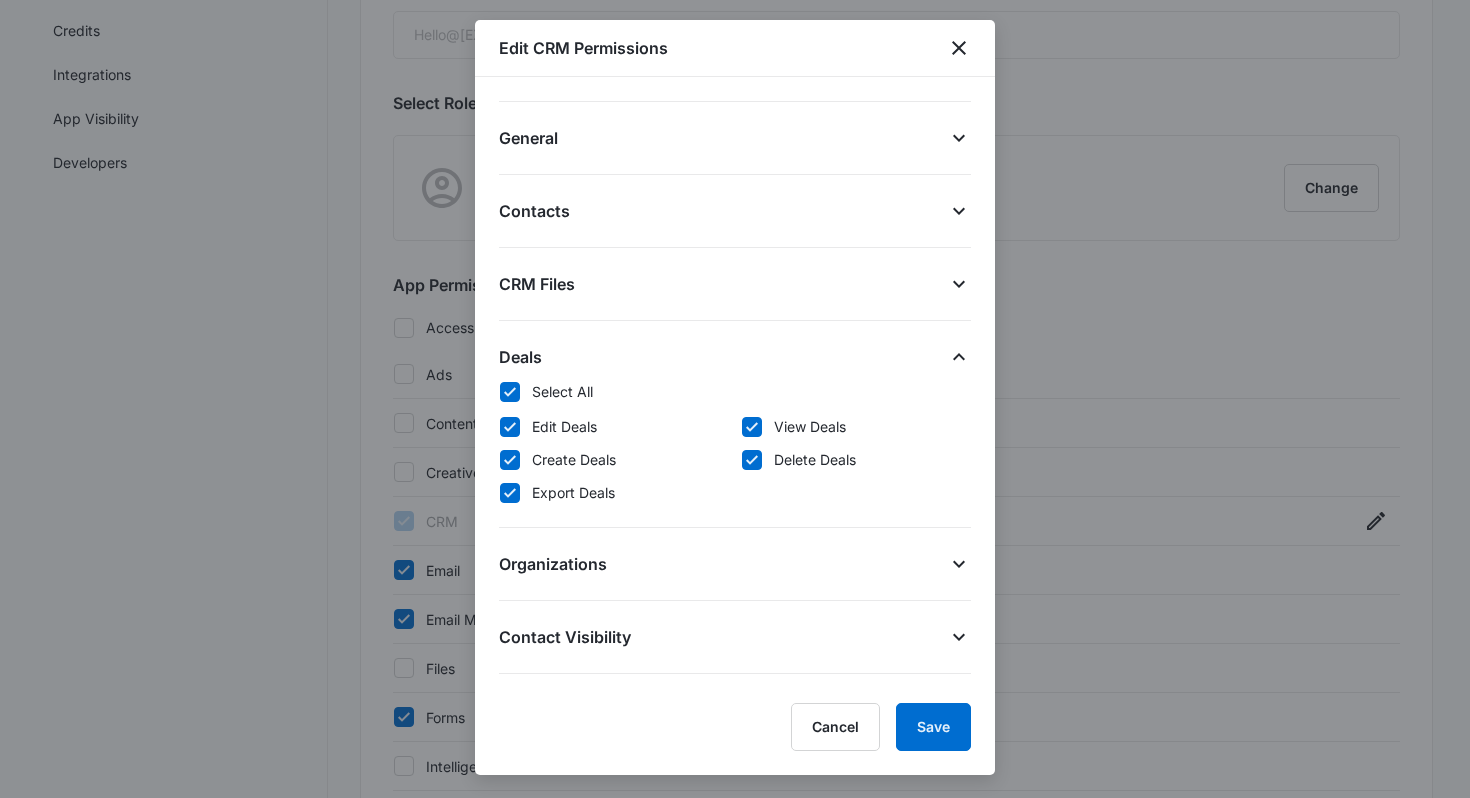 click 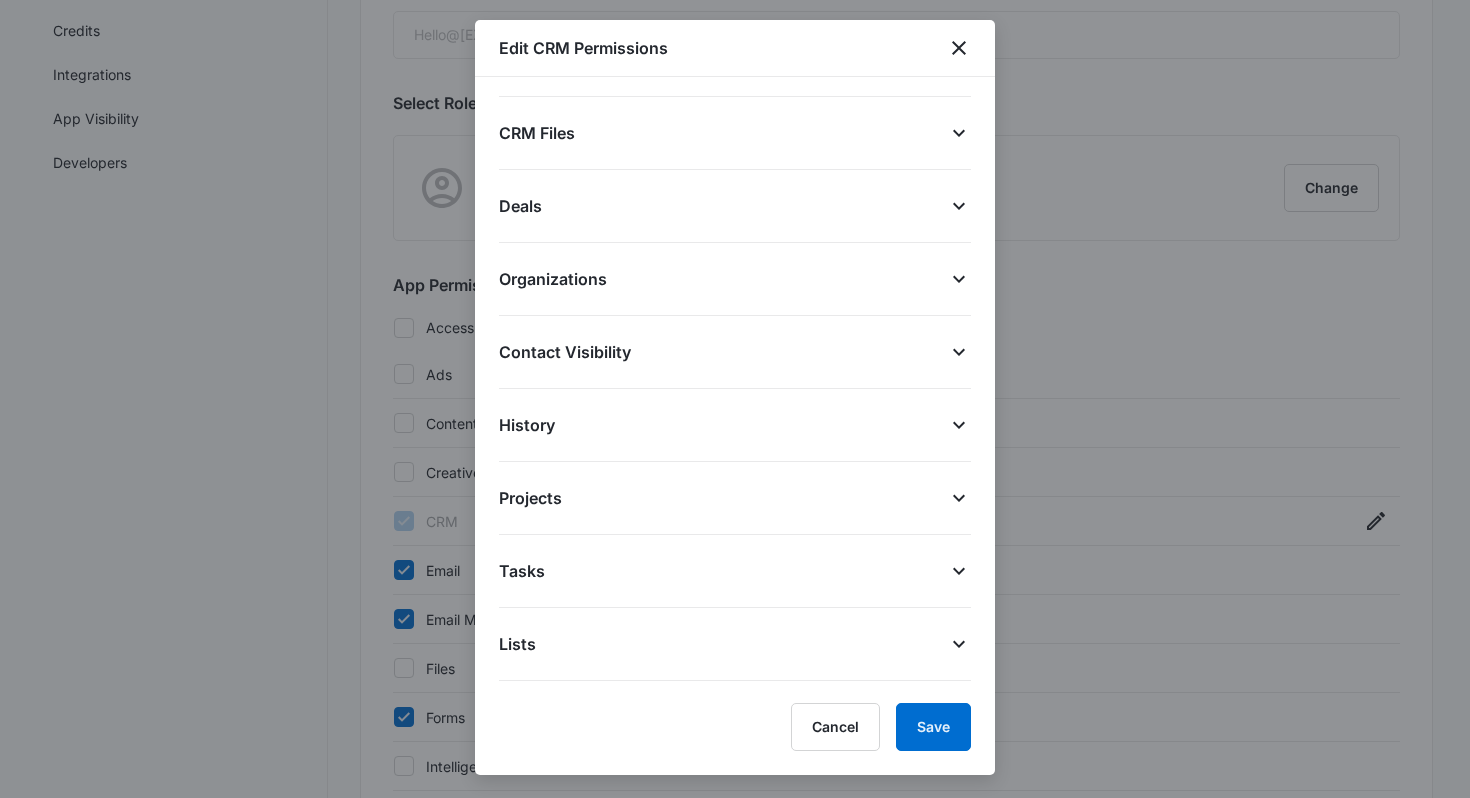 scroll, scrollTop: 198, scrollLeft: 0, axis: vertical 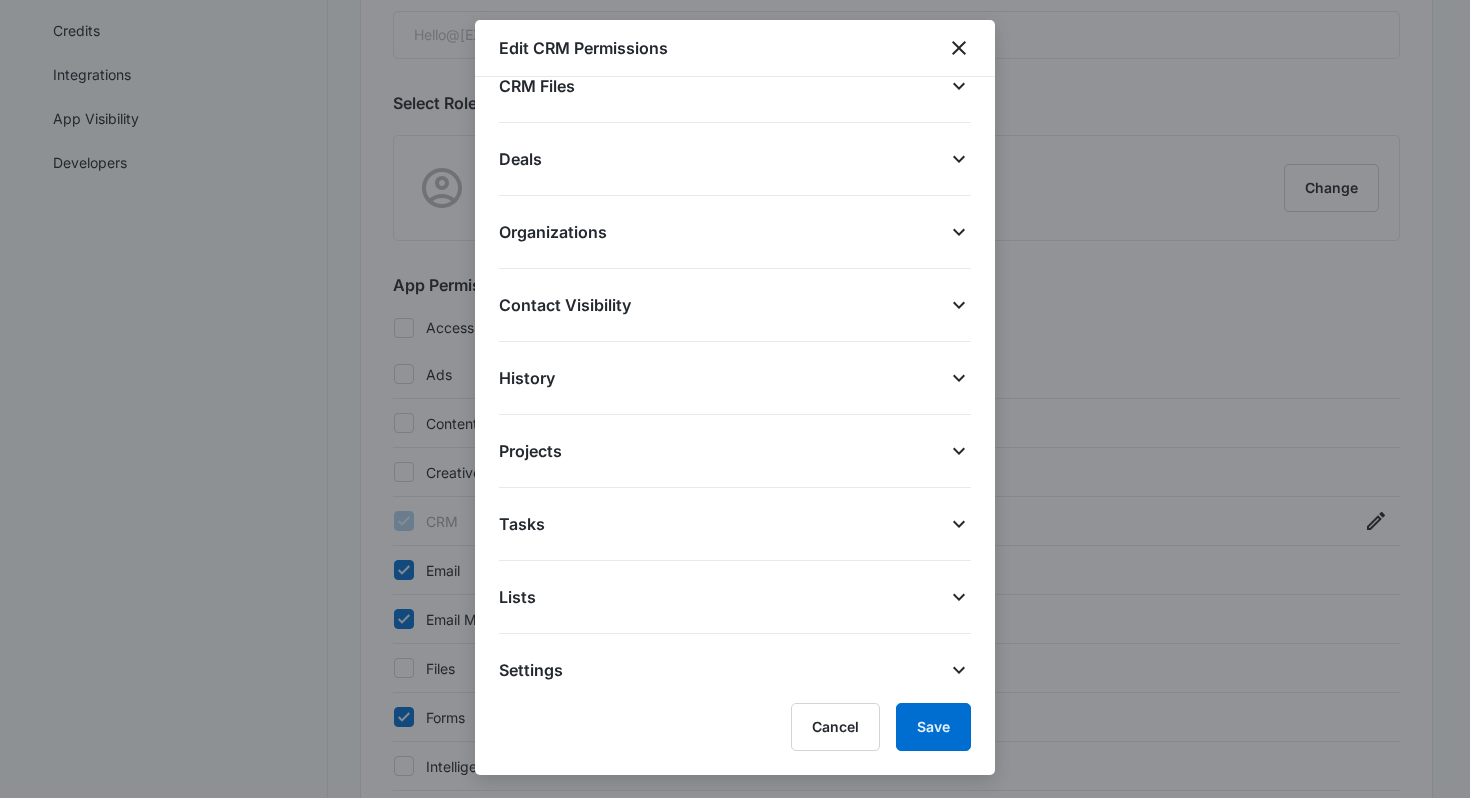 click 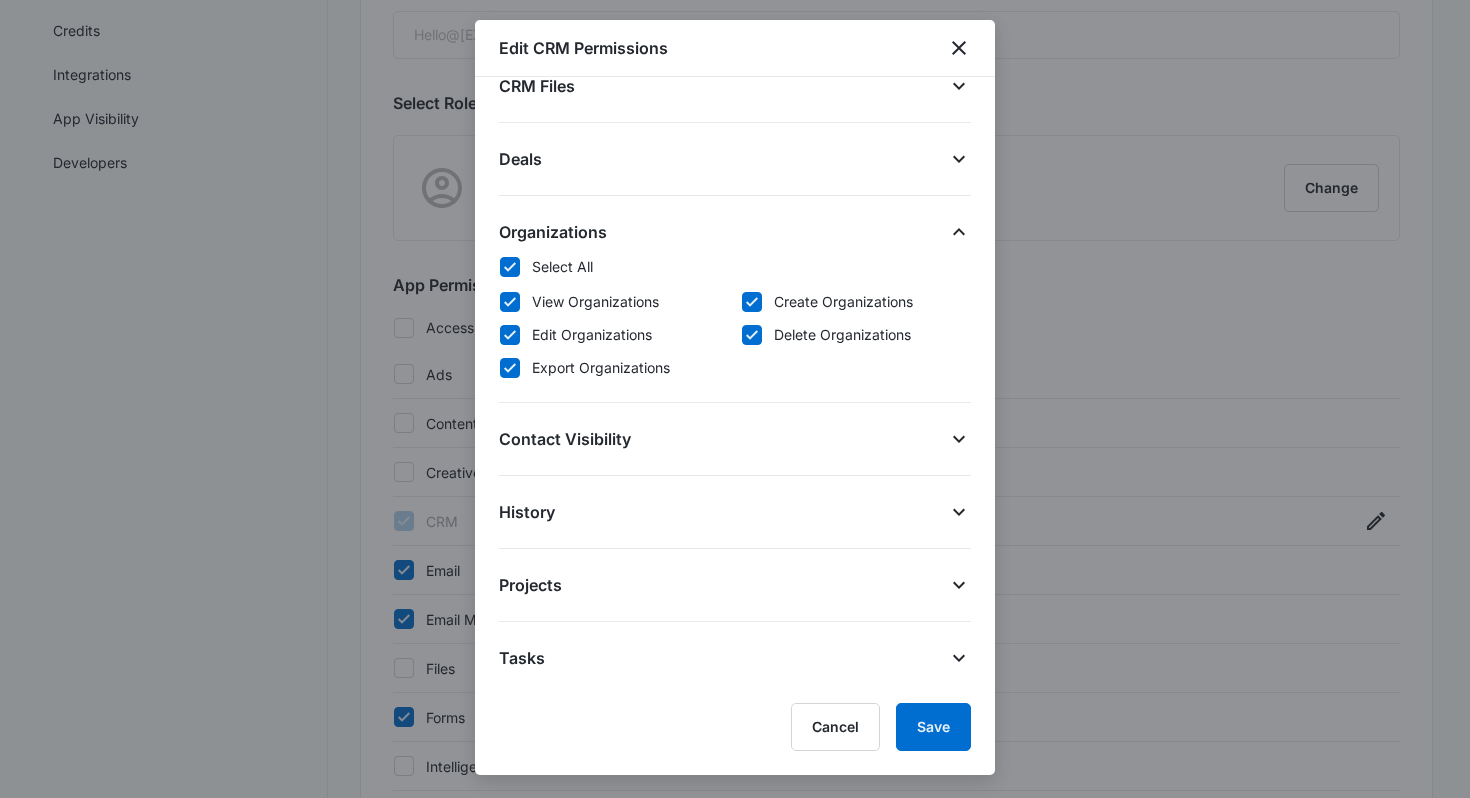 click on "Organizations Select All View Organizations Create Organizations Edit Organizations Delete Organizations Export Organizations" at bounding box center [735, 299] 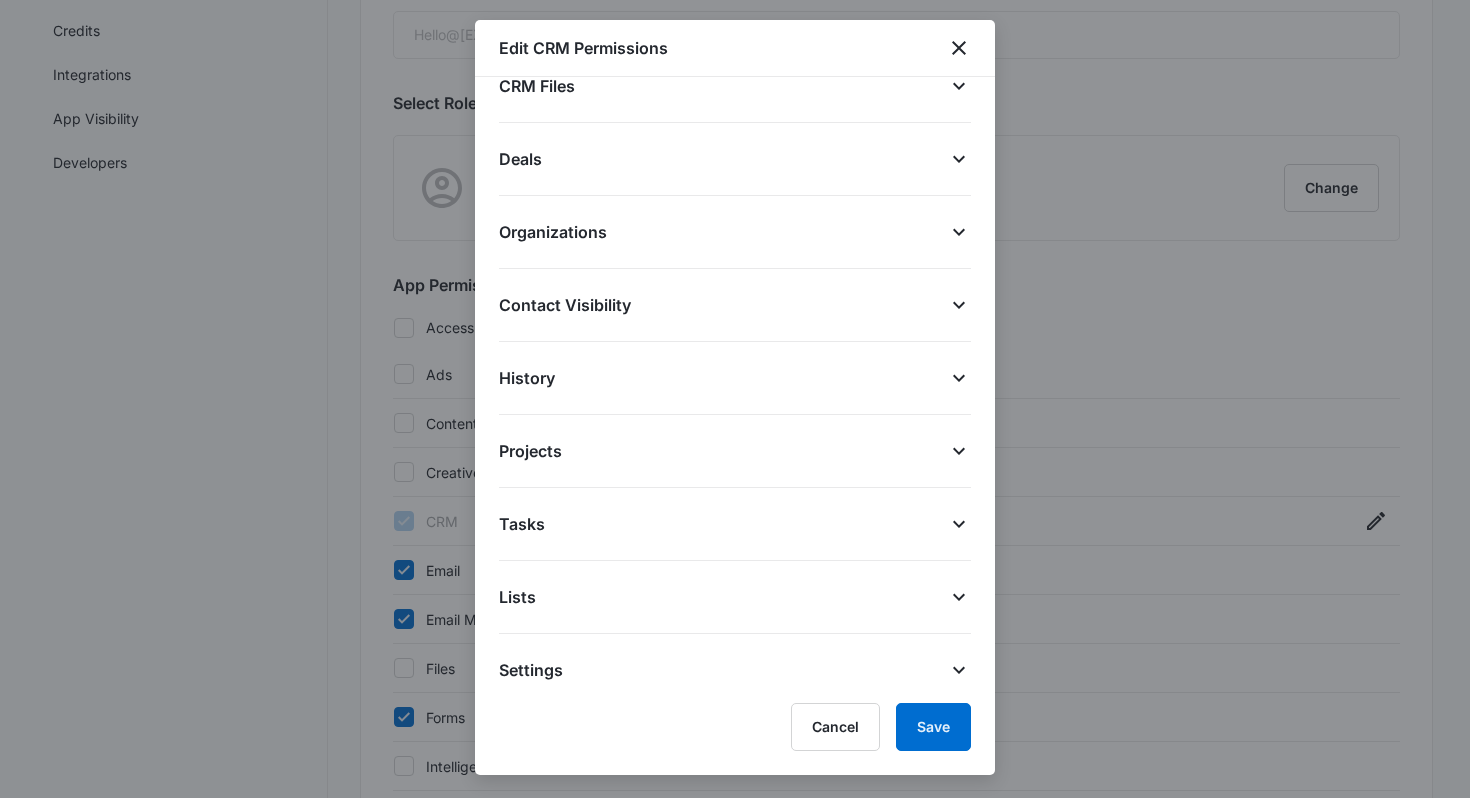 scroll, scrollTop: 295, scrollLeft: 0, axis: vertical 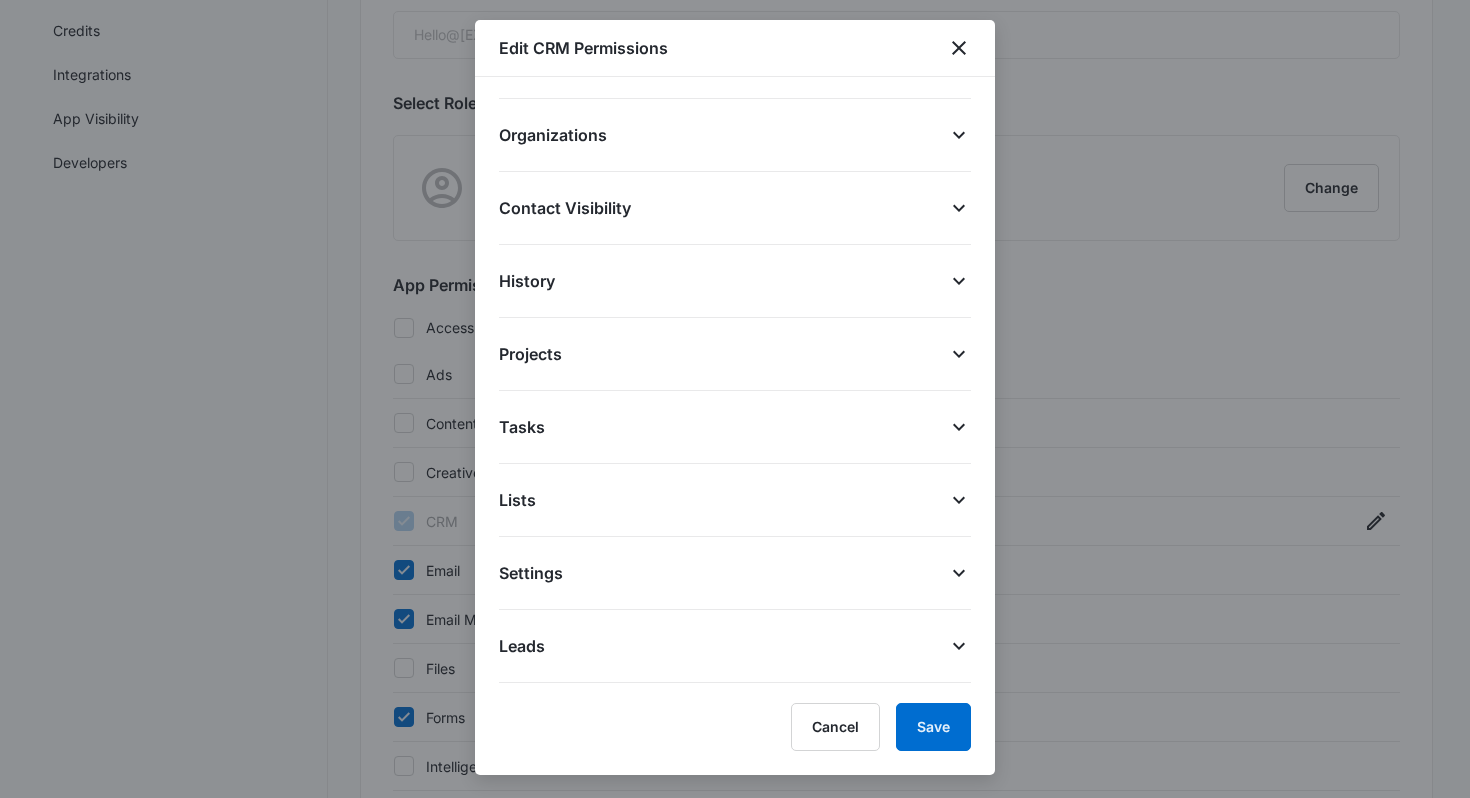 click 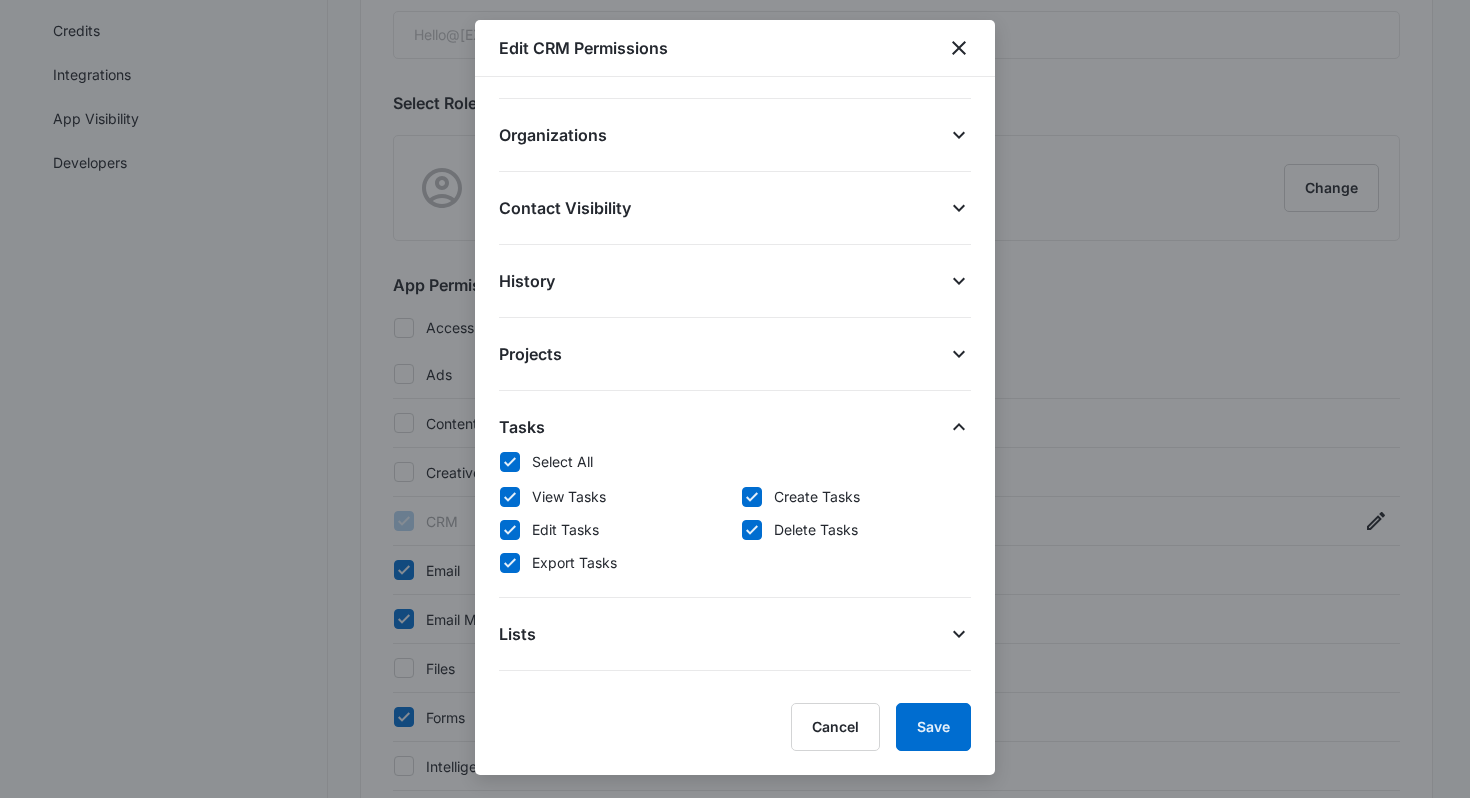 click 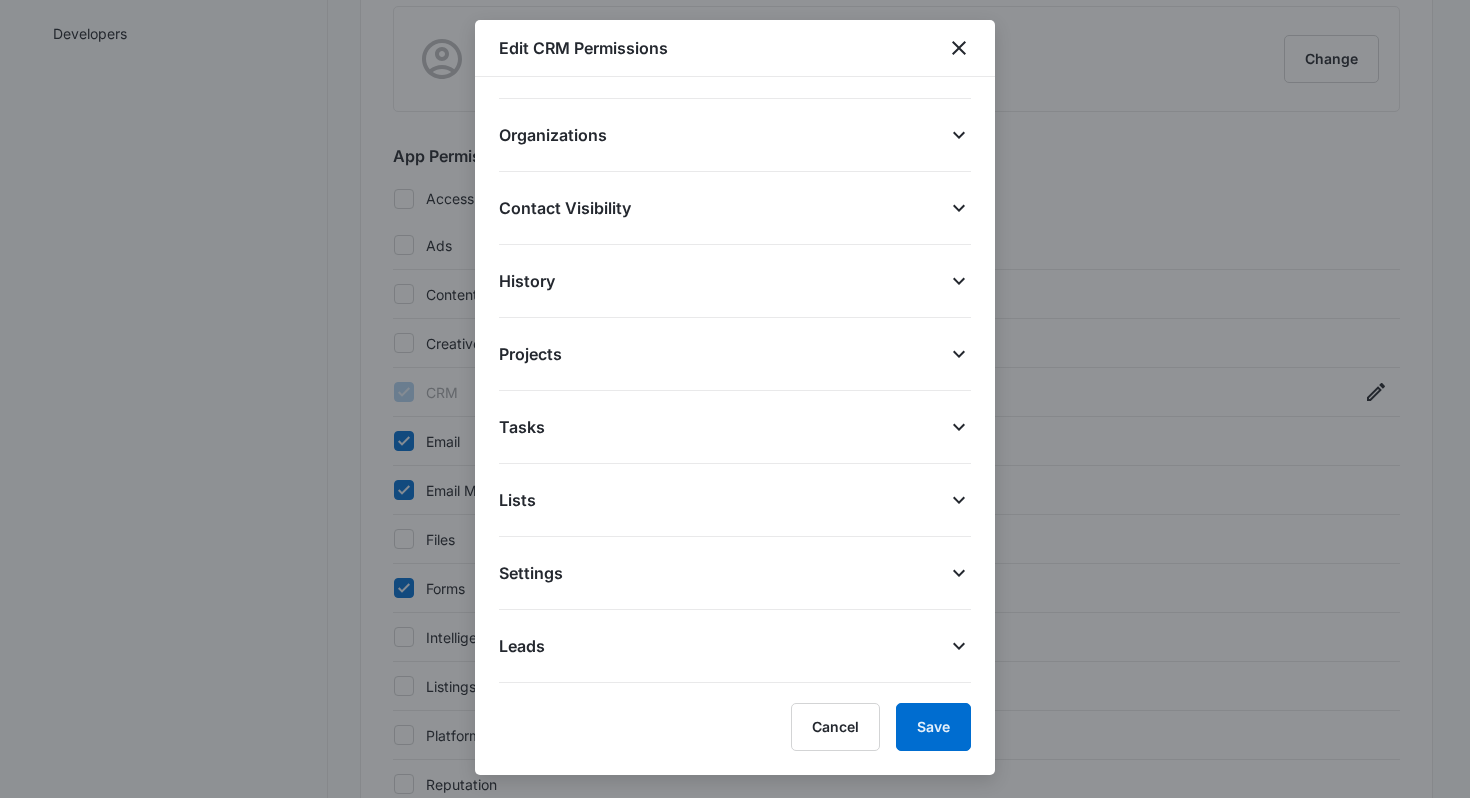 scroll, scrollTop: 468, scrollLeft: 0, axis: vertical 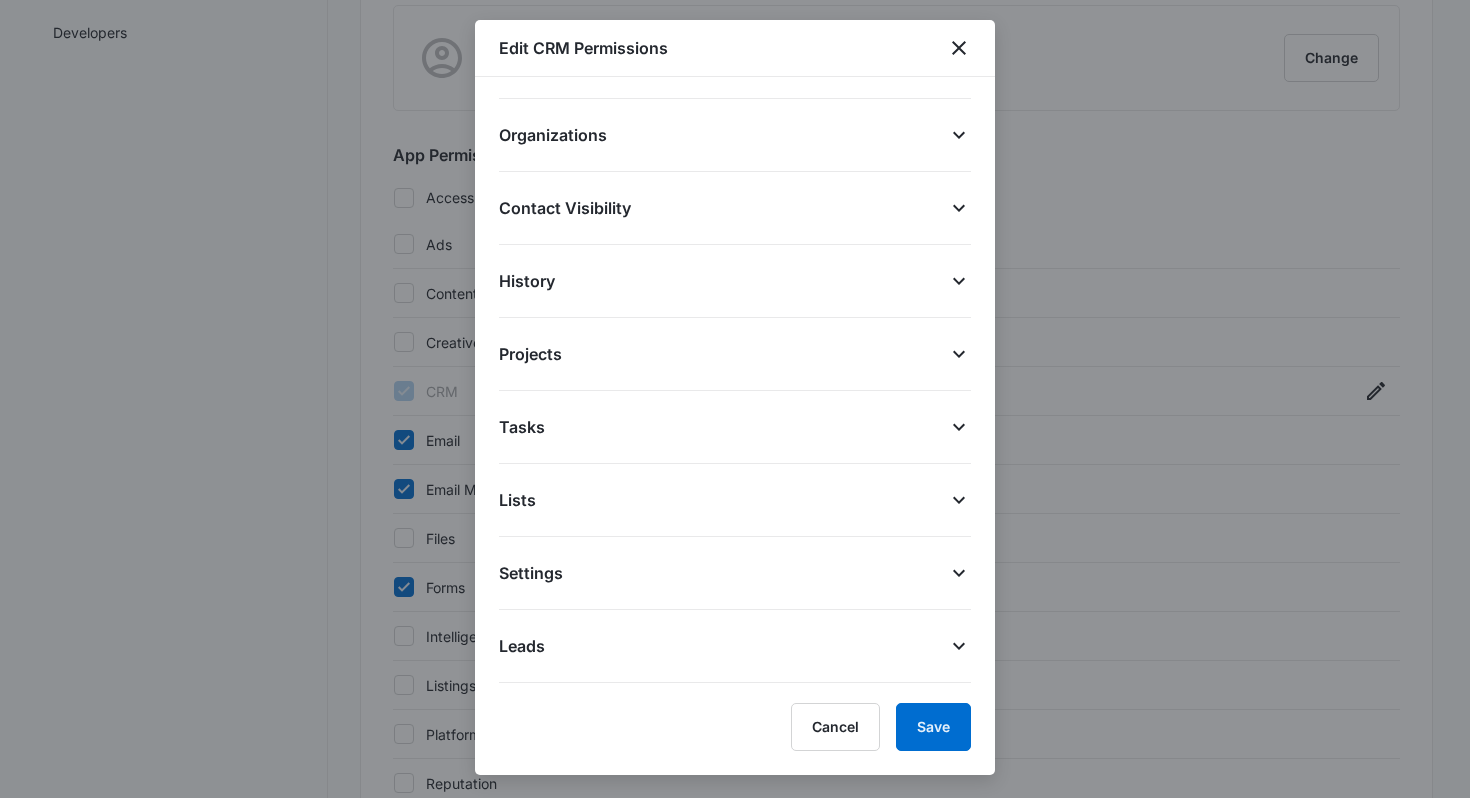 click 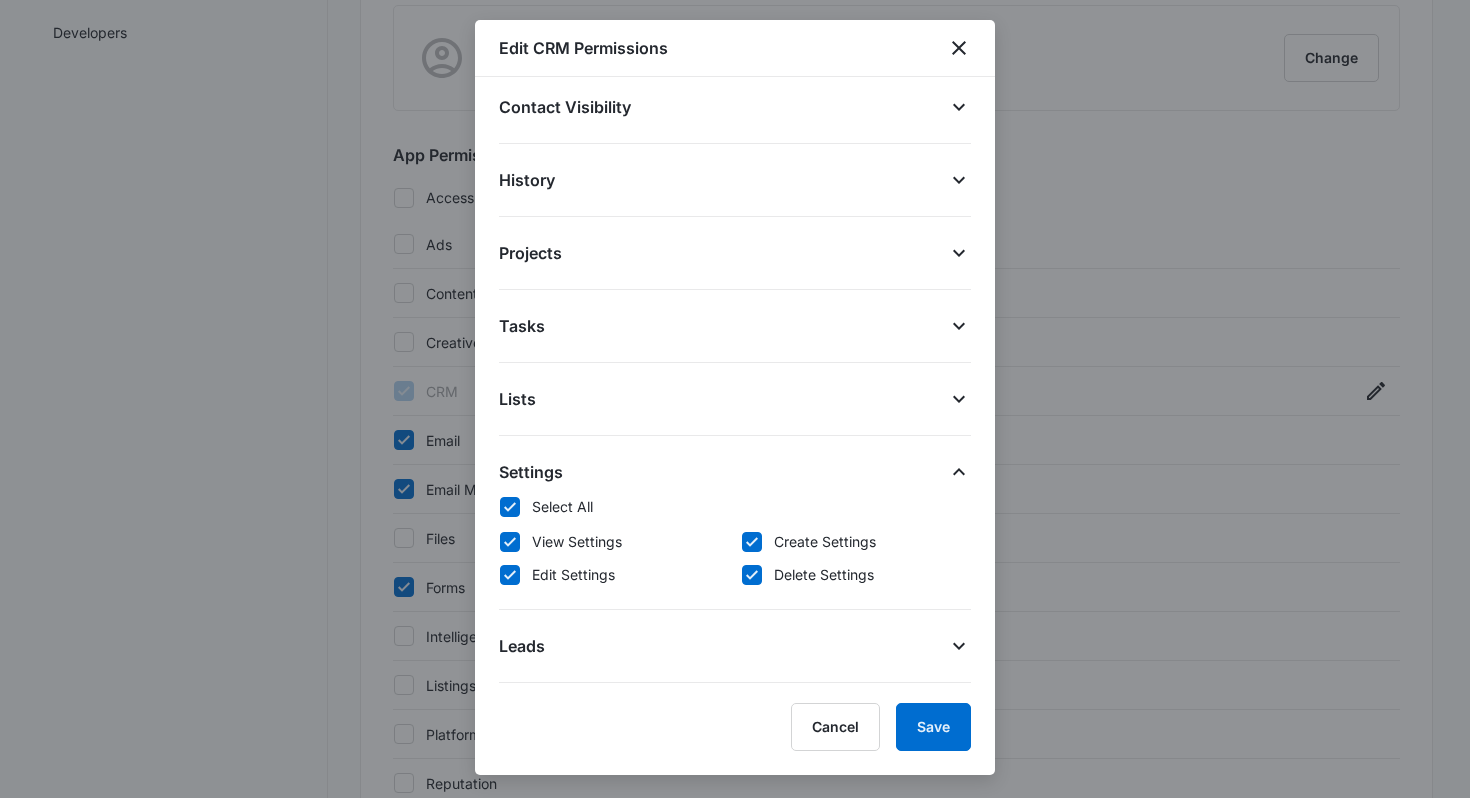 click 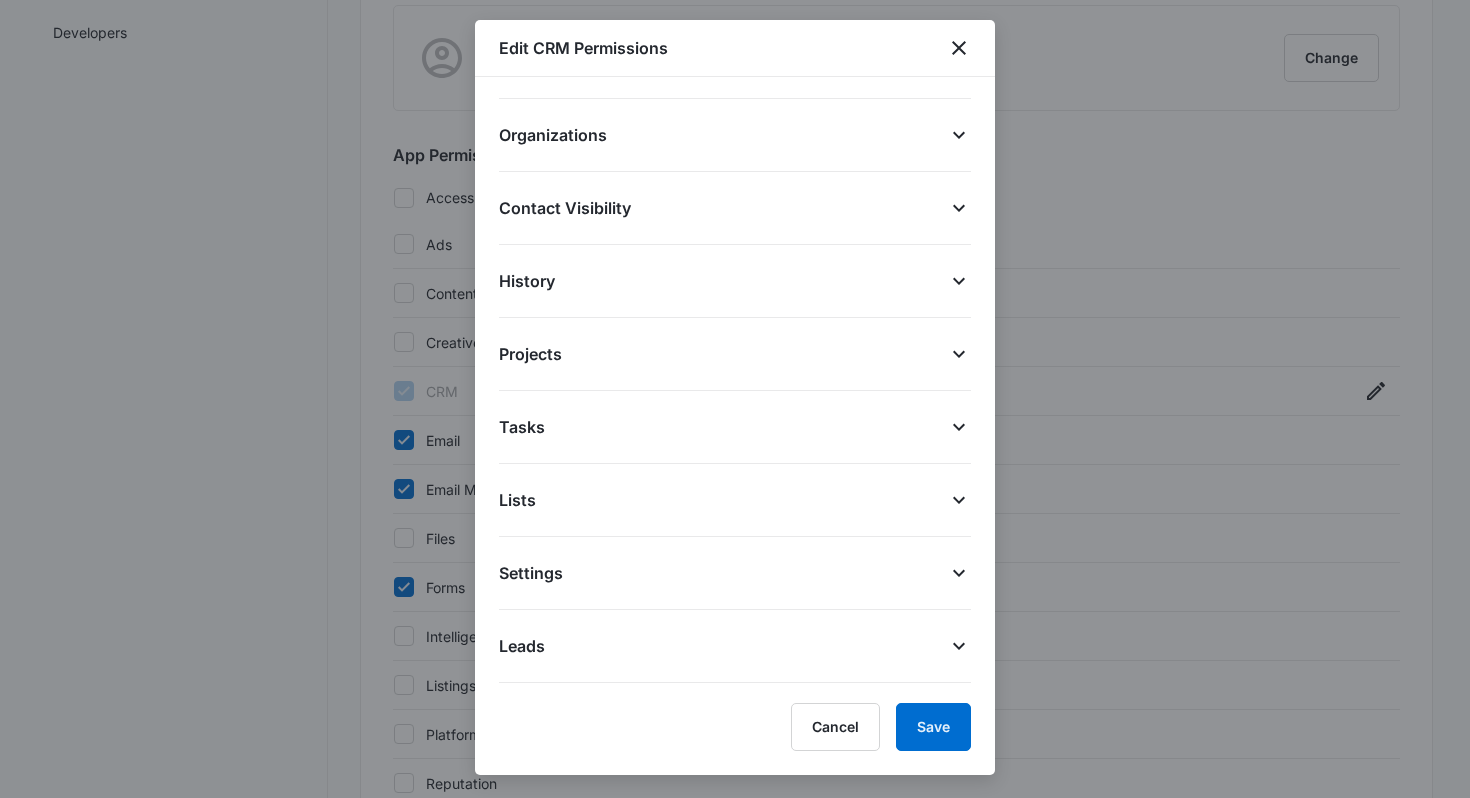 click 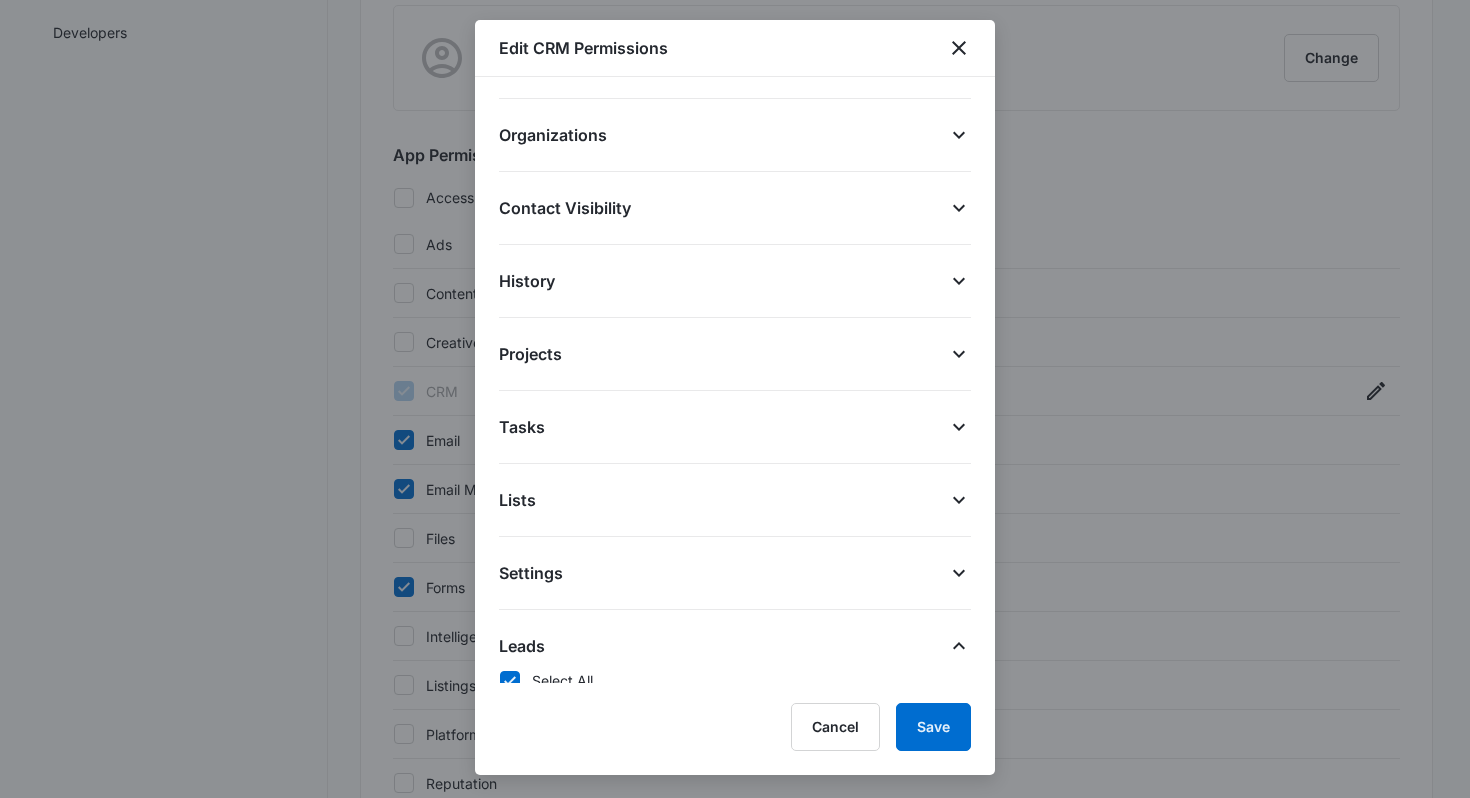 scroll, scrollTop: 429, scrollLeft: 0, axis: vertical 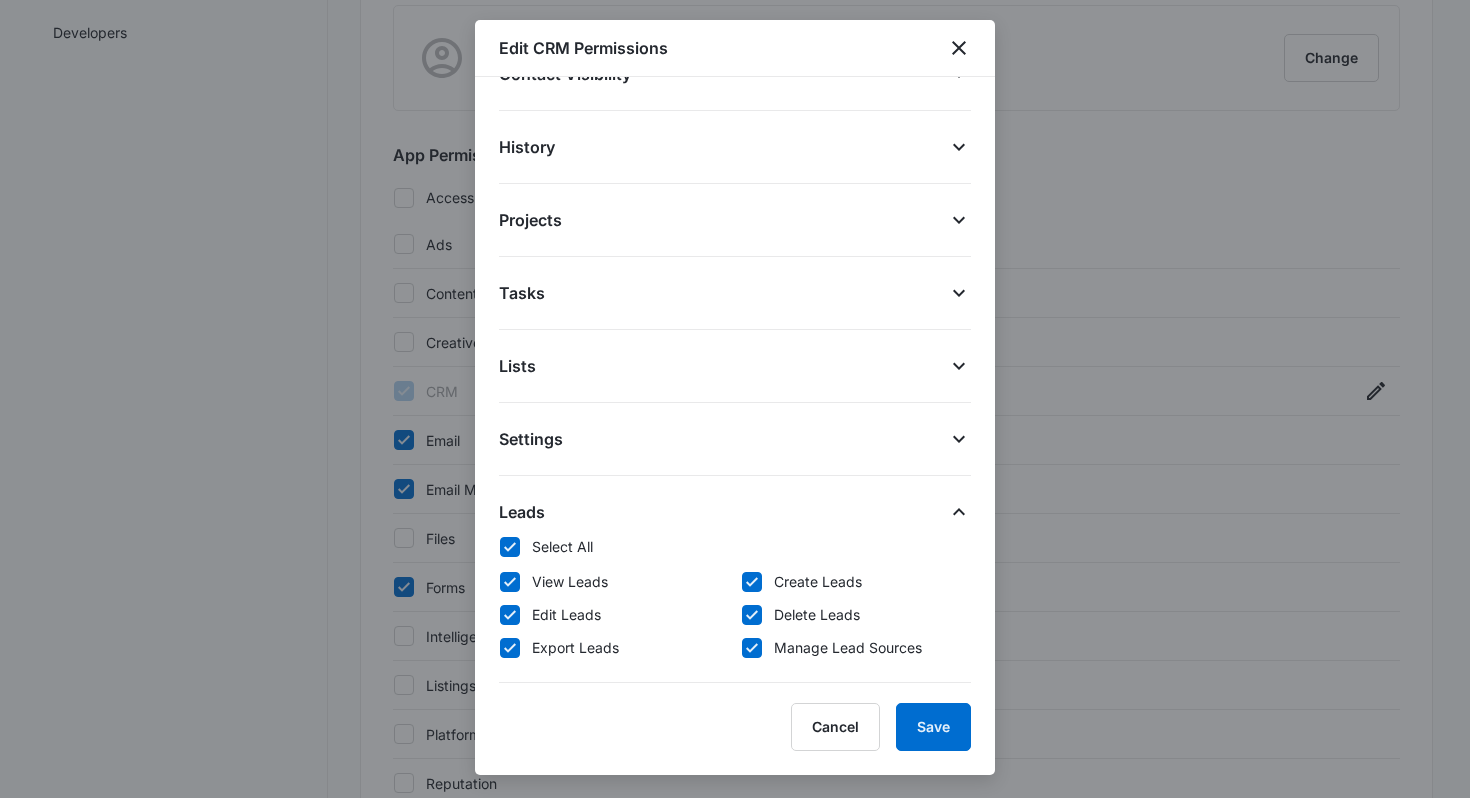 click on "Edit CRM Permissions General View CRM Contacts Select All Delete Contacts Edit Contacts View Contacts Create Contacts Export Contacts Import Contacts CRM Files Select All Delete Files Edit Files View Files Add Files Open/Download Files Deals Select All Edit Deals View Deals Create Deals Delete Deals Export Deals Organizations Select All View Organizations Create Organizations Edit Organizations Delete Organizations Export Organizations Contact Visibility Select All Contacts Assigned to Them All Contacts Team Contacts History Select All View History Create History Edit History Export History Projects Select All View Projects Create Projects Delete Projects Export Projects Tasks Select All View Tasks Create Tasks Edit Tasks Delete Tasks Export Tasks Lists Select All View Lists Create Lists Edit Lists Delete Lists Export Lists Settings Select All View Settings Create Settings Edit Settings Delete Settings Leads Select All View Leads Create Leads Edit Leads Delete Leads Export Leads Manage Lead Sources Cancel" at bounding box center (735, 397) 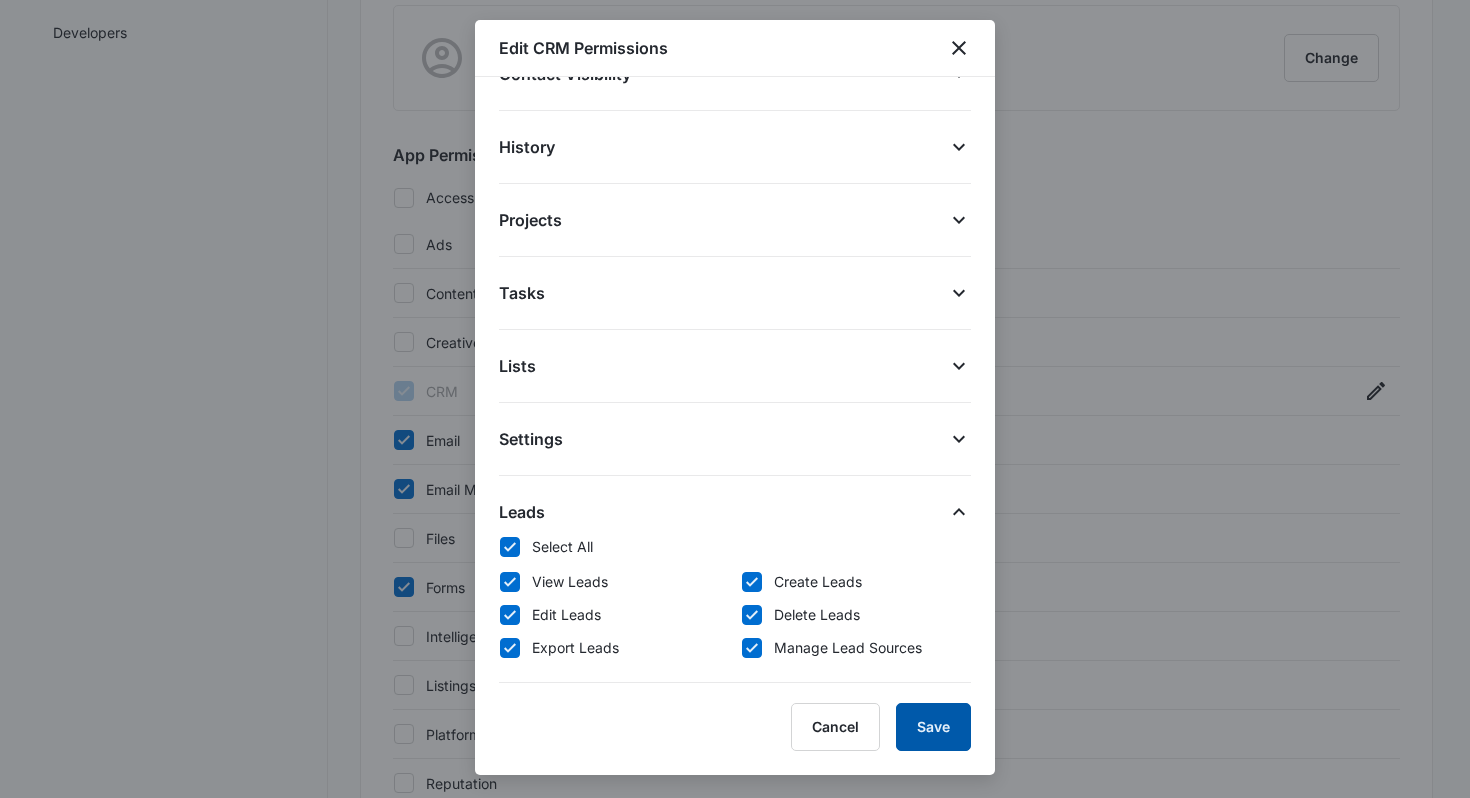 click on "Save" at bounding box center [933, 727] 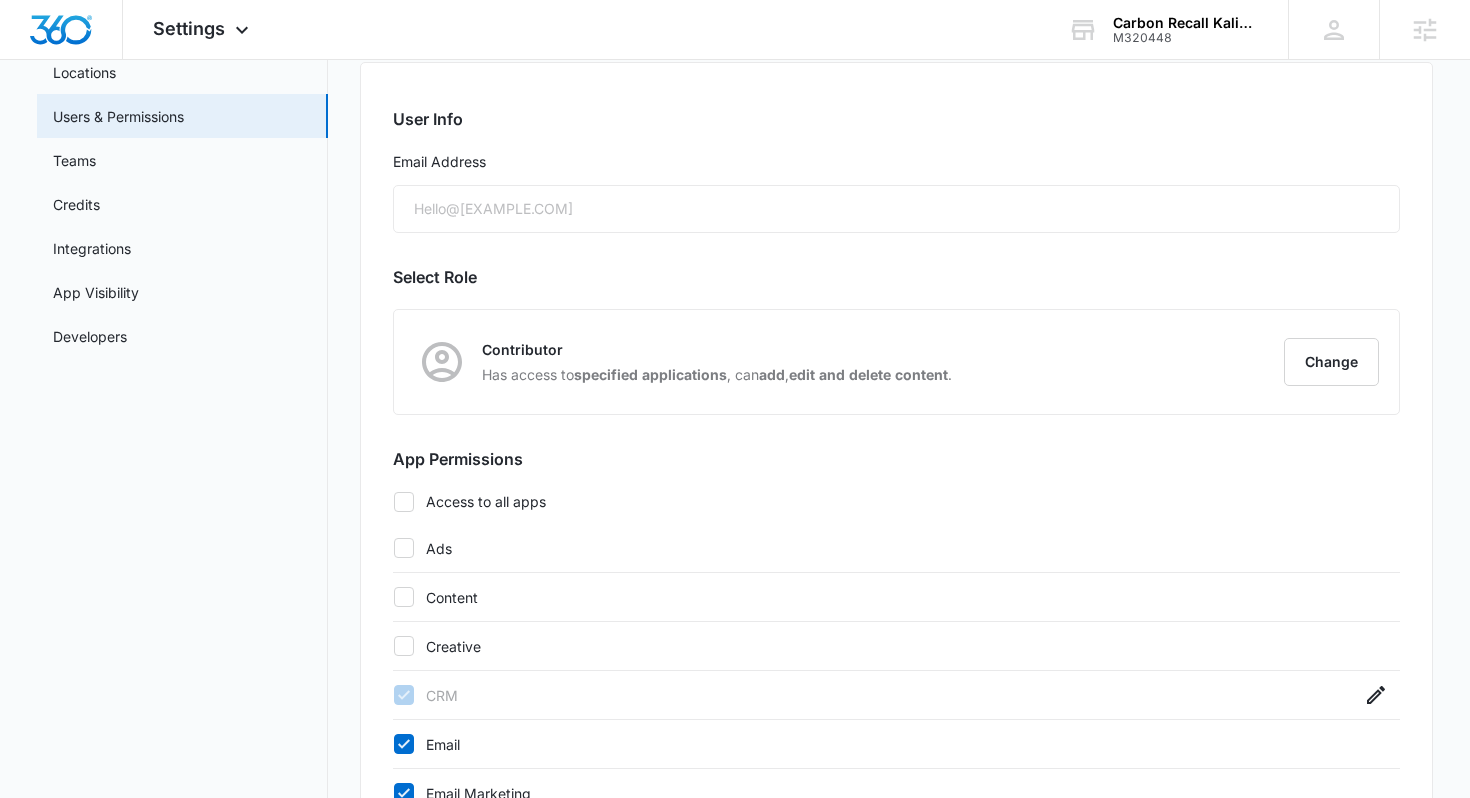 scroll, scrollTop: 0, scrollLeft: 0, axis: both 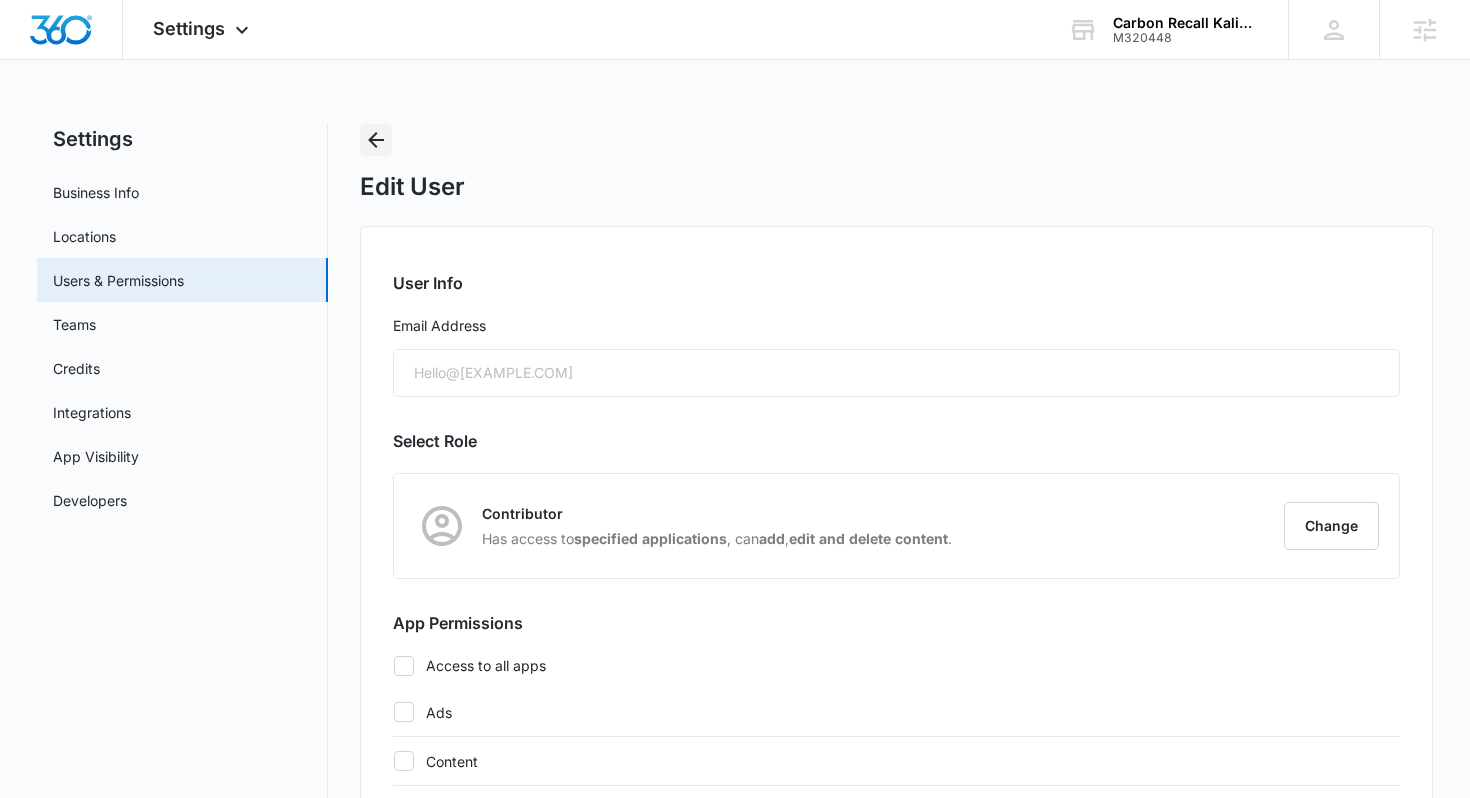 click 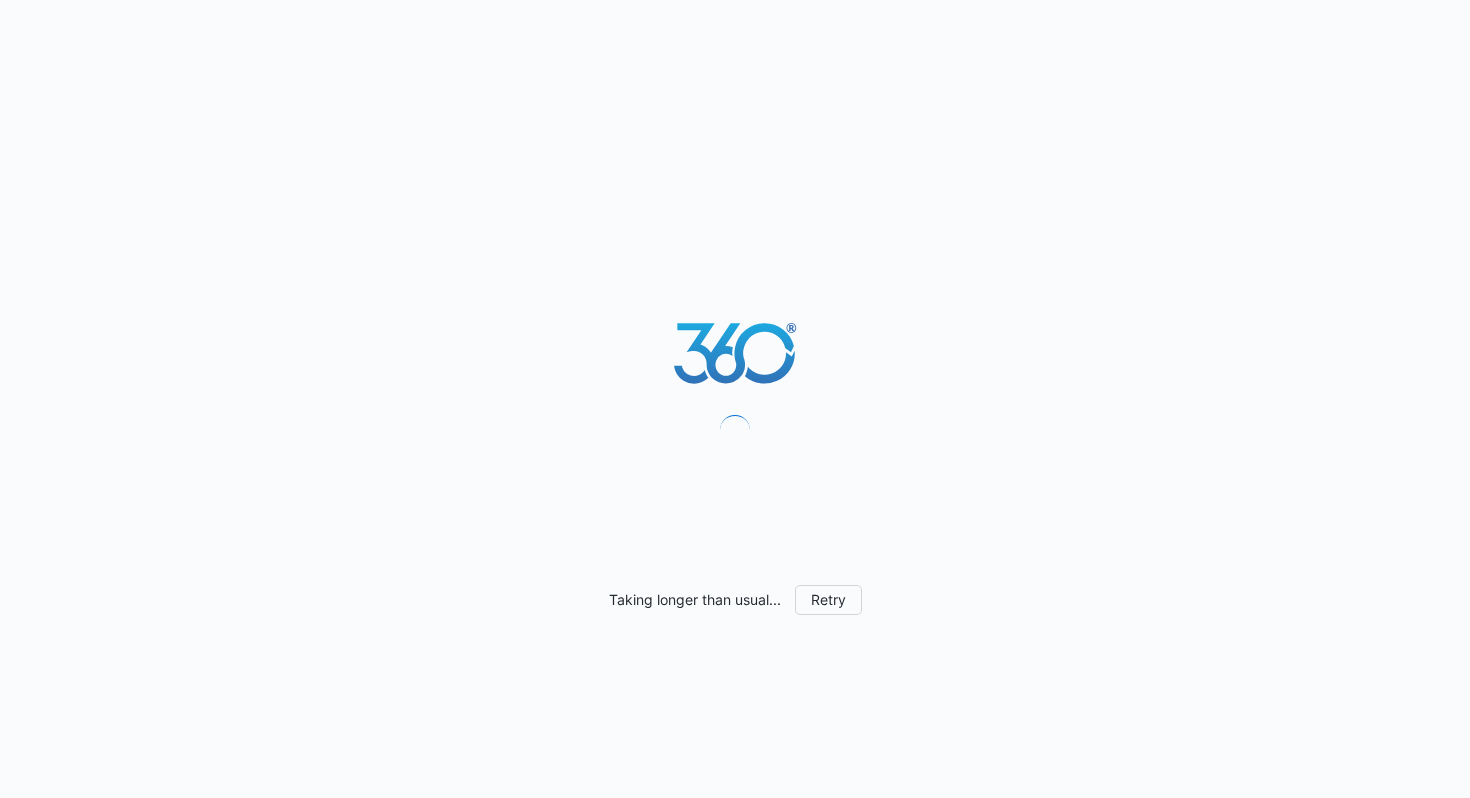 scroll, scrollTop: 0, scrollLeft: 0, axis: both 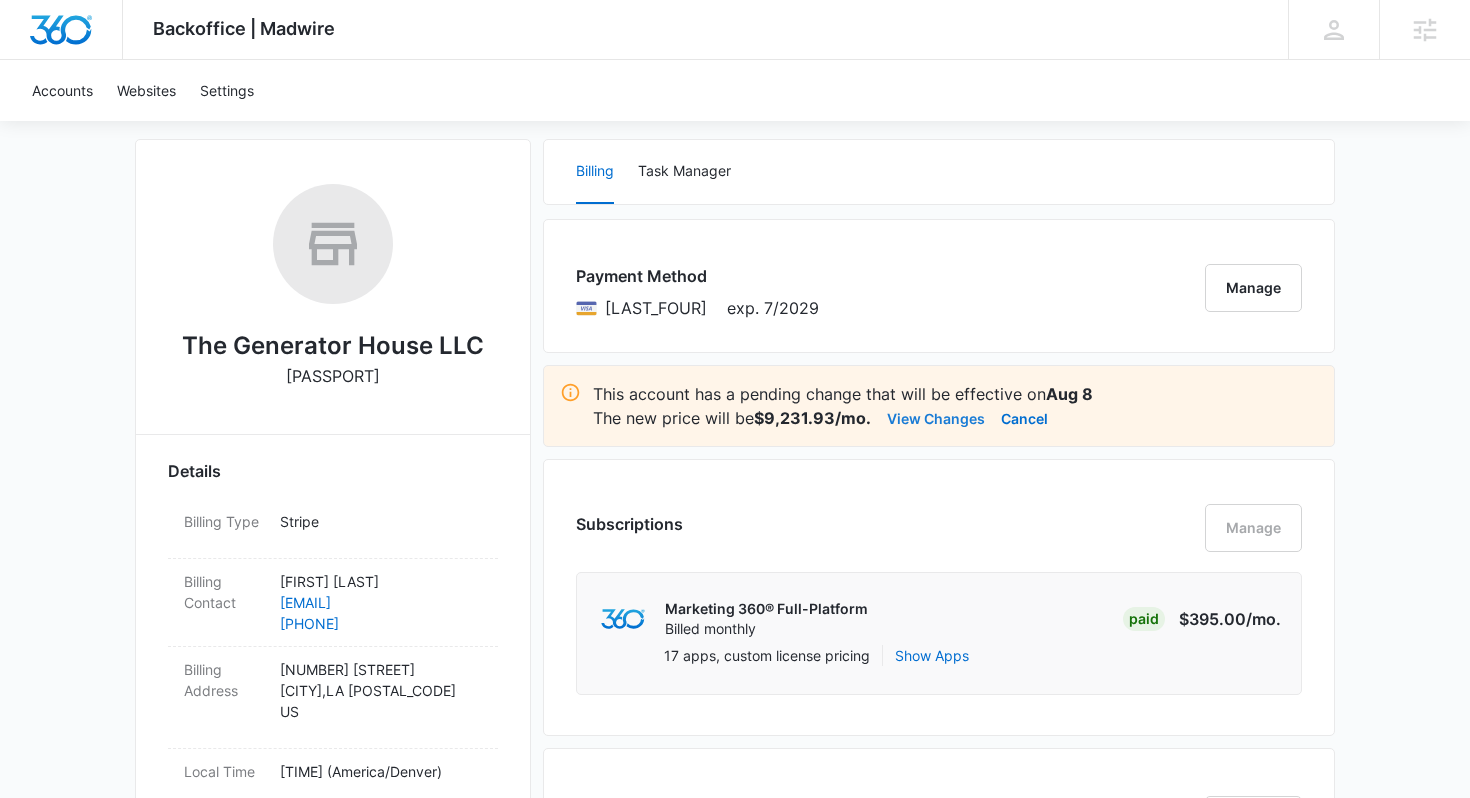 click on "View Changes" at bounding box center [936, 418] 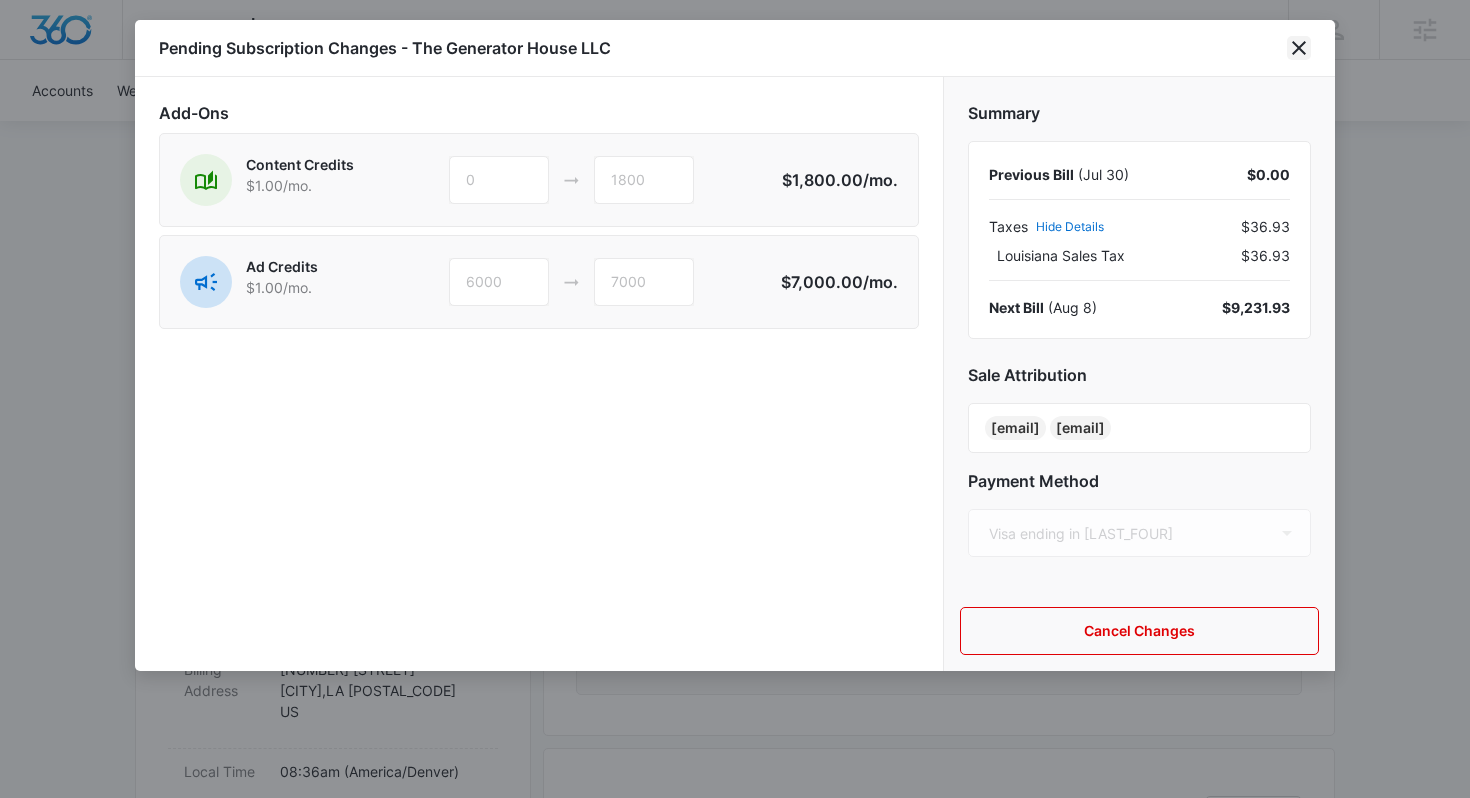 click 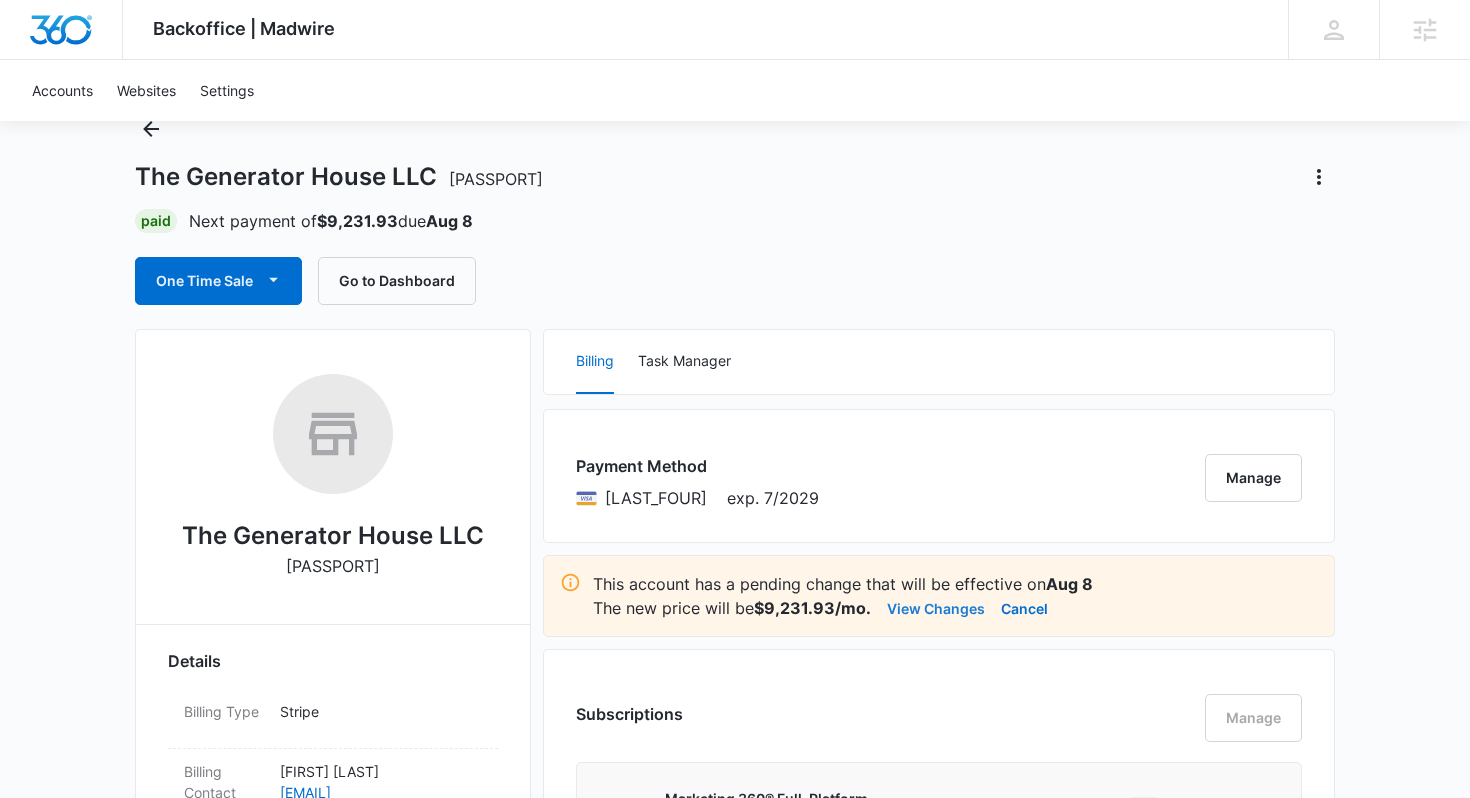 scroll, scrollTop: 0, scrollLeft: 0, axis: both 